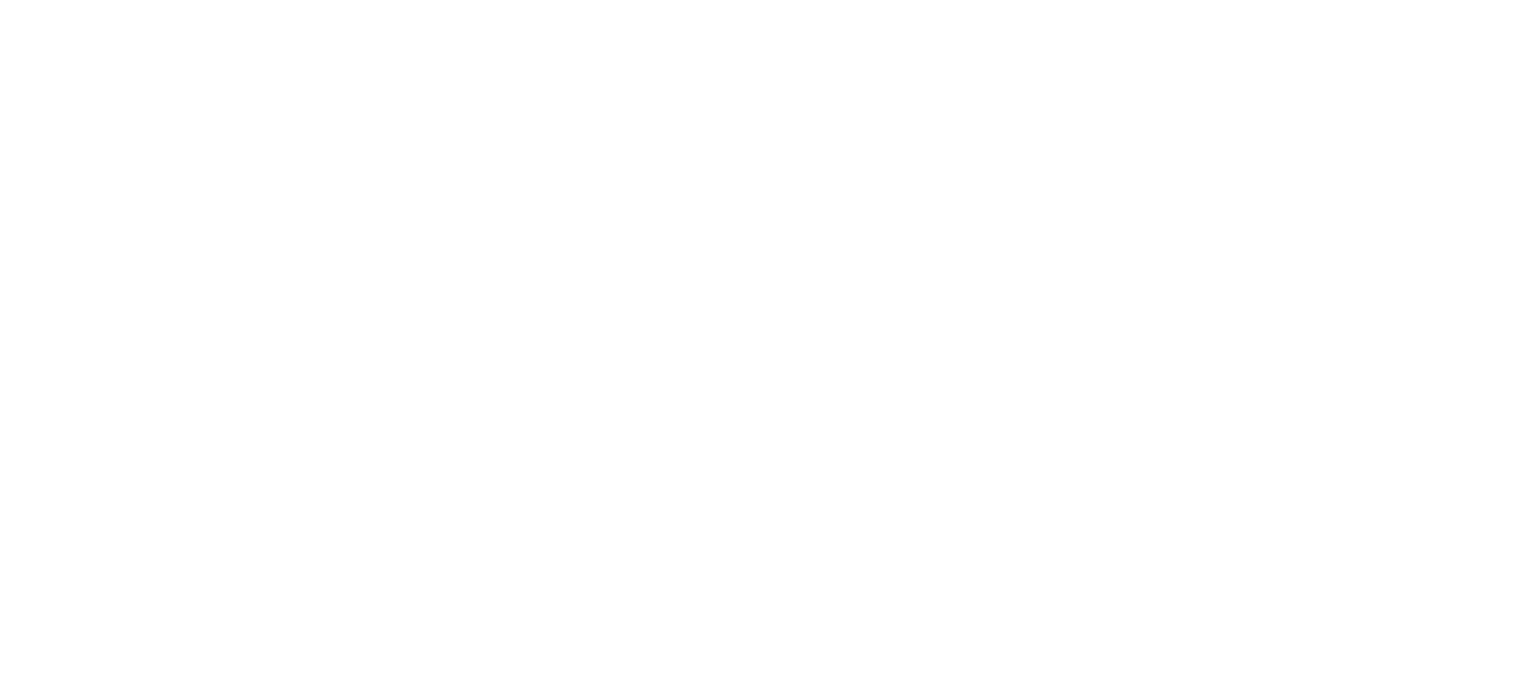 scroll, scrollTop: 0, scrollLeft: 0, axis: both 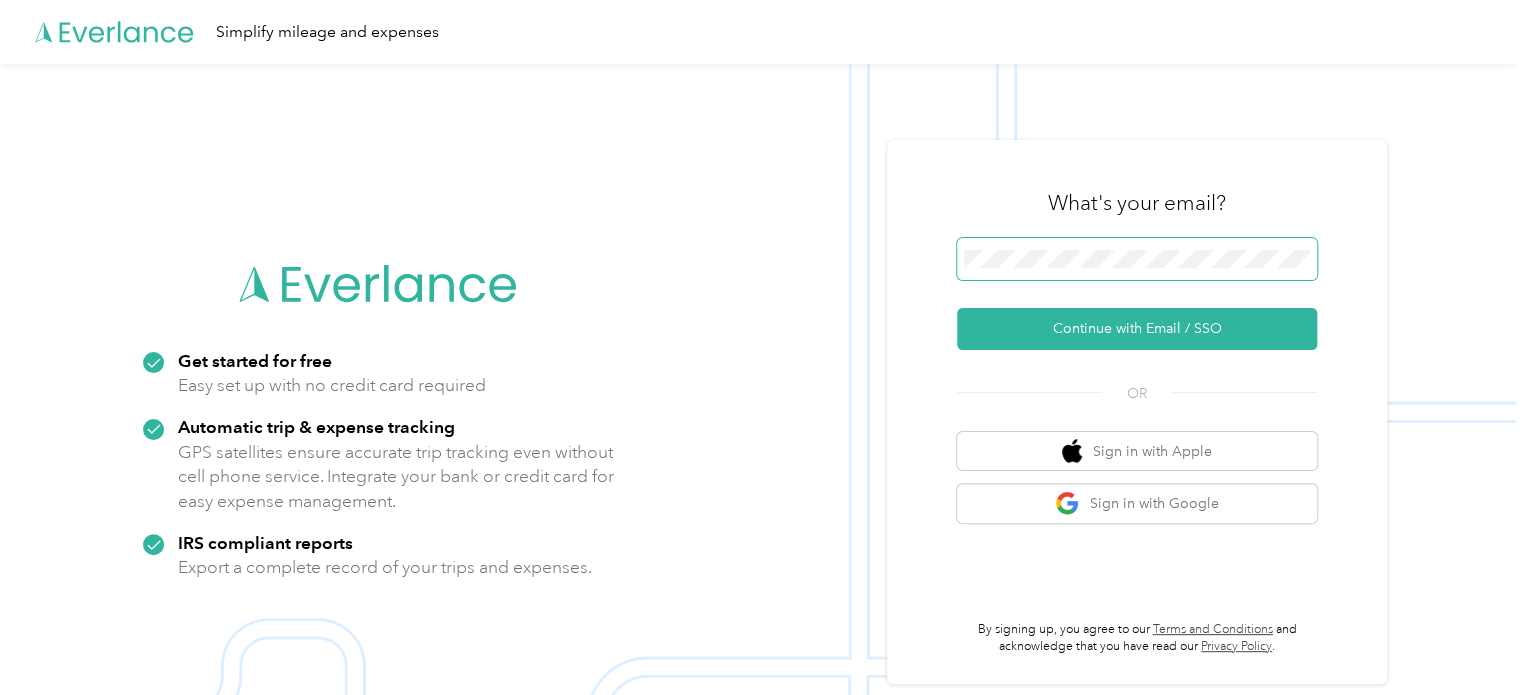 click at bounding box center (1137, 259) 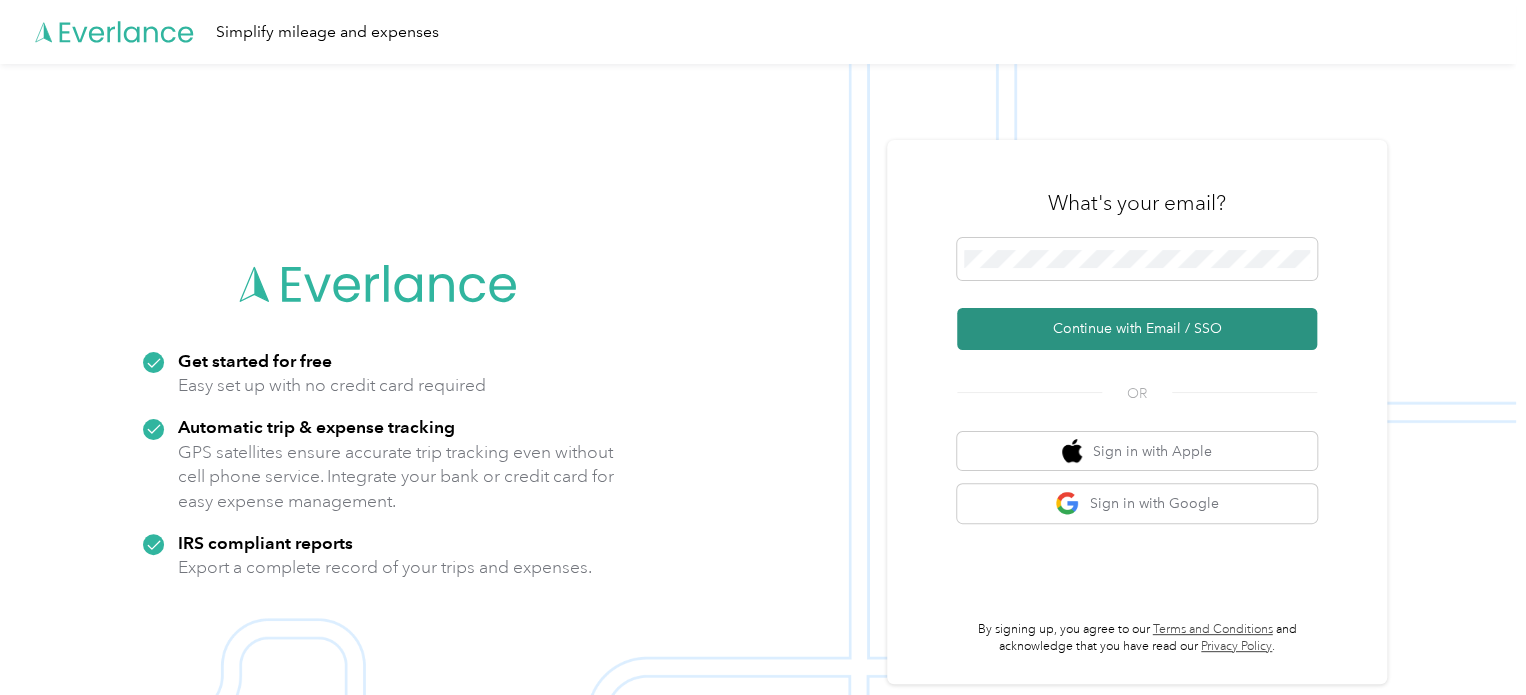 click on "Continue with Email / SSO" at bounding box center [1137, 329] 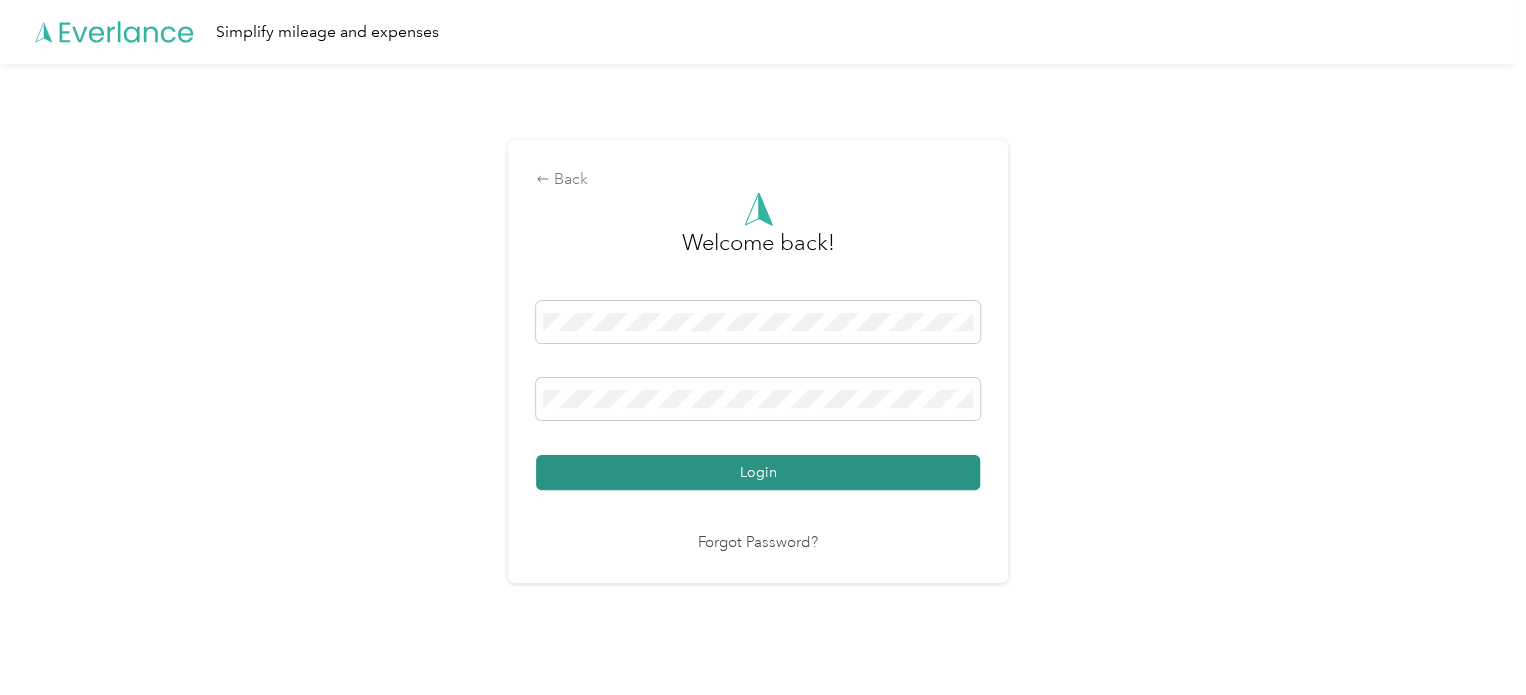 click on "Login" at bounding box center [758, 472] 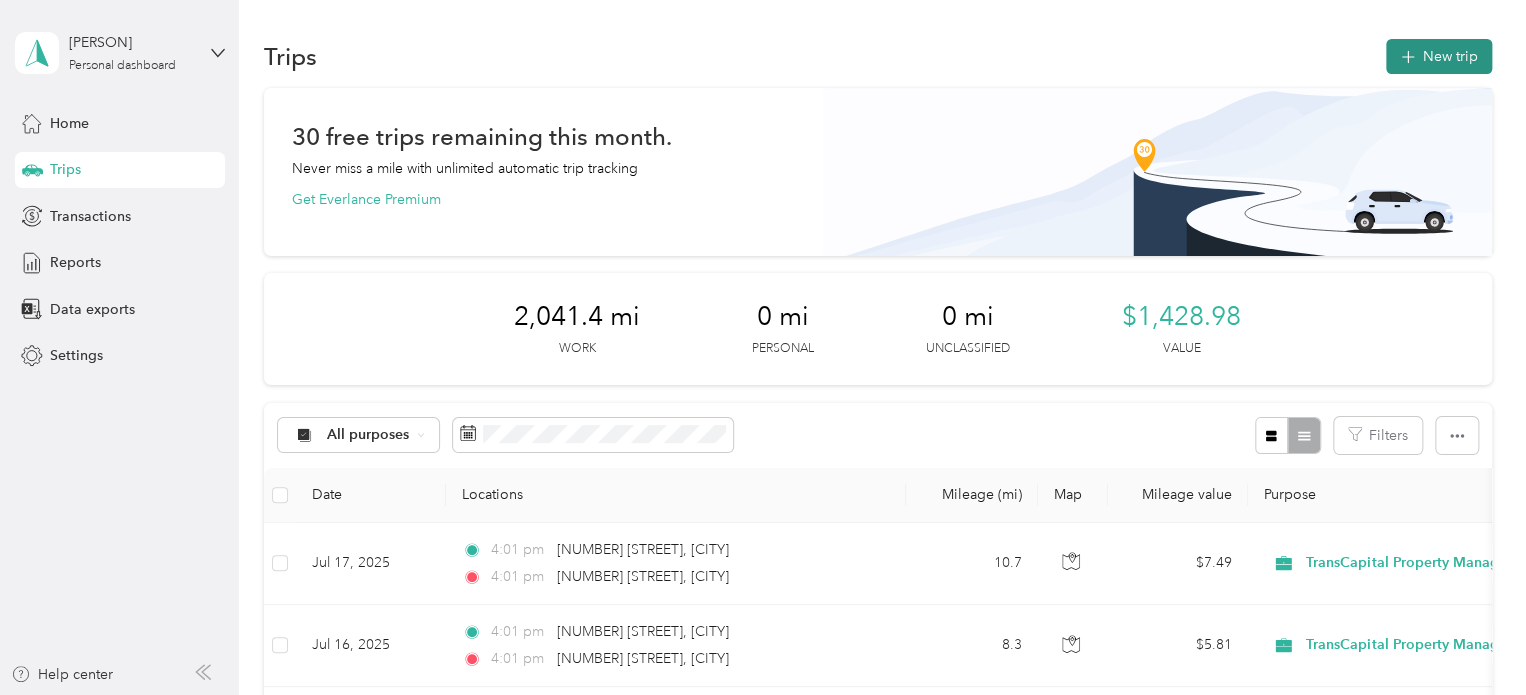 click on "New trip" at bounding box center (1439, 56) 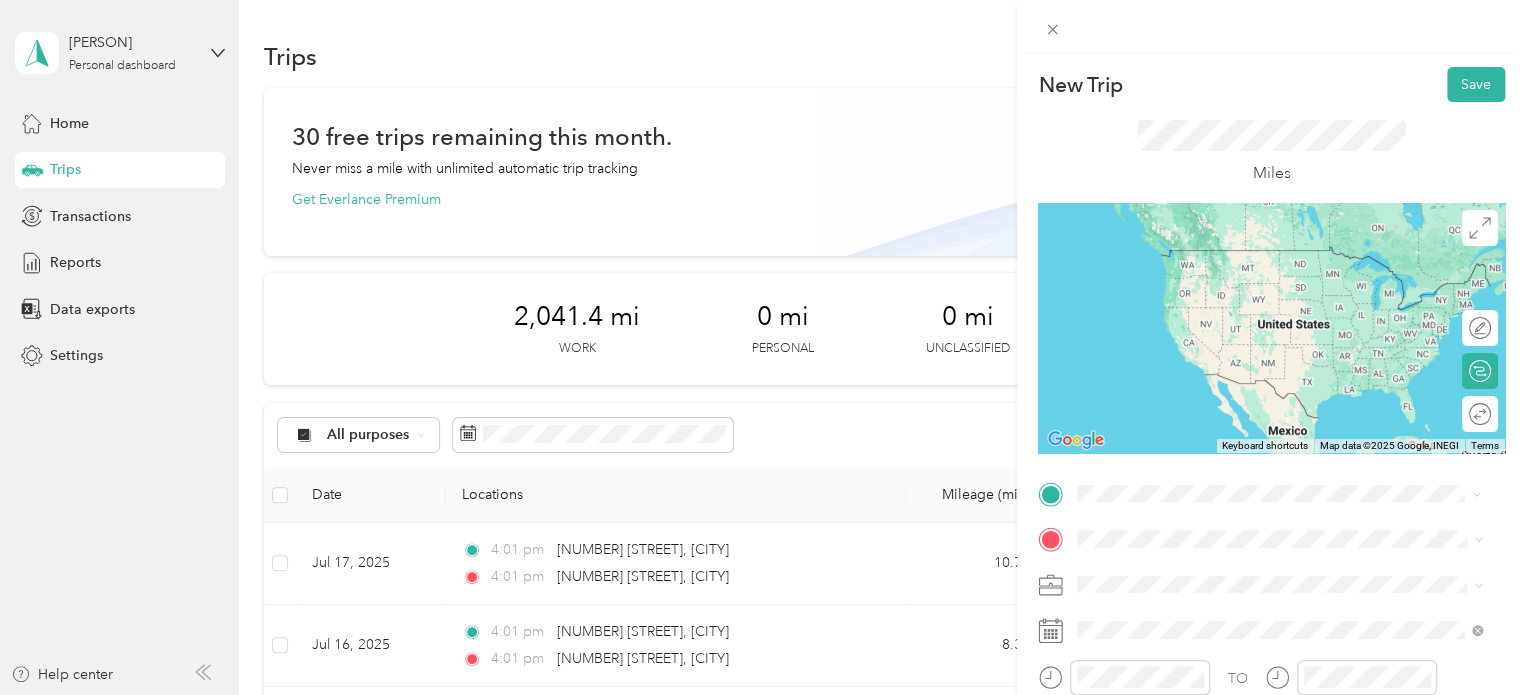 drag, startPoint x: 1209, startPoint y: 254, endPoint x: 1162, endPoint y: 355, distance: 111.40018 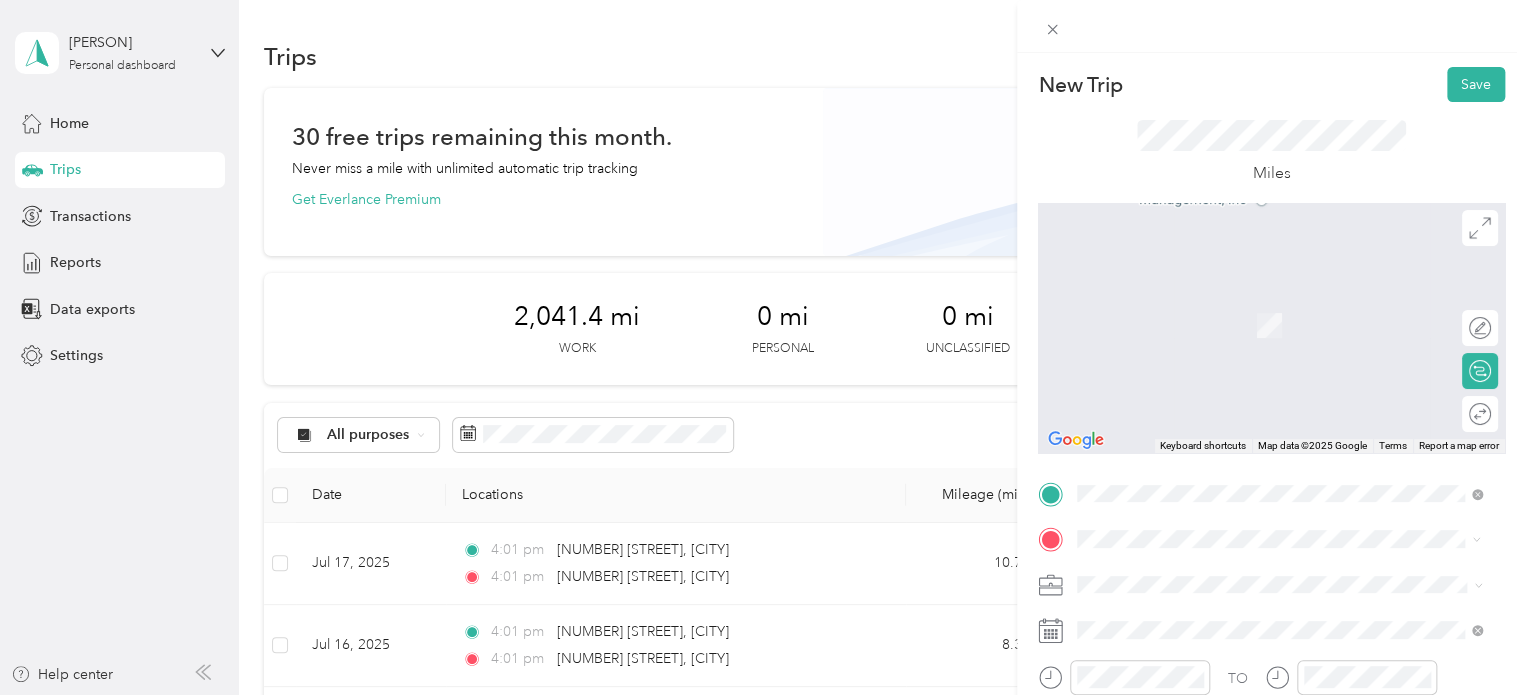 click on "[NUMBER] [STREET]
[CITY], [STATE] [POSTAL_CODE], [COUNTRY]" at bounding box center (1259, 304) 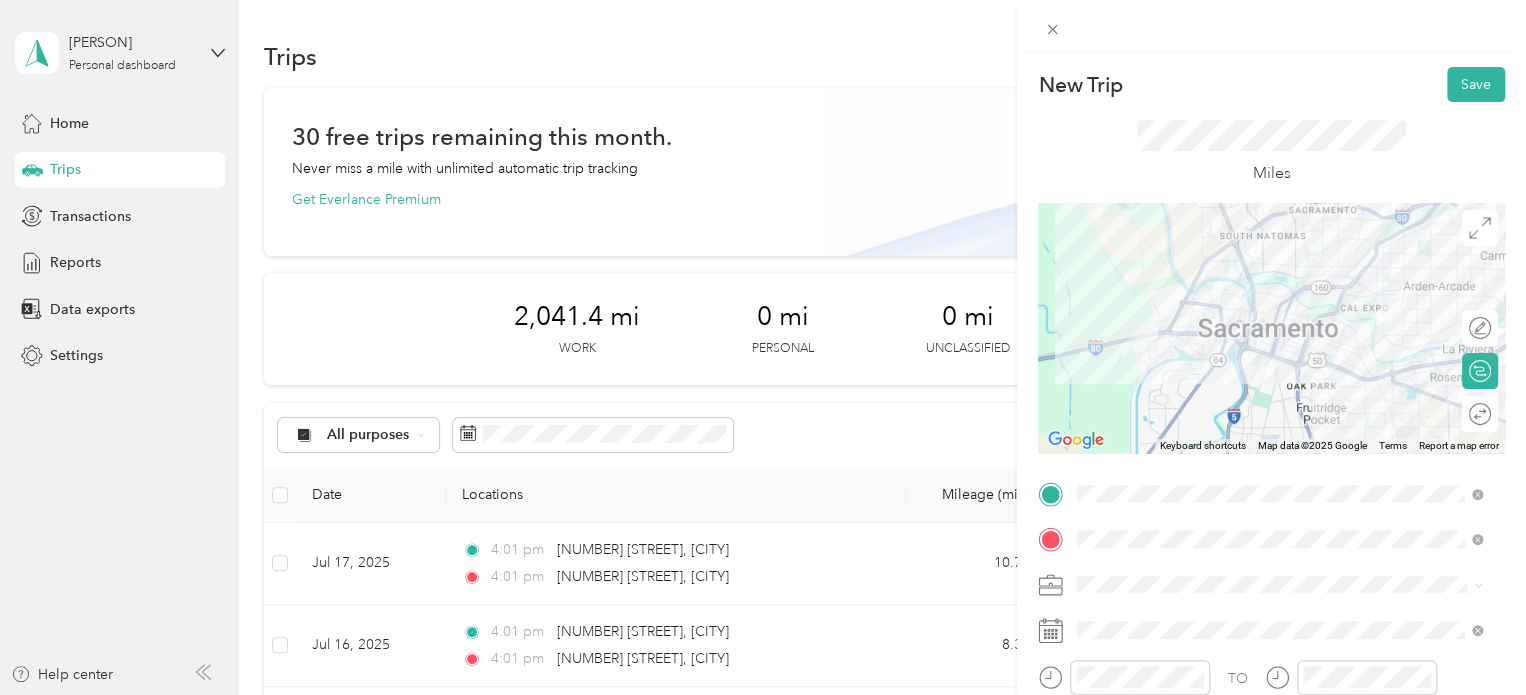 click 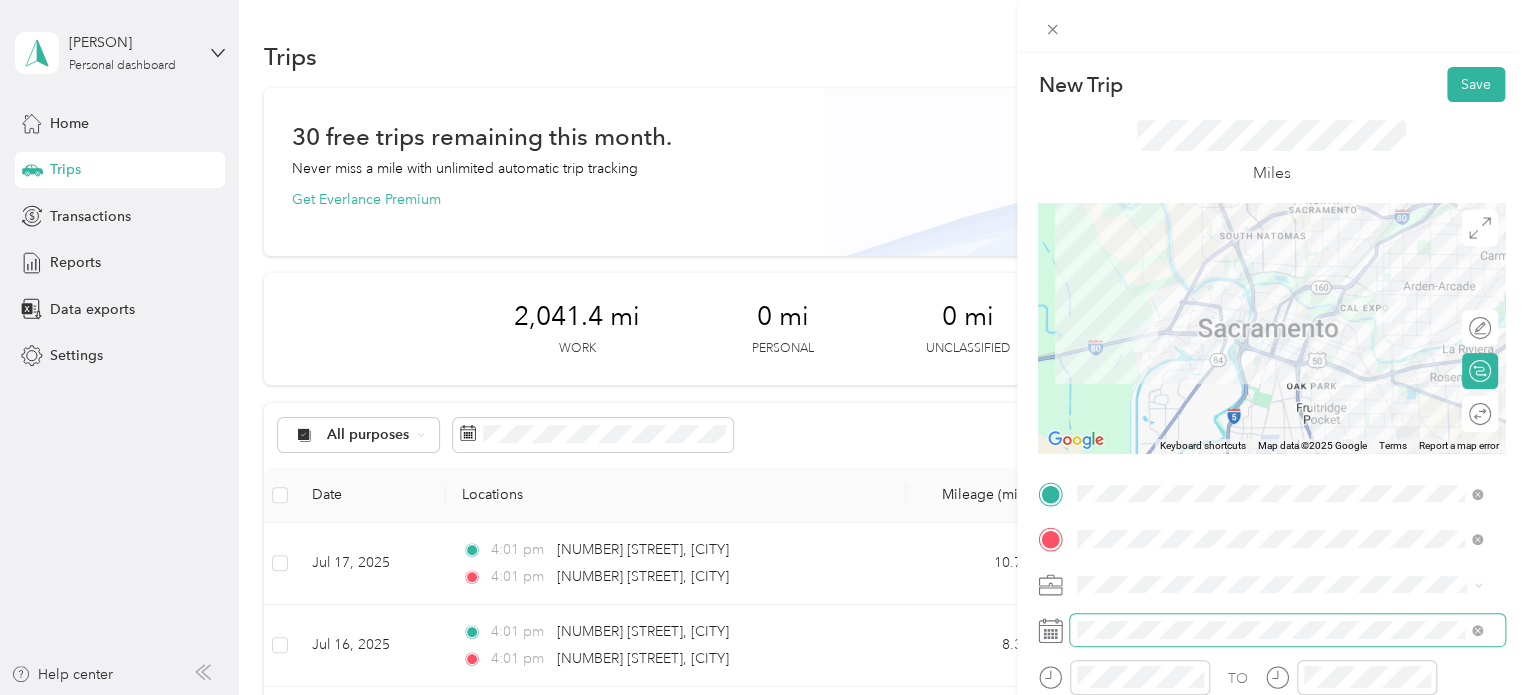 scroll, scrollTop: 200, scrollLeft: 0, axis: vertical 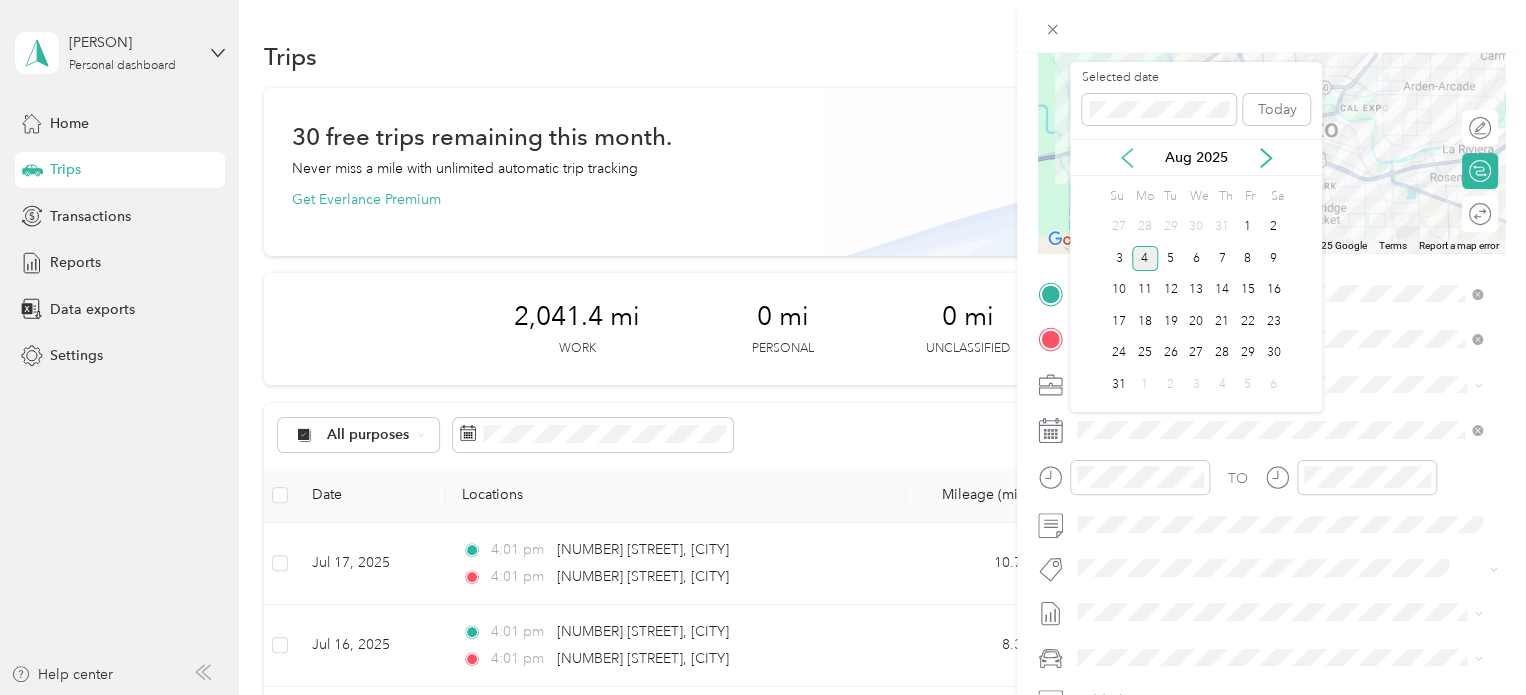 click 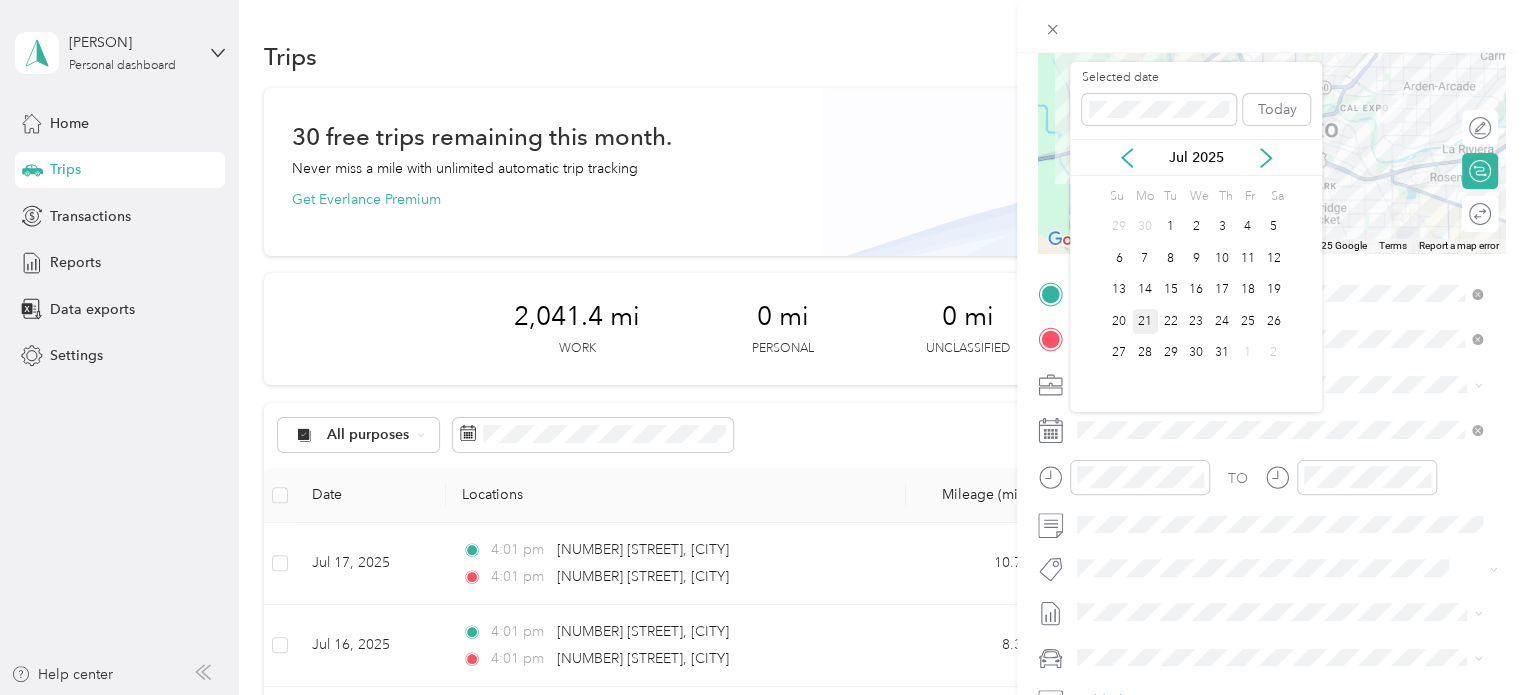 click on "21" at bounding box center (1145, 321) 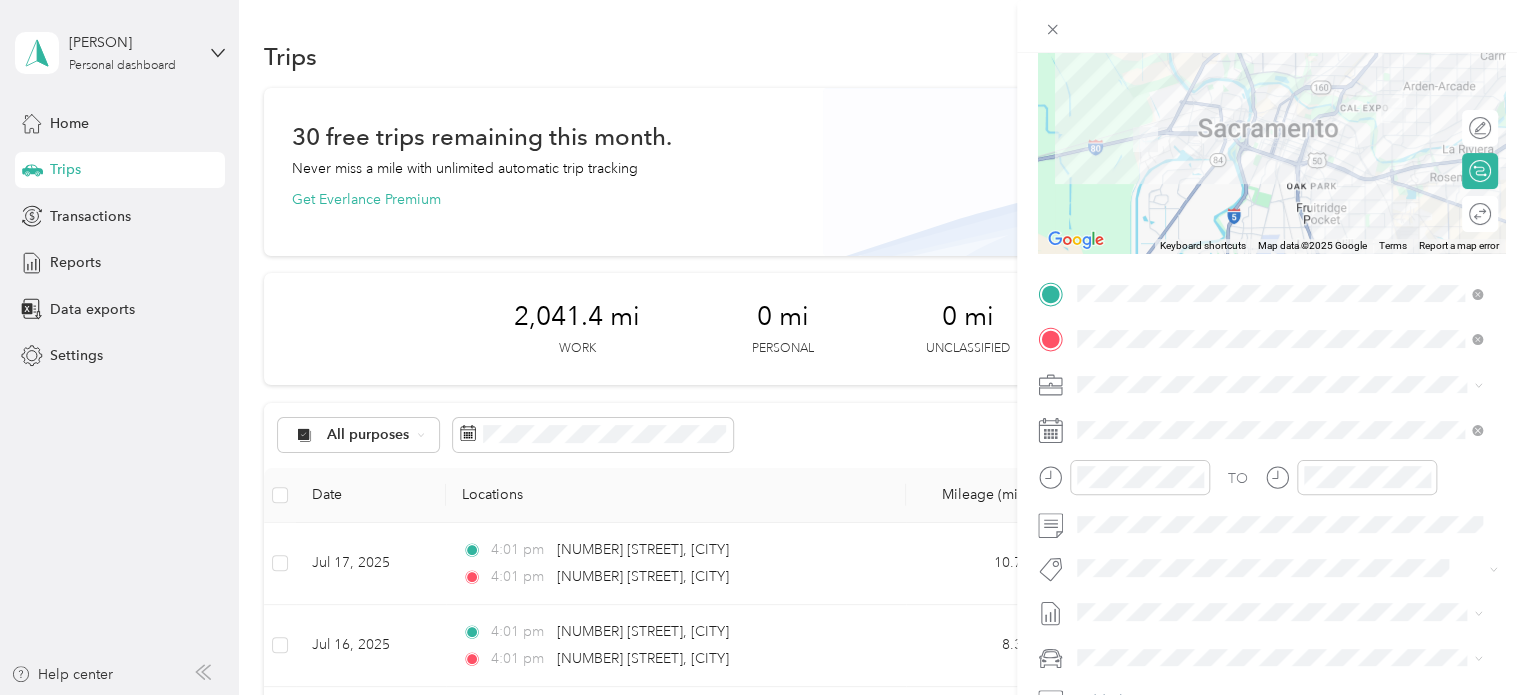 scroll, scrollTop: 0, scrollLeft: 0, axis: both 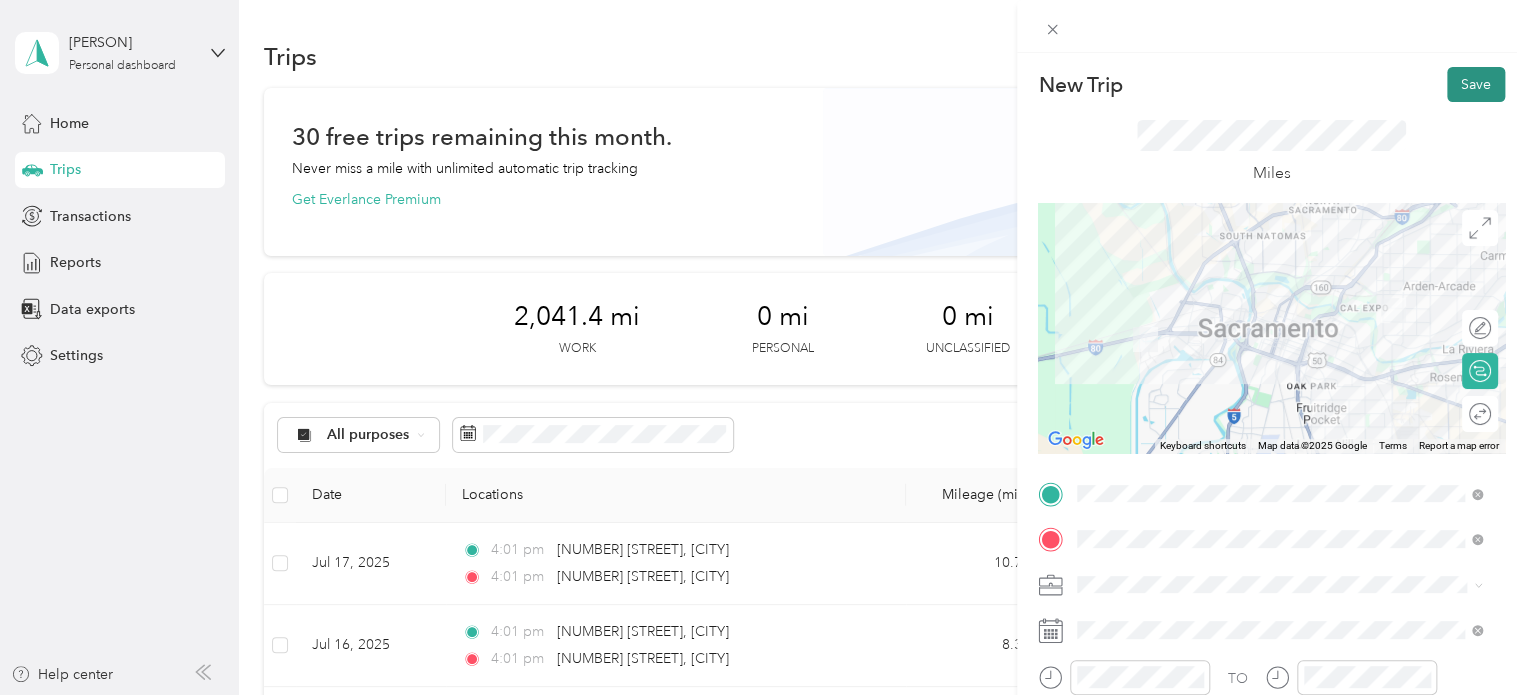 click on "Save" at bounding box center [1476, 84] 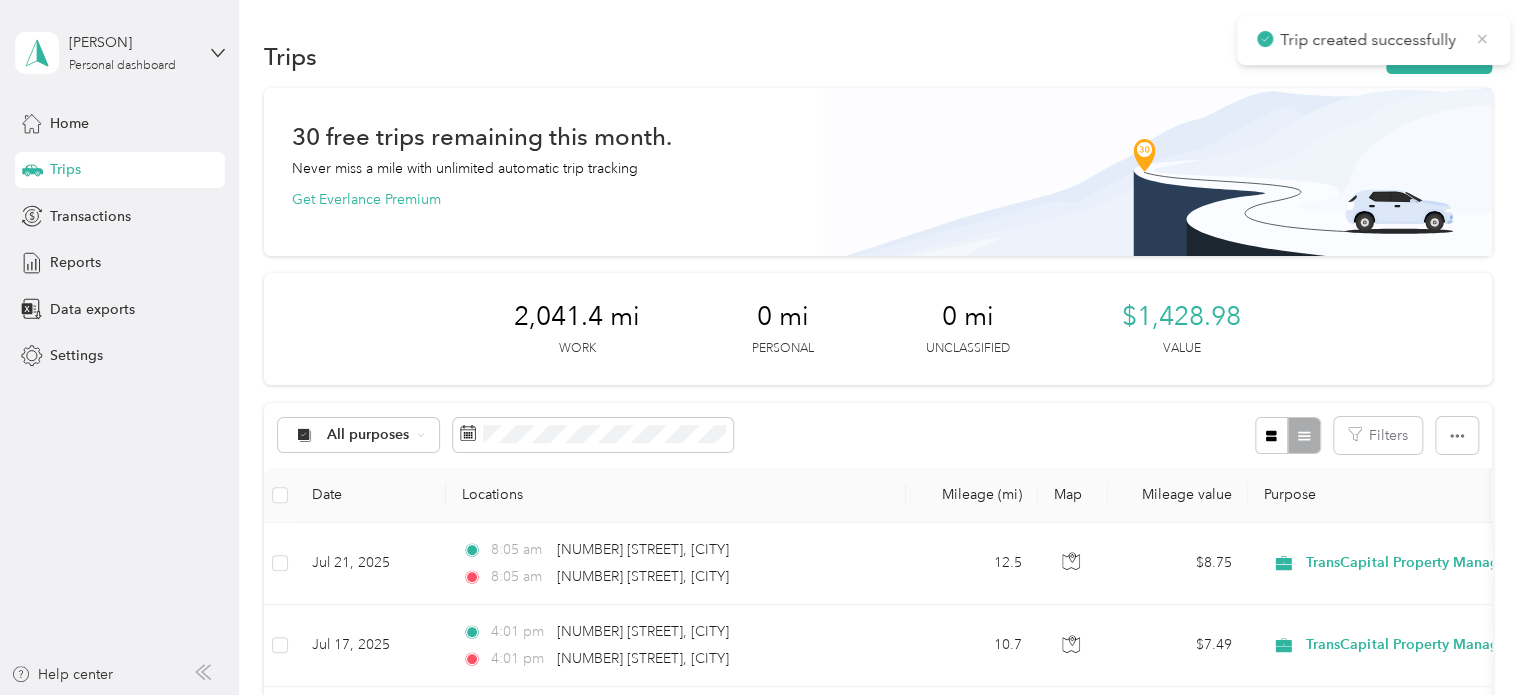 click 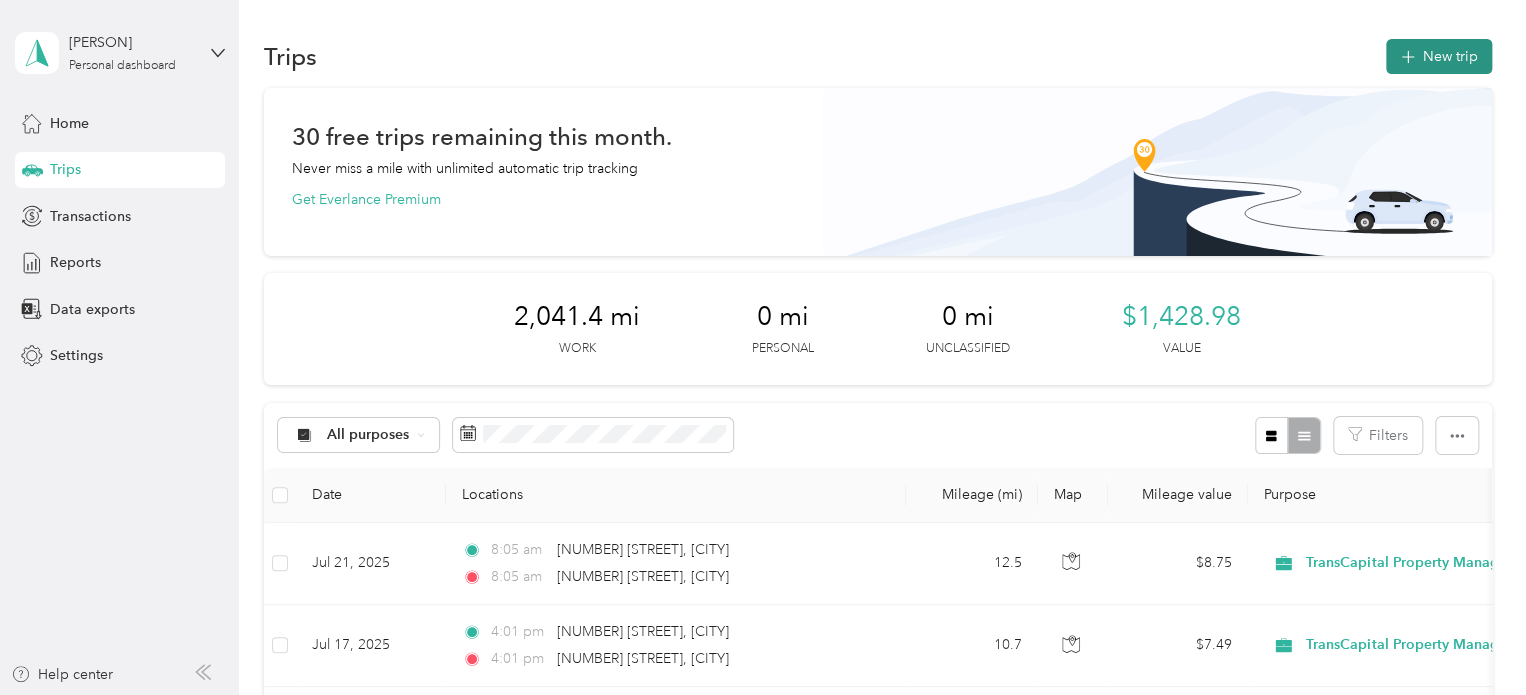 click on "New trip" at bounding box center (1439, 56) 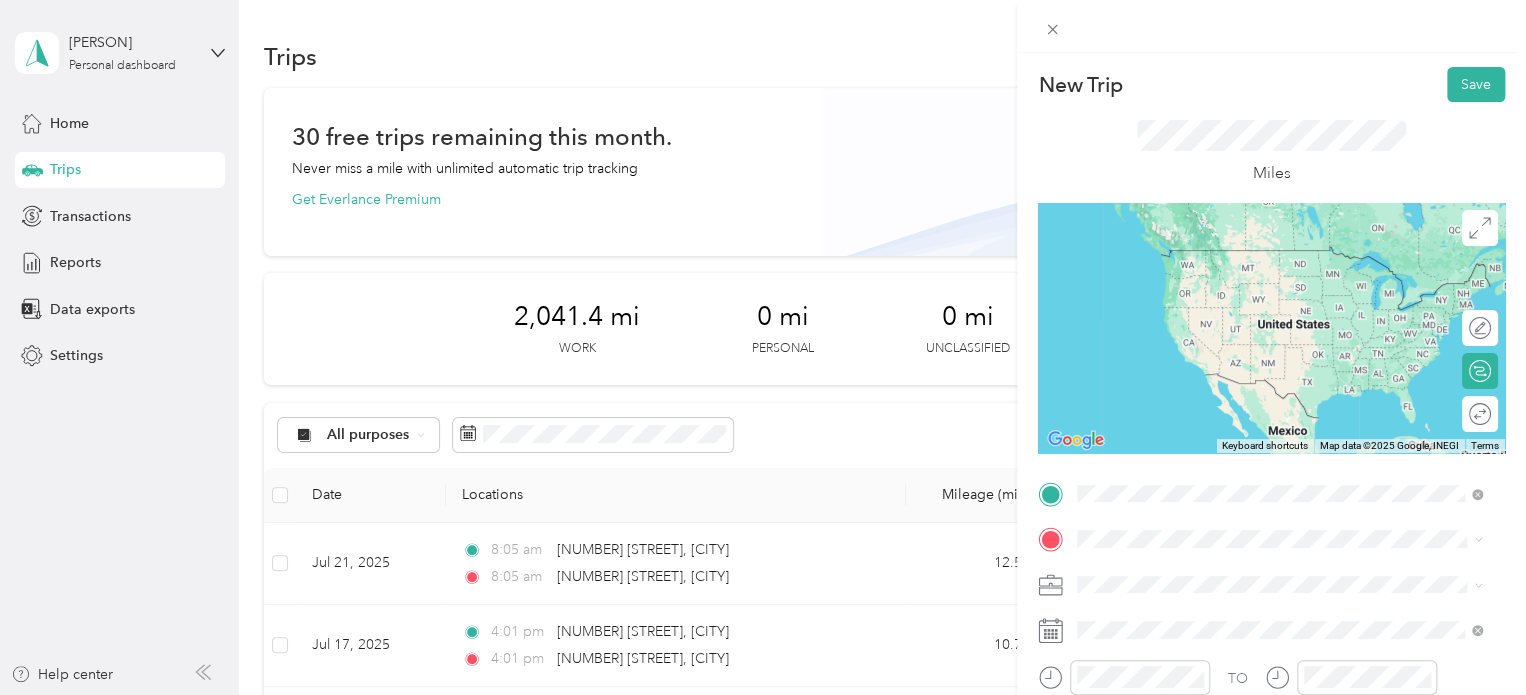 click on "[NUMBER] [STREET]
[CITY], [STATE] [POSTAL_CODE], [COUNTRY]" at bounding box center (1259, 258) 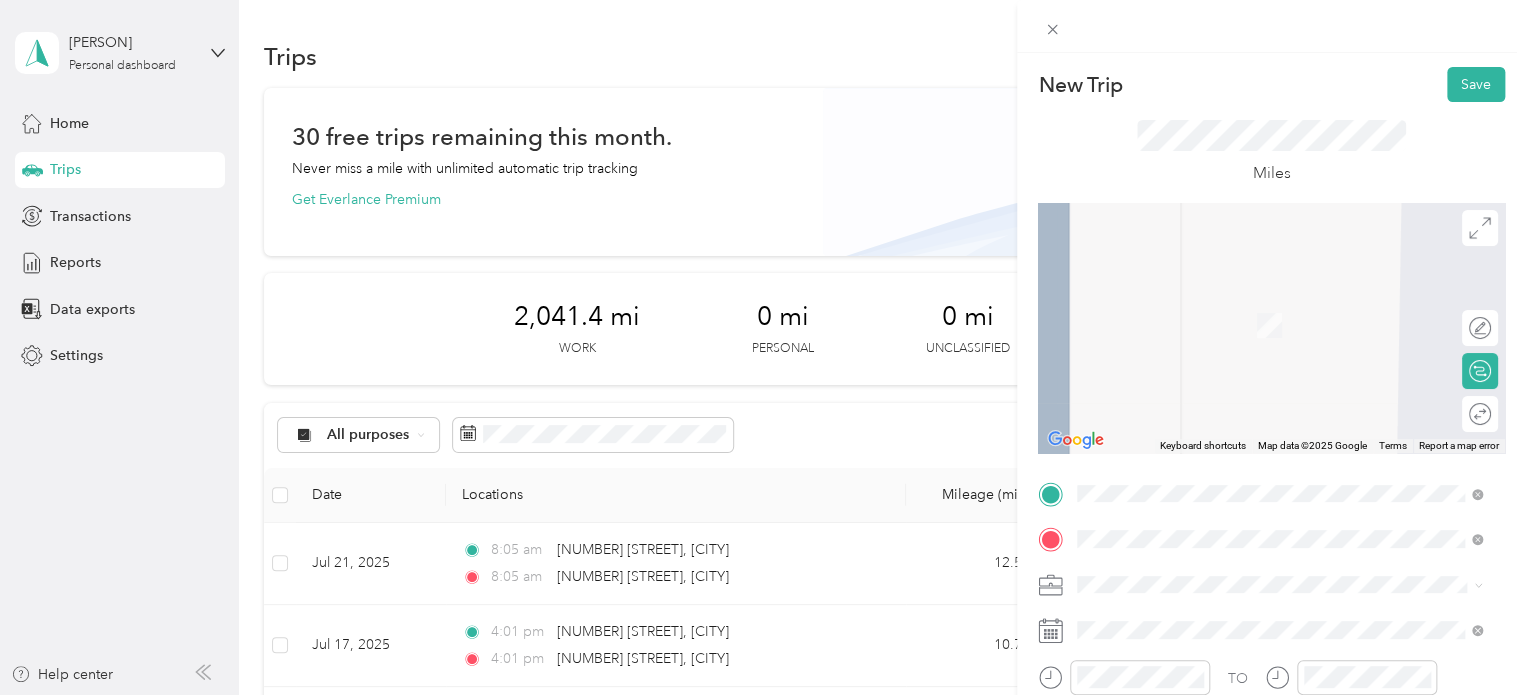 click on "[NUMBER] [STREET]
[CITY], [STATE] [POSTAL_CODE], [COUNTRY]" at bounding box center [1259, 304] 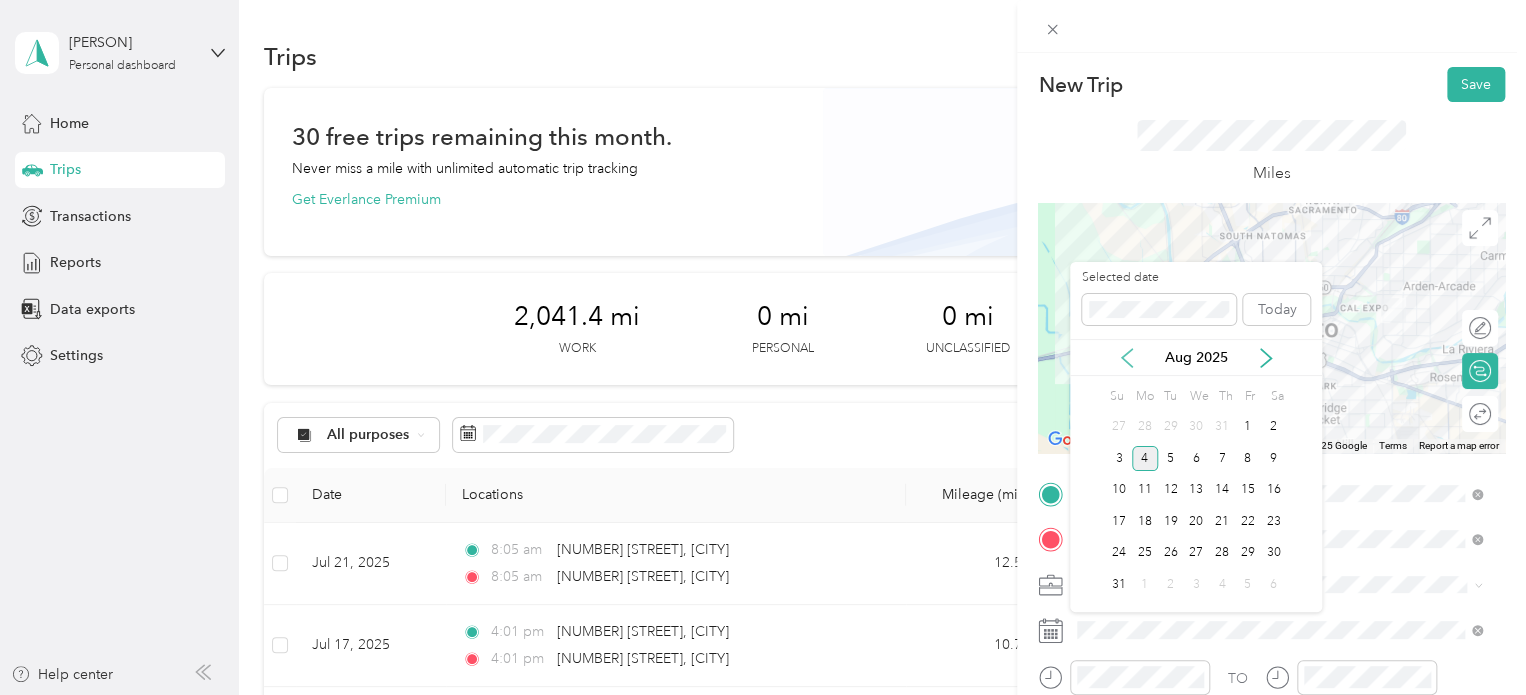 click 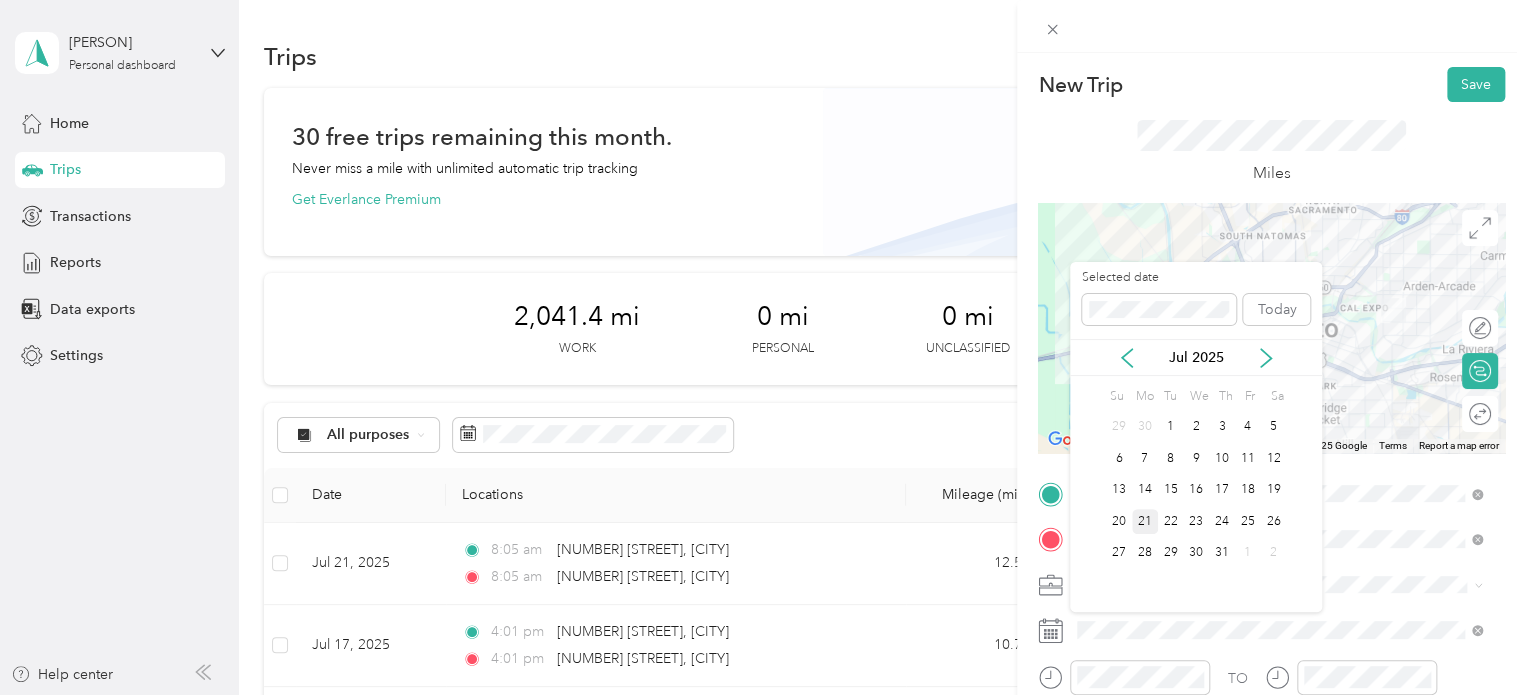 click on "21" at bounding box center (1145, 521) 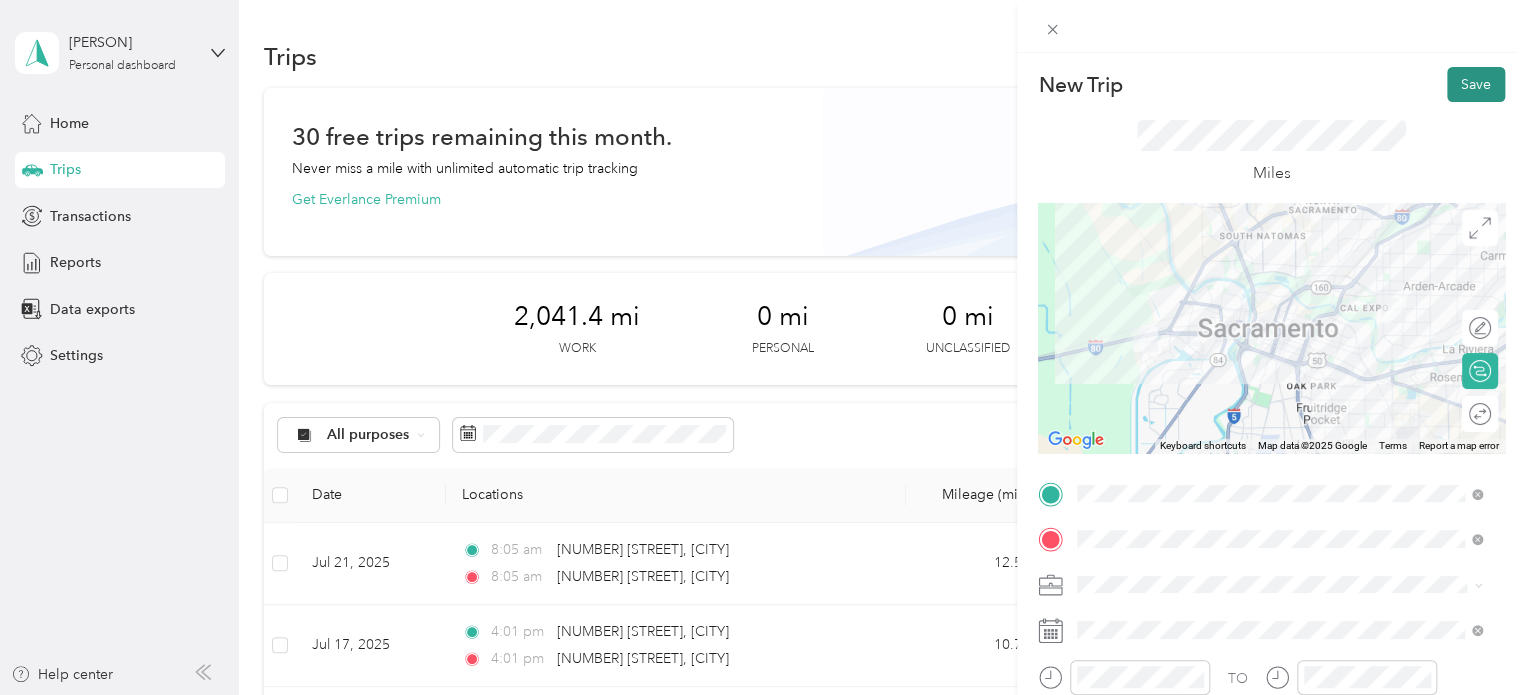 click on "Save" at bounding box center [1476, 84] 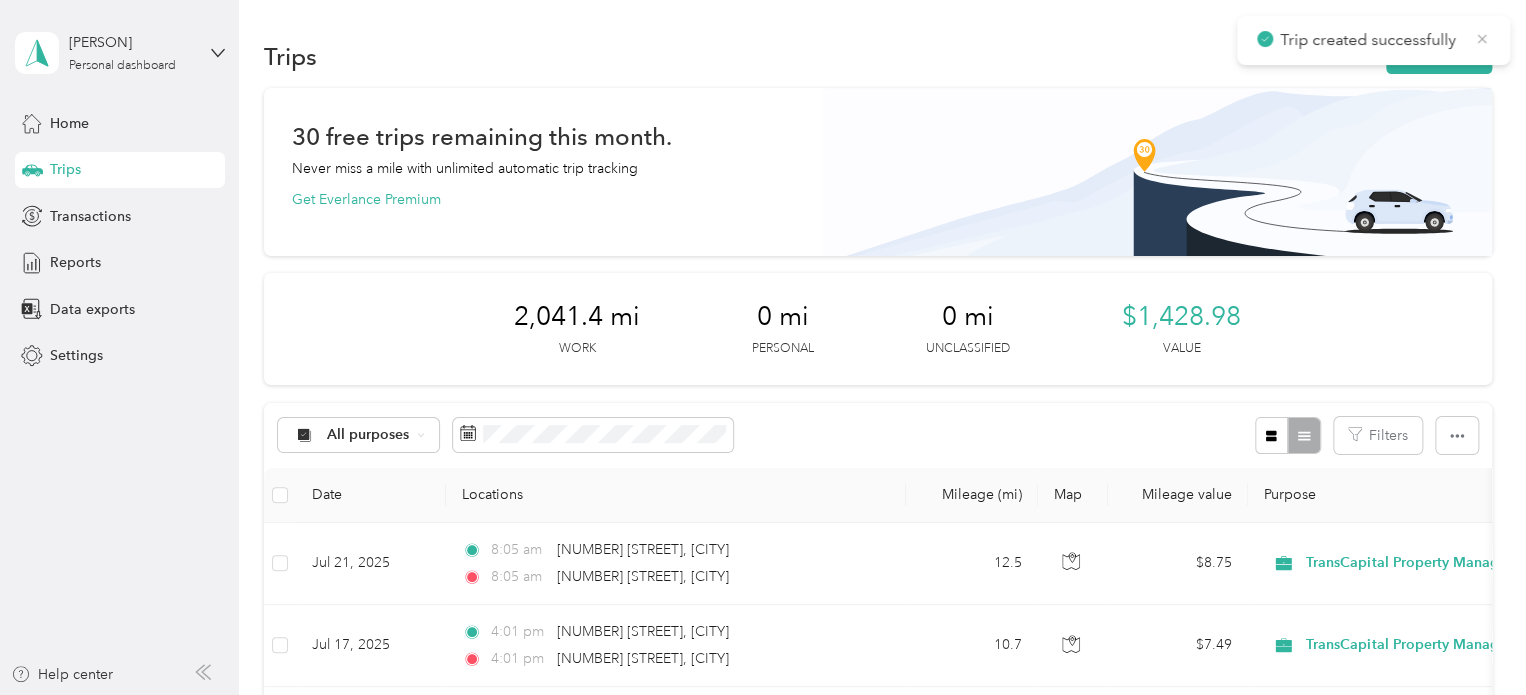 click 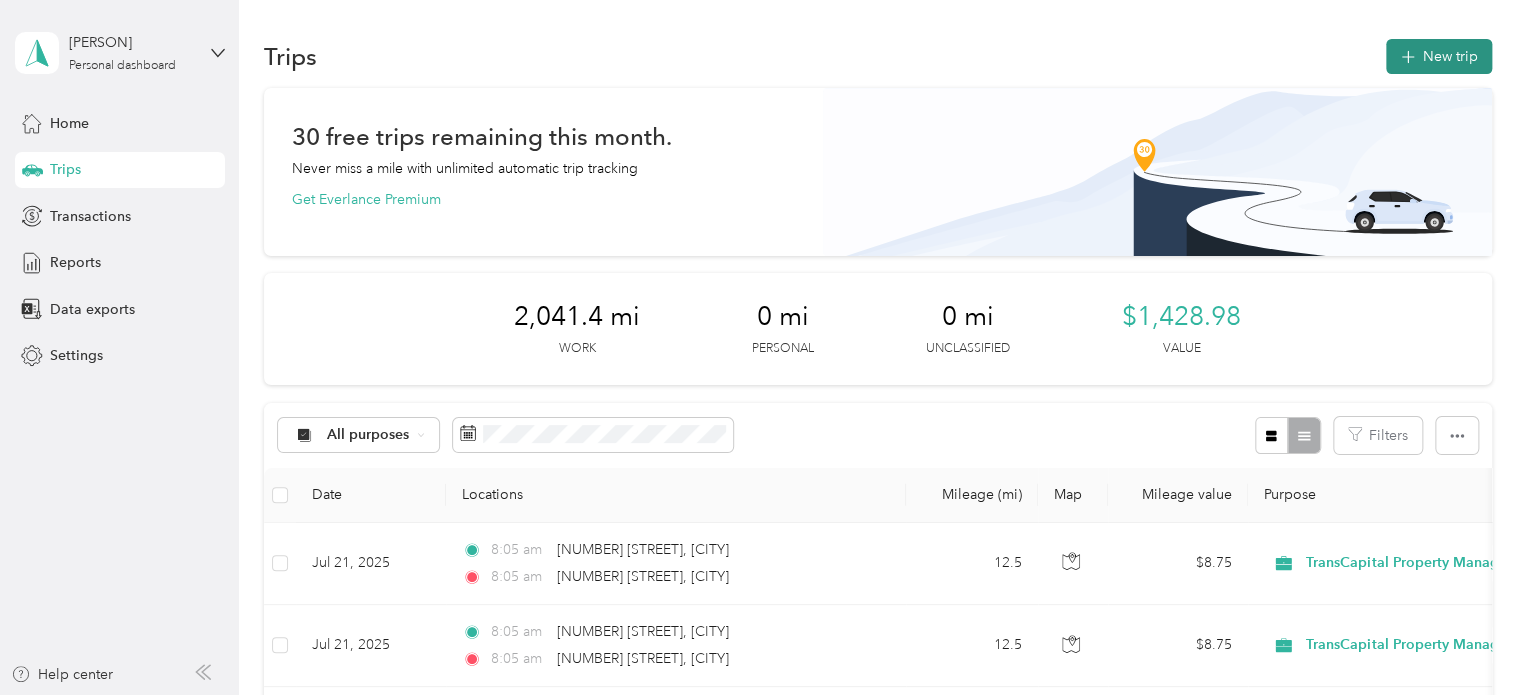 click on "New trip" at bounding box center (1439, 56) 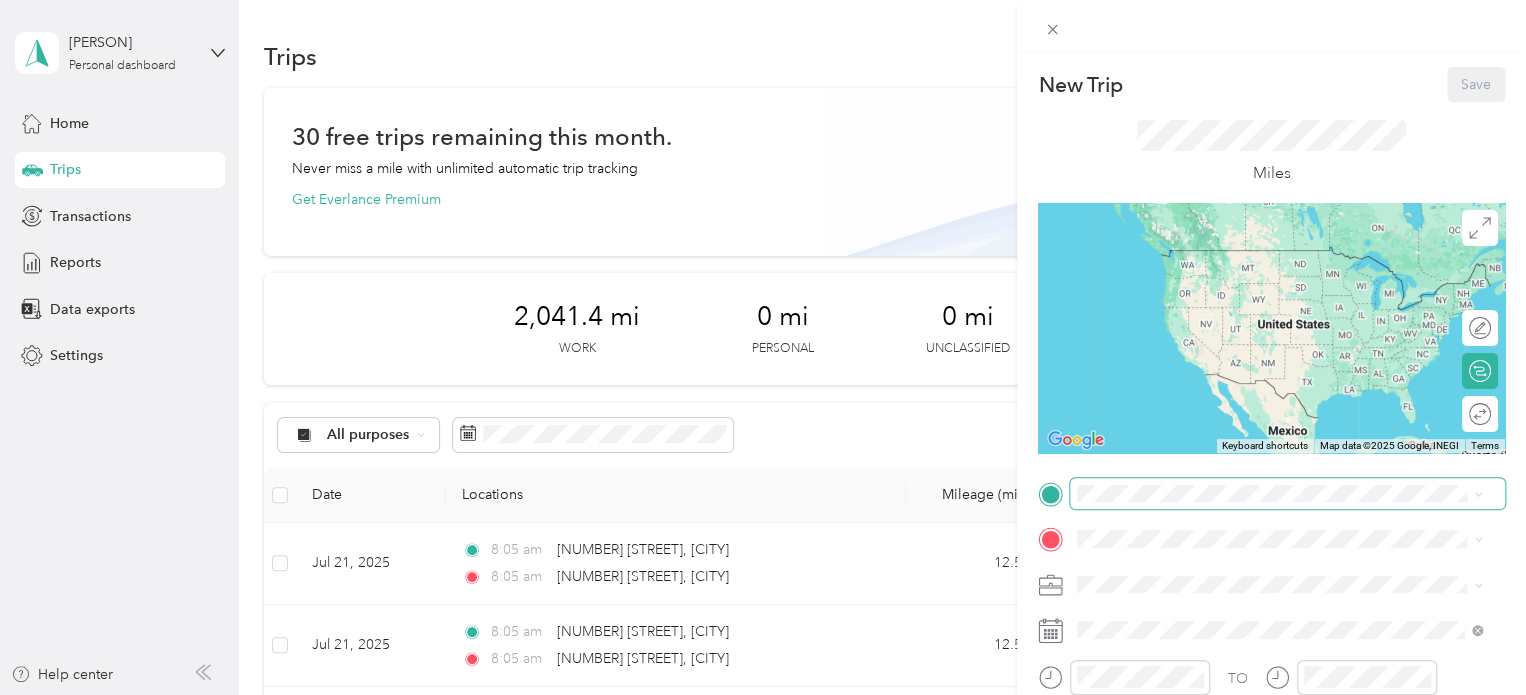 click at bounding box center [1287, 494] 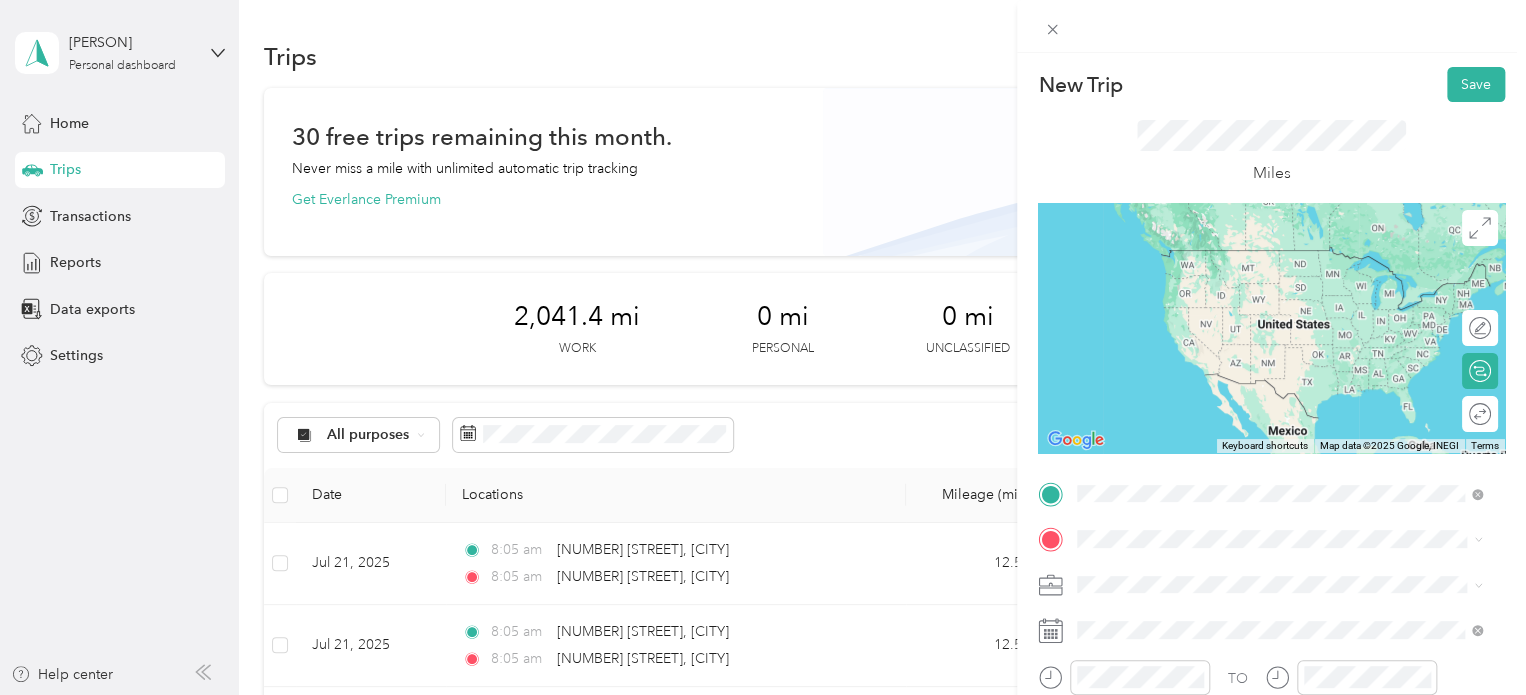 click on "[NUMBER] [STREET]
[CITY], [STATE] [POSTAL_CODE], [COUNTRY]" at bounding box center [1259, 258] 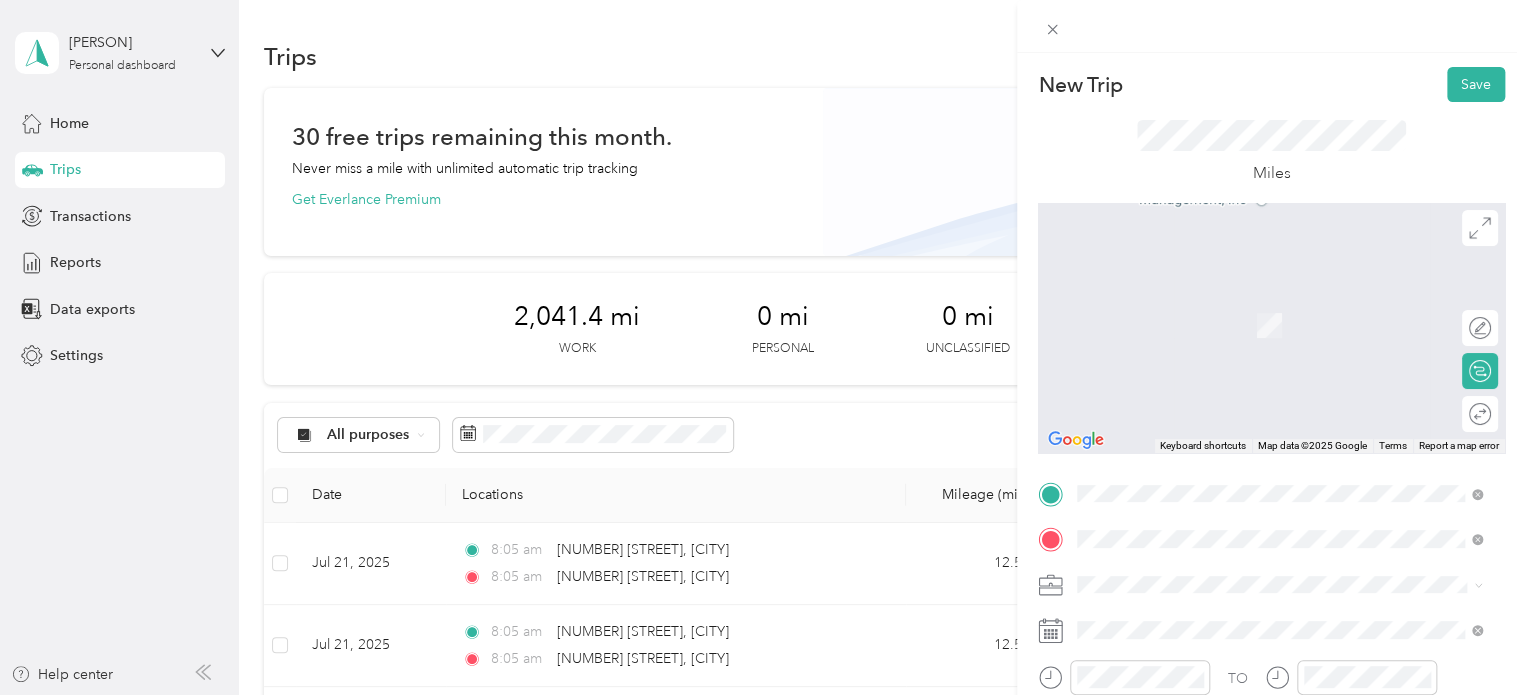 click on "[NUMBER] [STREET]
[CITY], [STATE] [POSTAL_CODE], [COUNTRY]" at bounding box center (1259, 304) 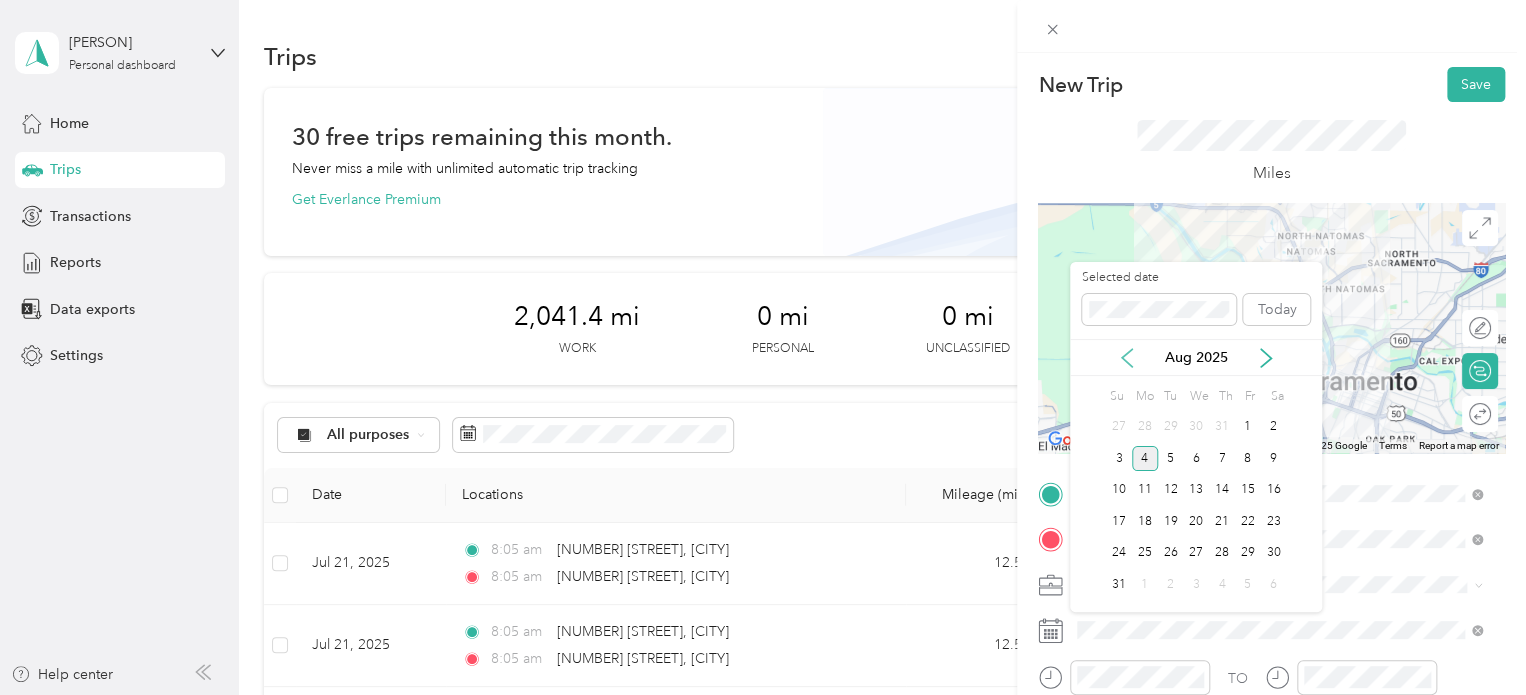 click 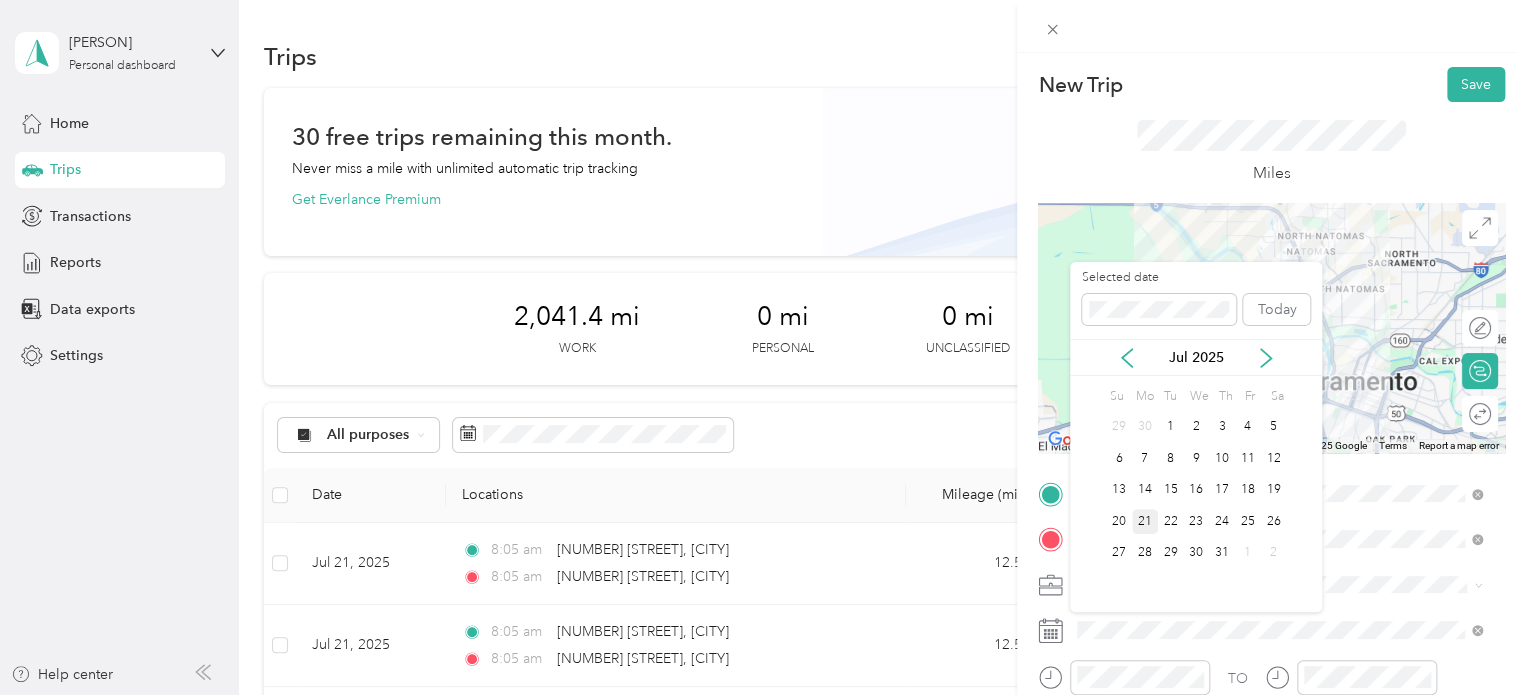 click on "21" at bounding box center (1145, 521) 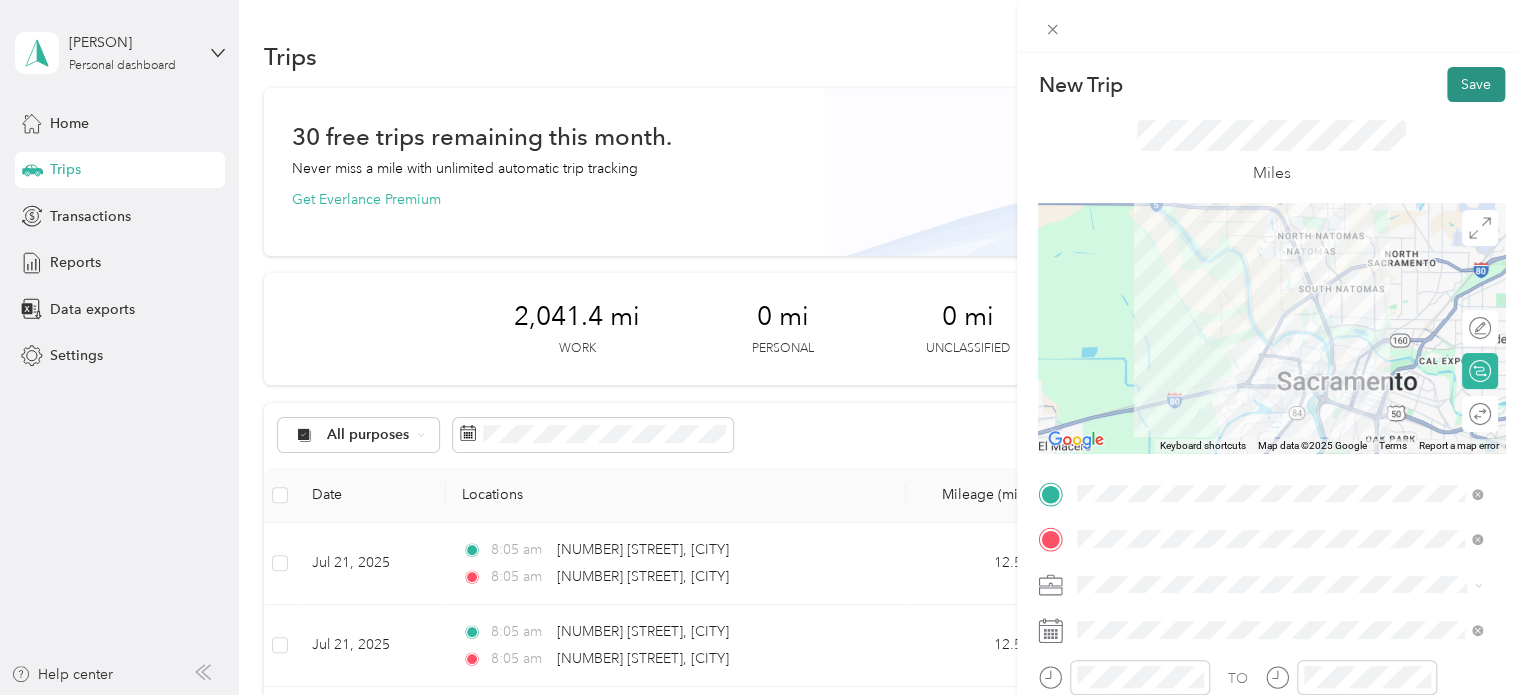 click on "Save" at bounding box center [1476, 84] 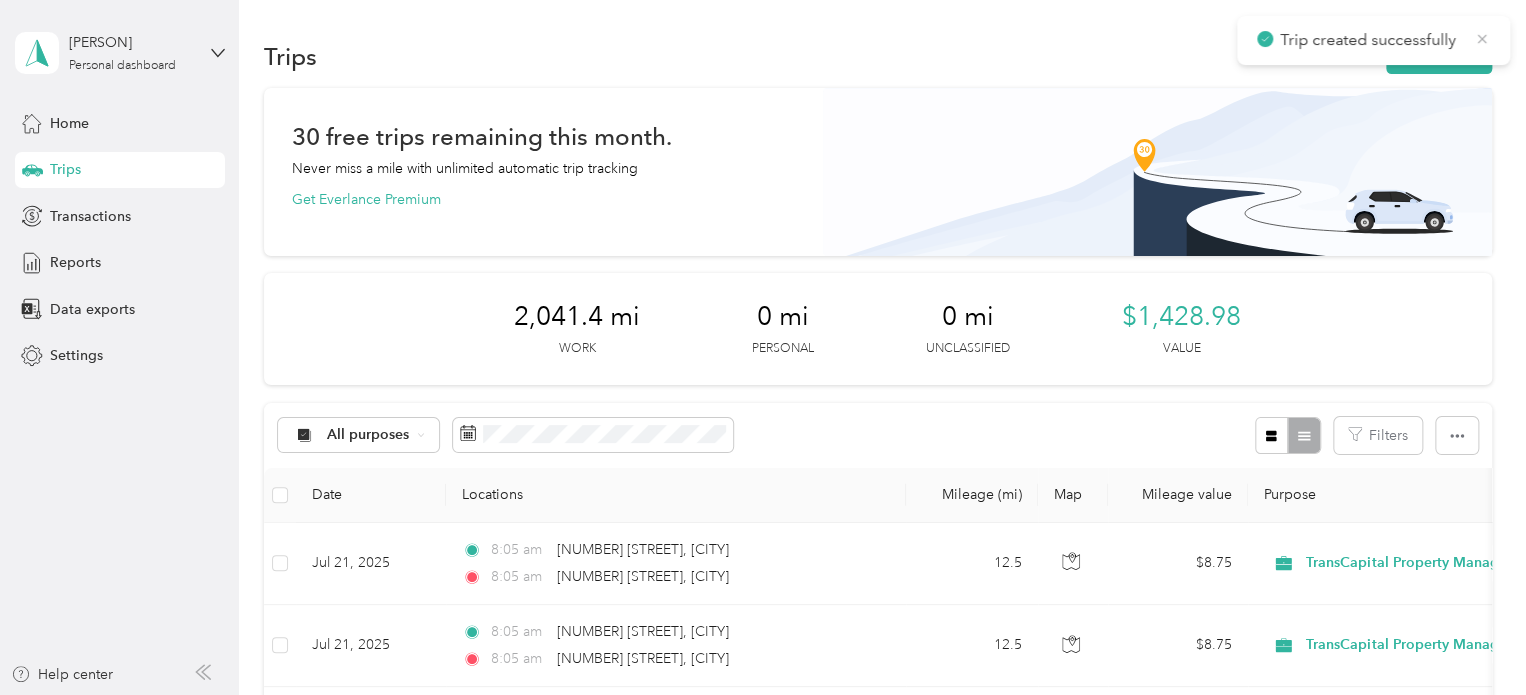 click 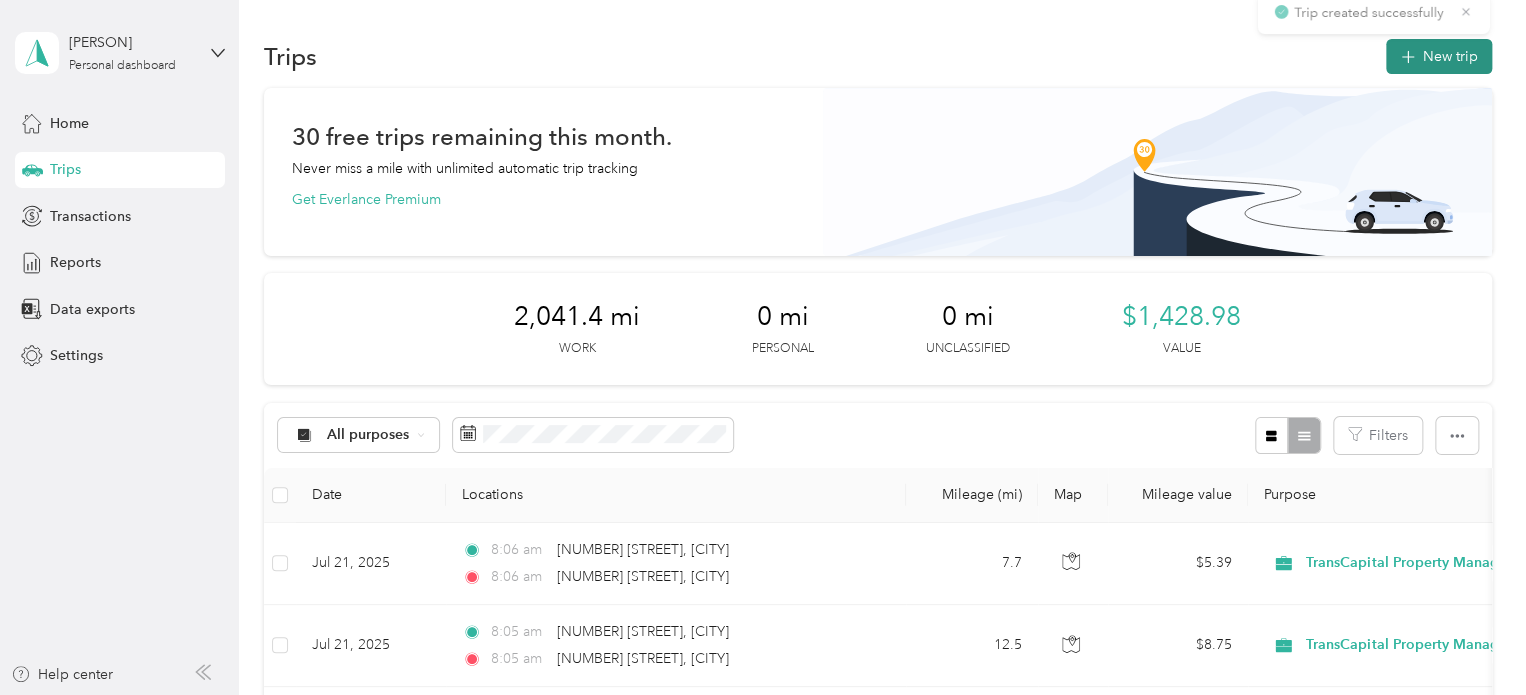 click on "New trip" at bounding box center (1439, 56) 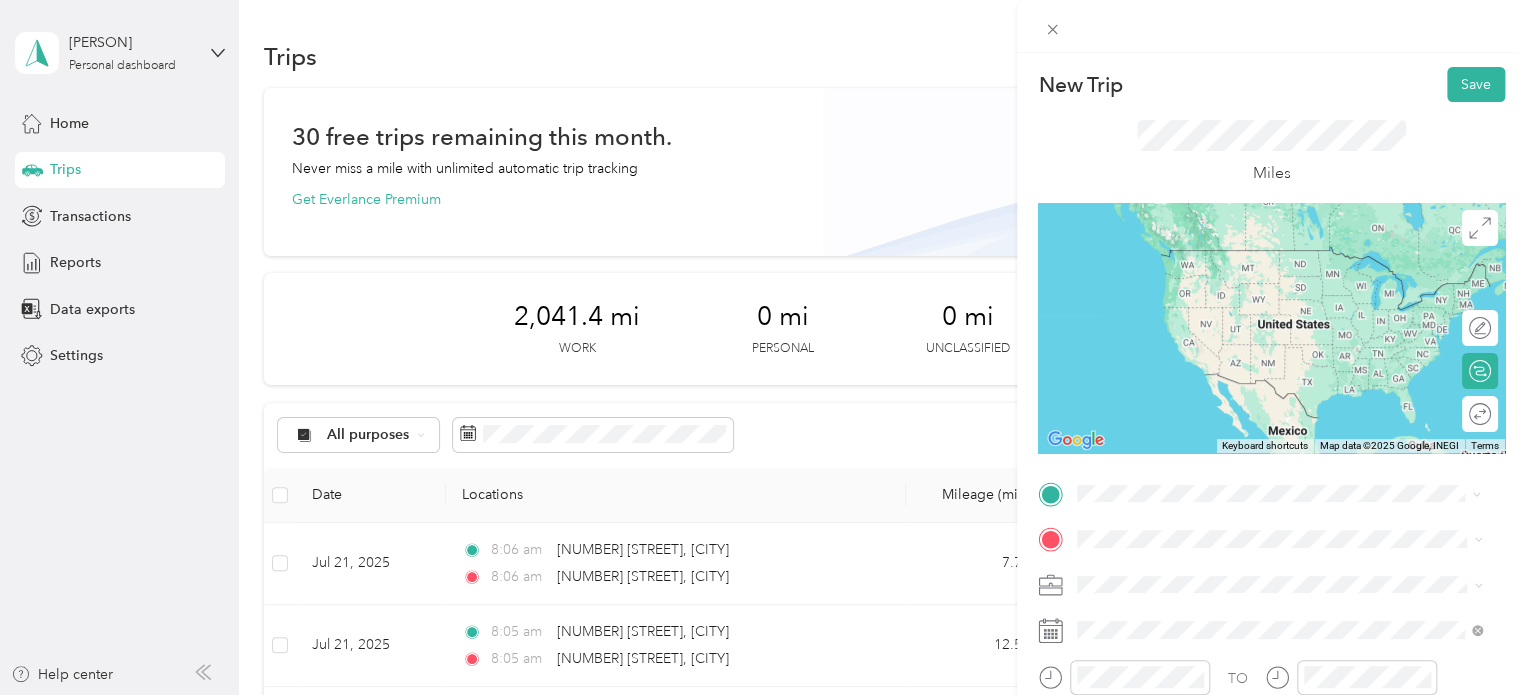 click on "[NUMBER] [STREET]
[CITY], [STATE] [POSTAL_CODE], [COUNTRY]" at bounding box center (1259, 258) 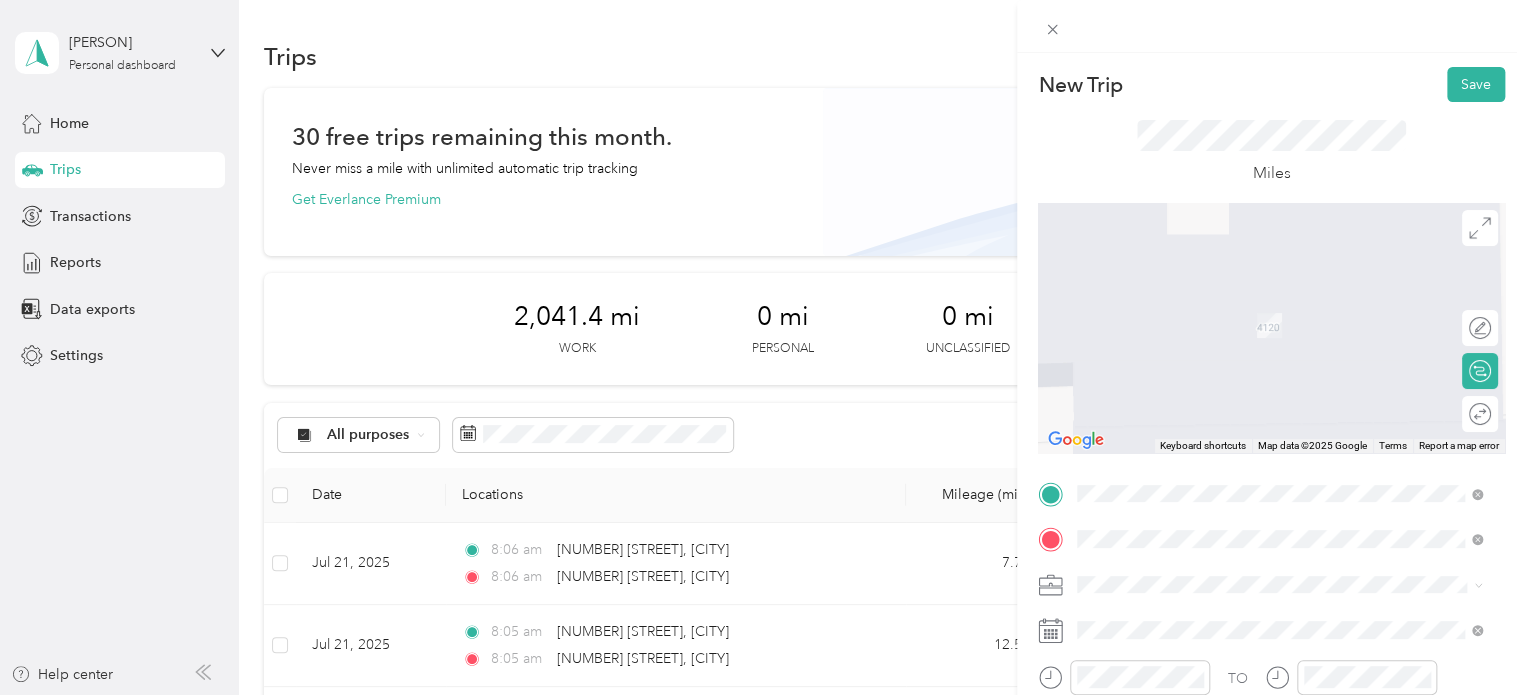 click on "[NUMBER] [STREET]
[CITY], [STATE] [POSTAL_CODE], [COUNTRY]" at bounding box center (1259, 304) 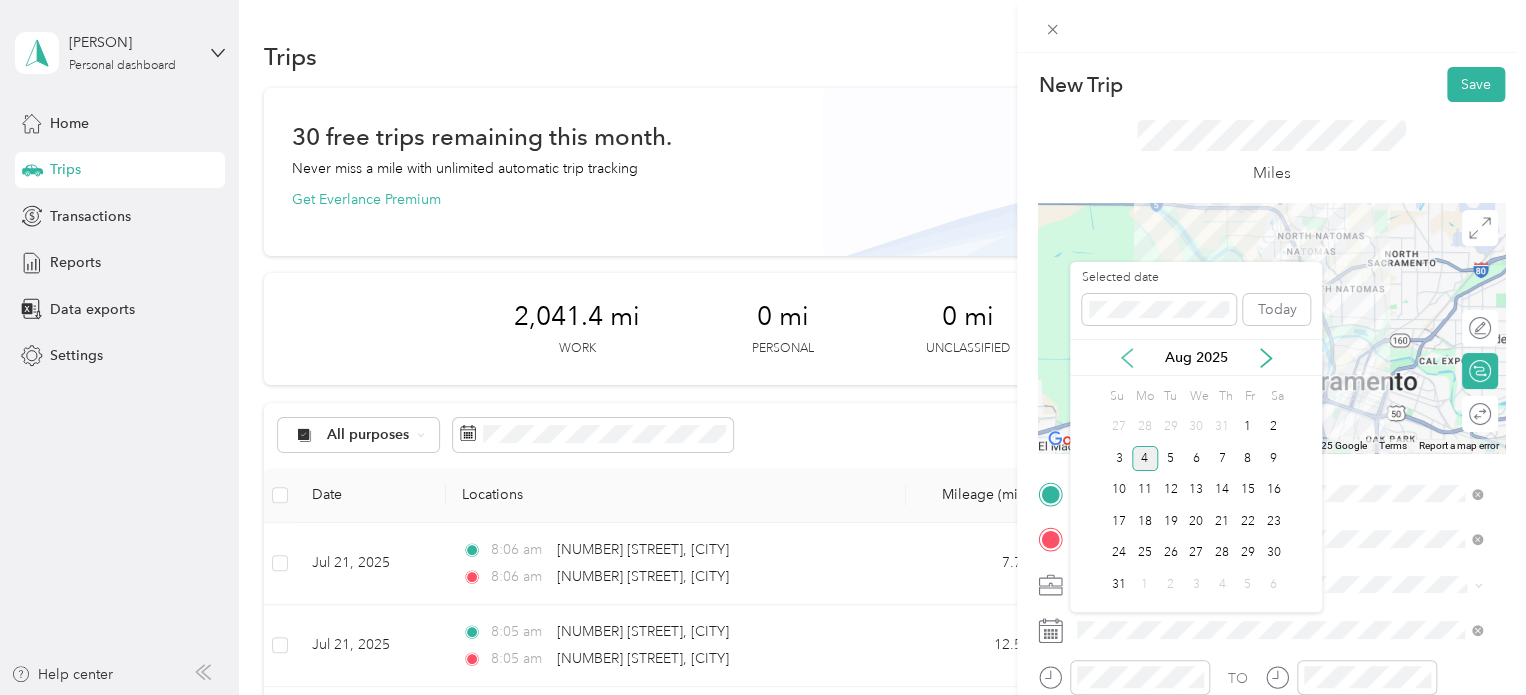 click 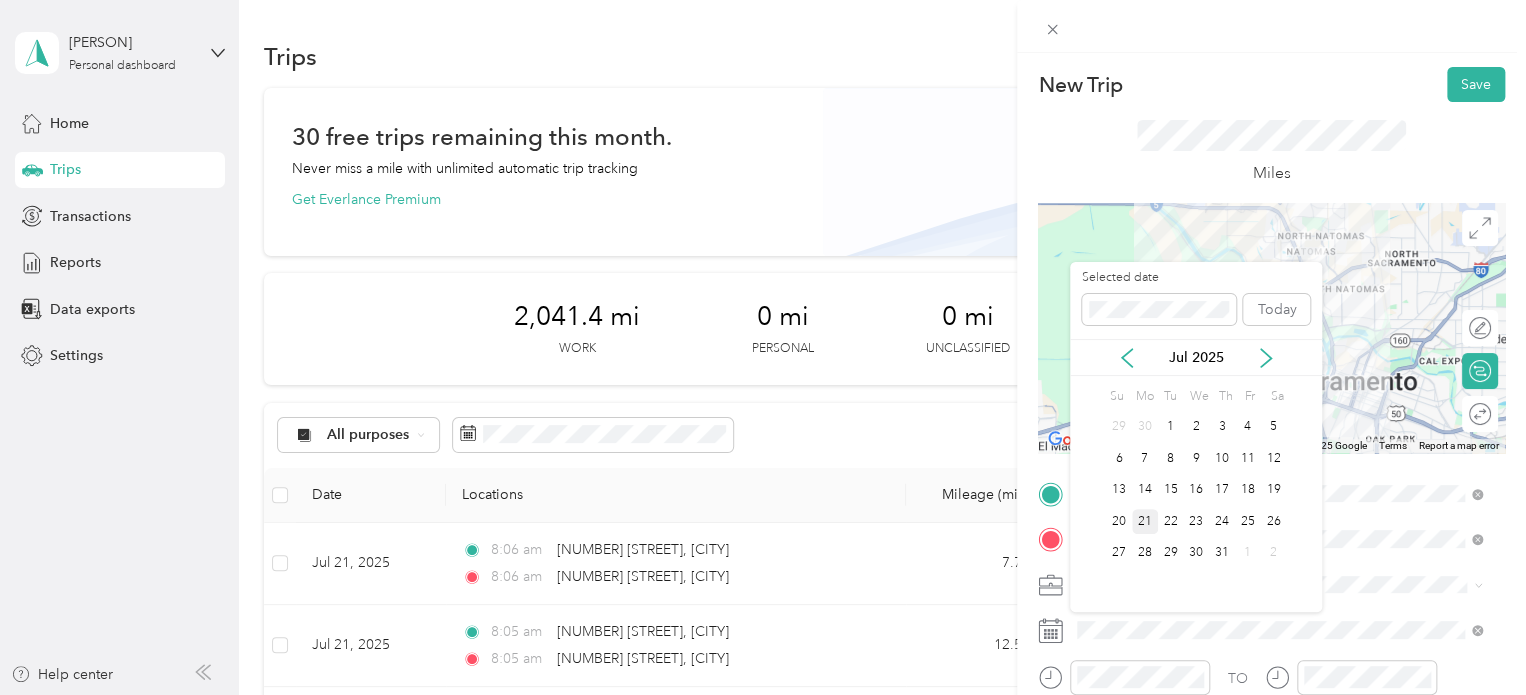 click on "21" at bounding box center (1145, 521) 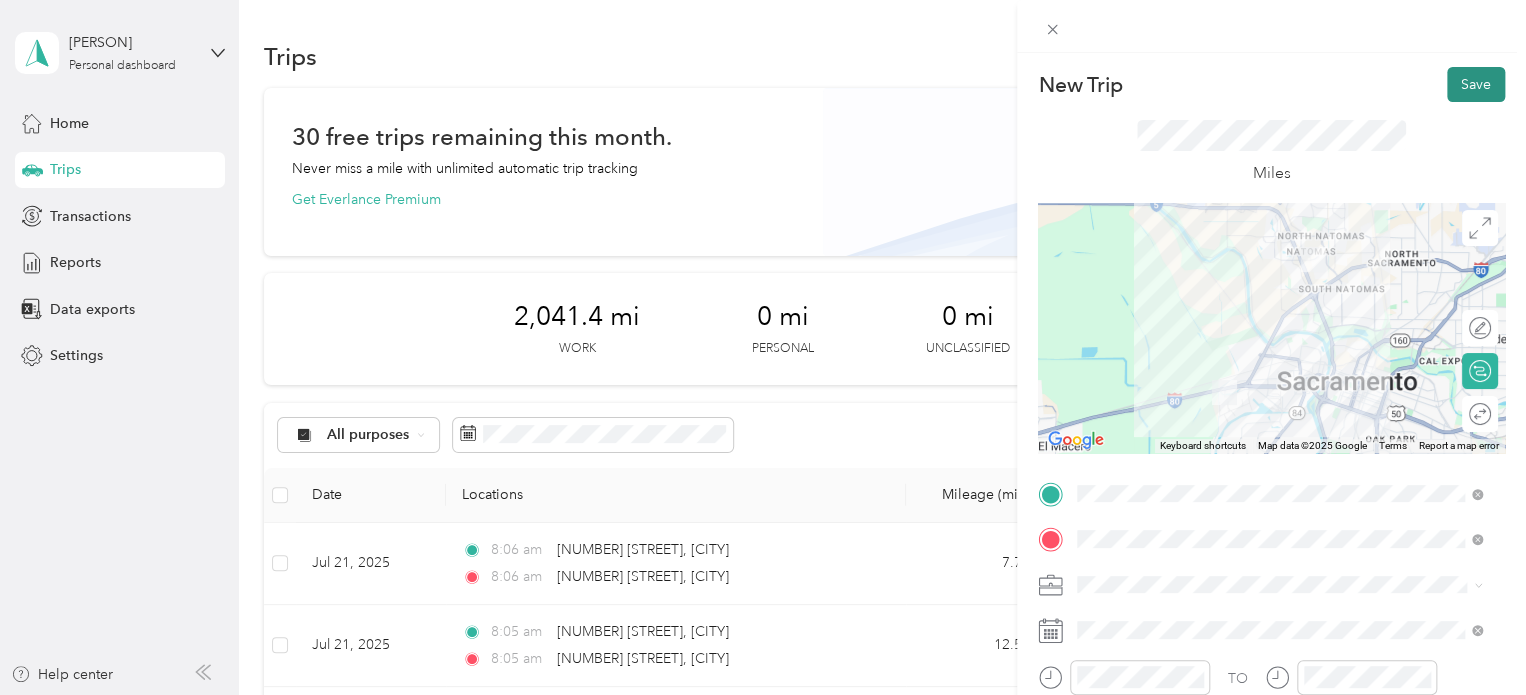 click on "Save" at bounding box center (1476, 84) 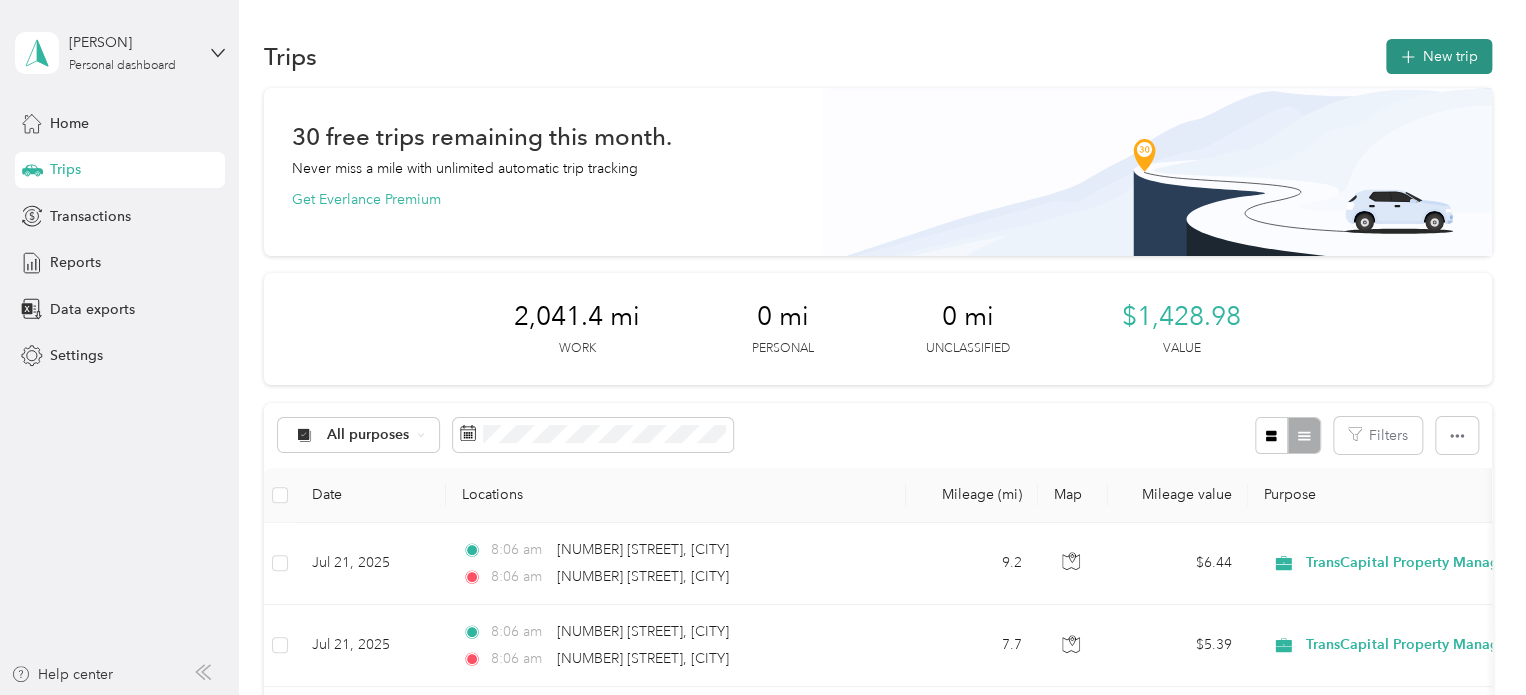 click on "New trip" at bounding box center (1439, 56) 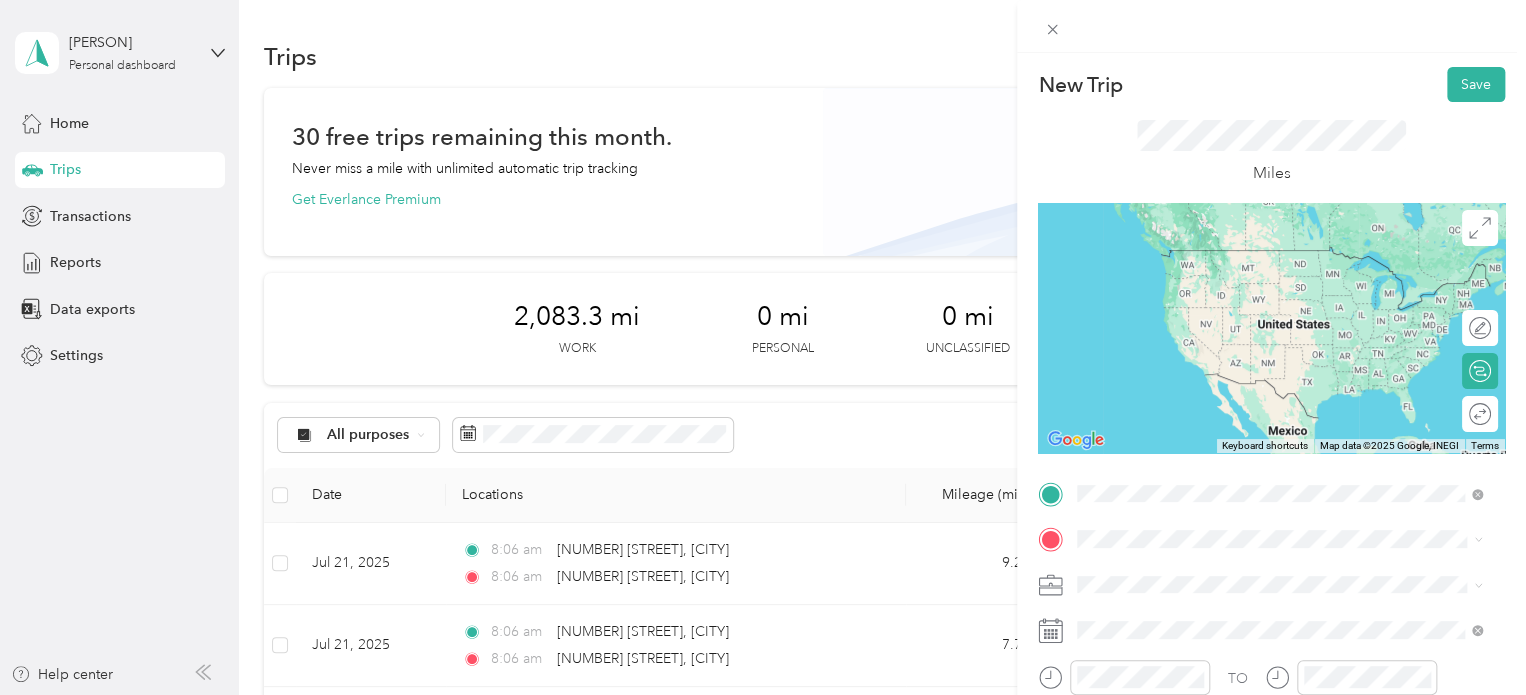 click on "[NUMBER] [STREET]
[CITY], [STATE] [POSTAL_CODE], [COUNTRY]" at bounding box center [1259, 258] 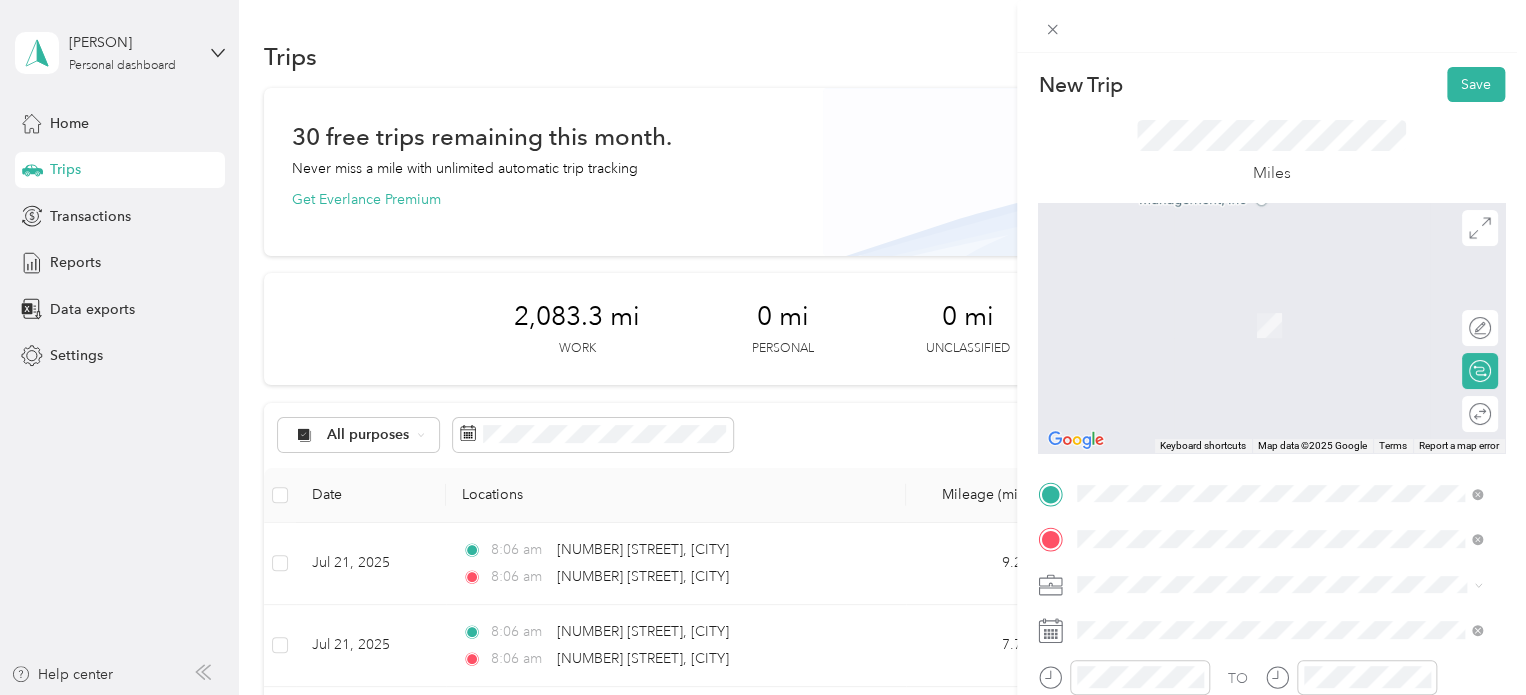 click on "[NUMBER] [STREET]
[CITY], [STATE] [POSTAL_CODE], [COUNTRY]" at bounding box center [1259, 304] 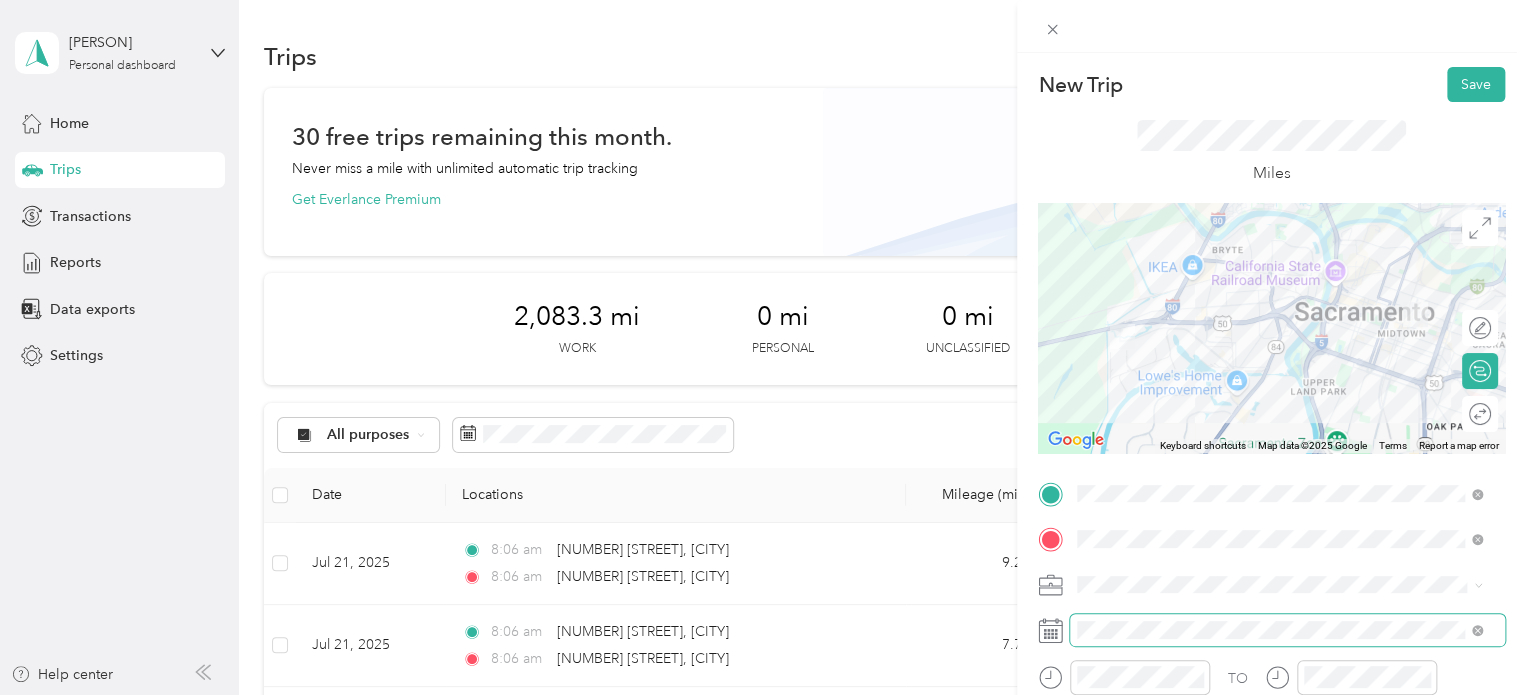 click at bounding box center [1287, 630] 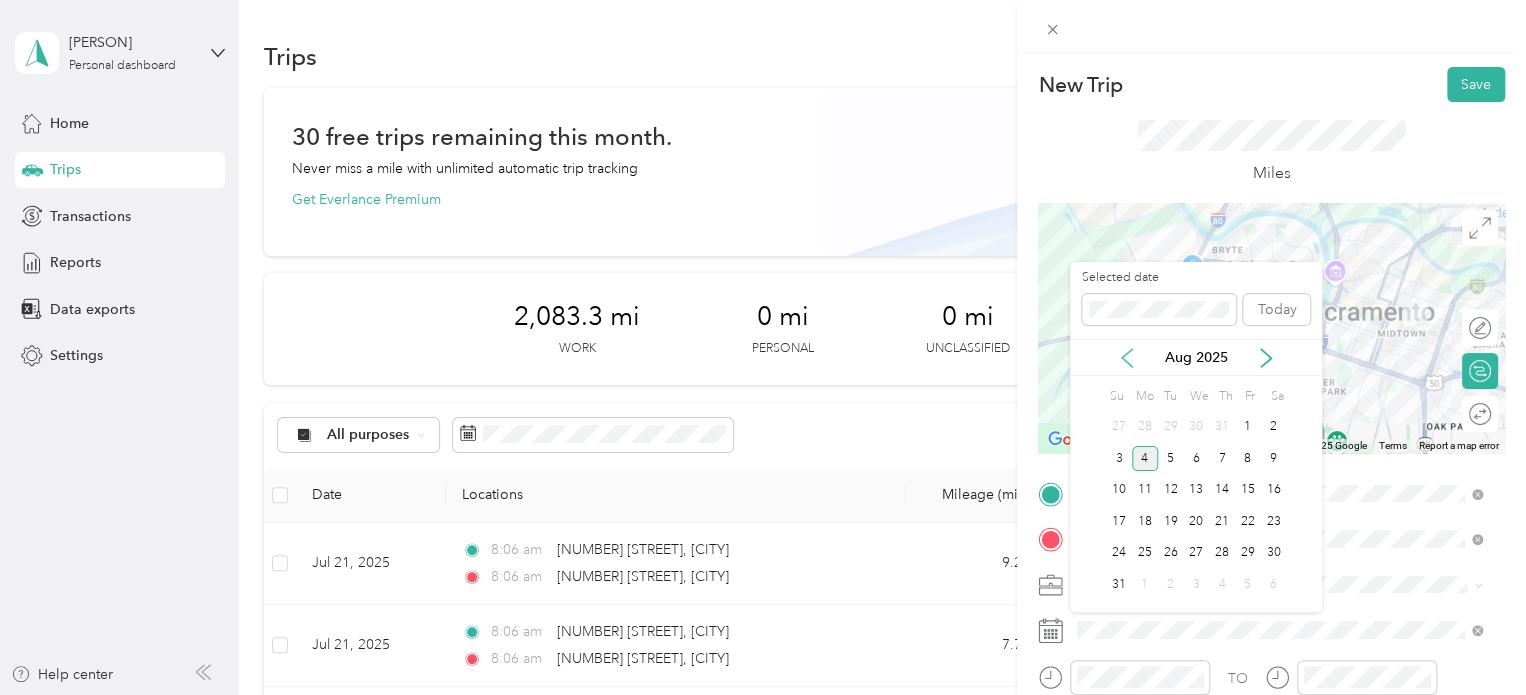 click 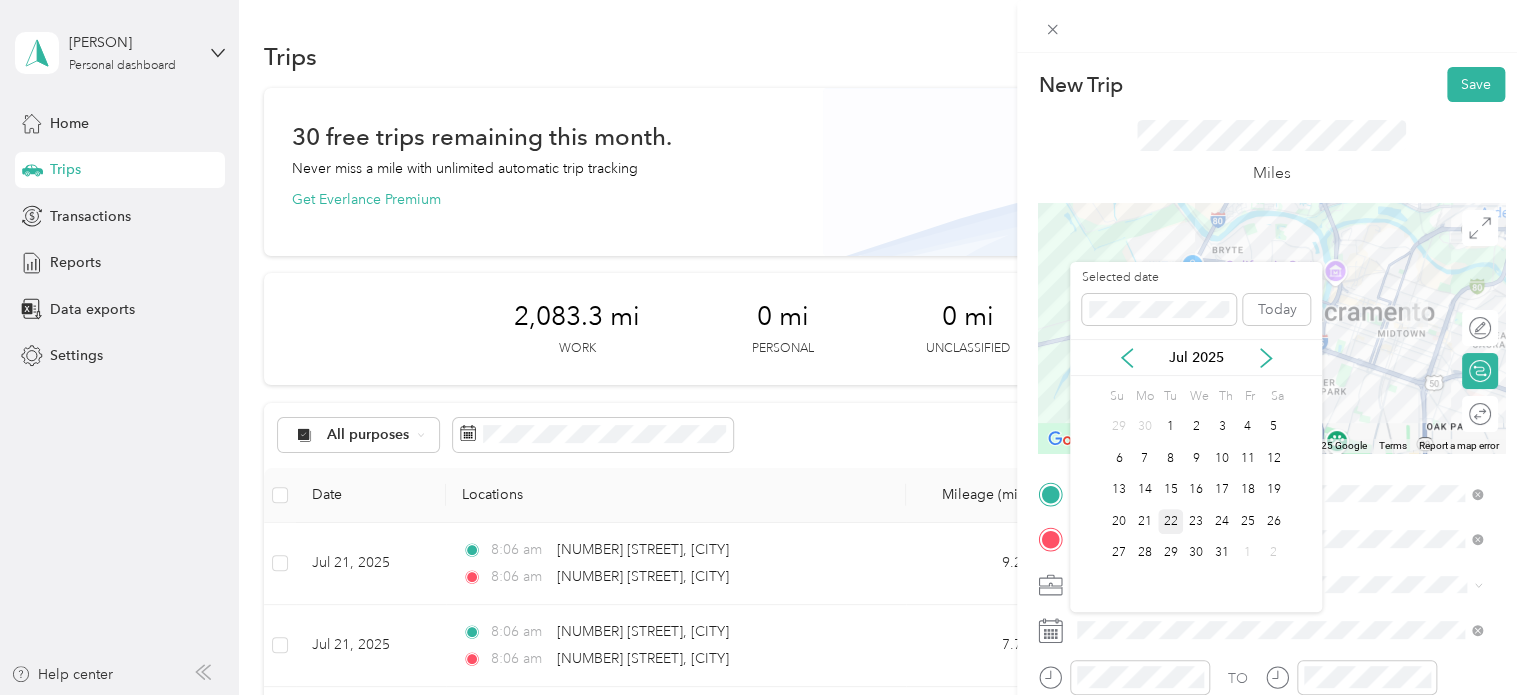 click on "22" at bounding box center (1171, 521) 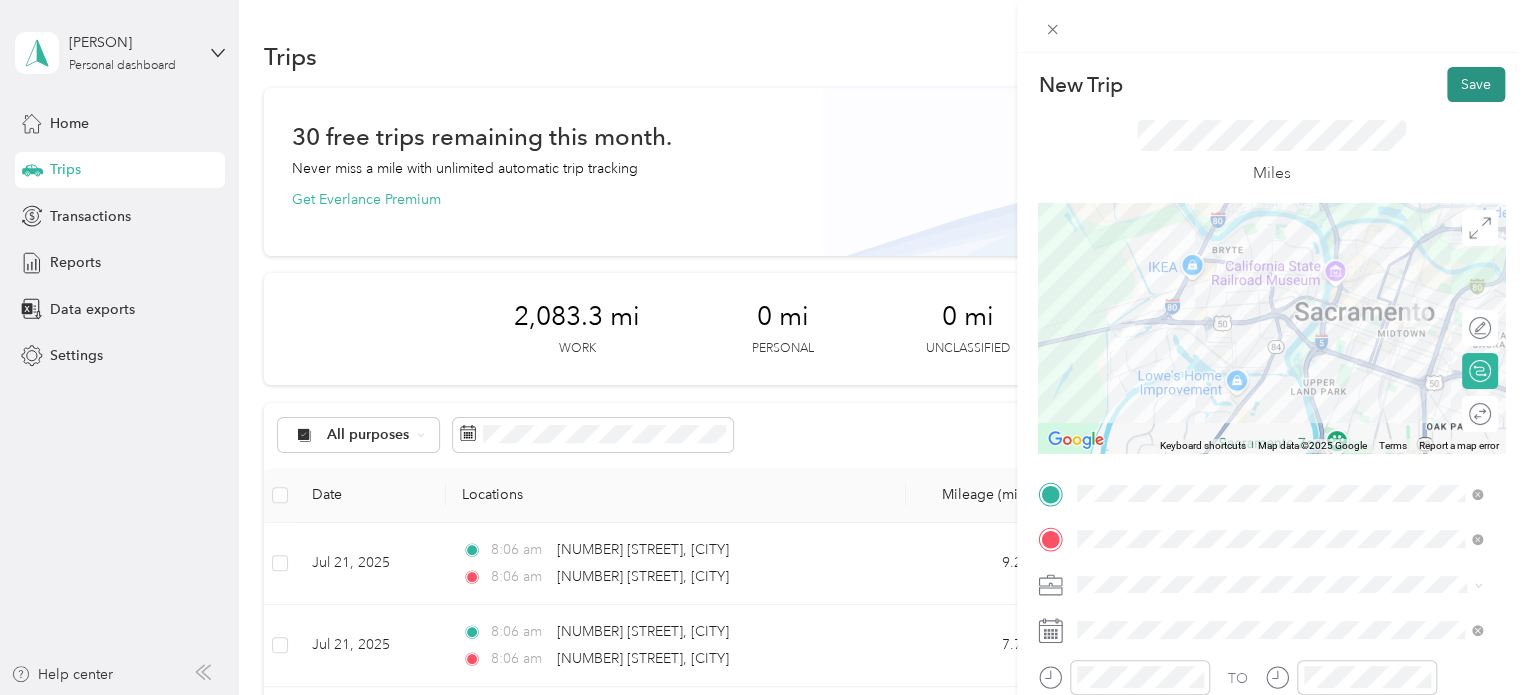 click on "Save" at bounding box center [1476, 84] 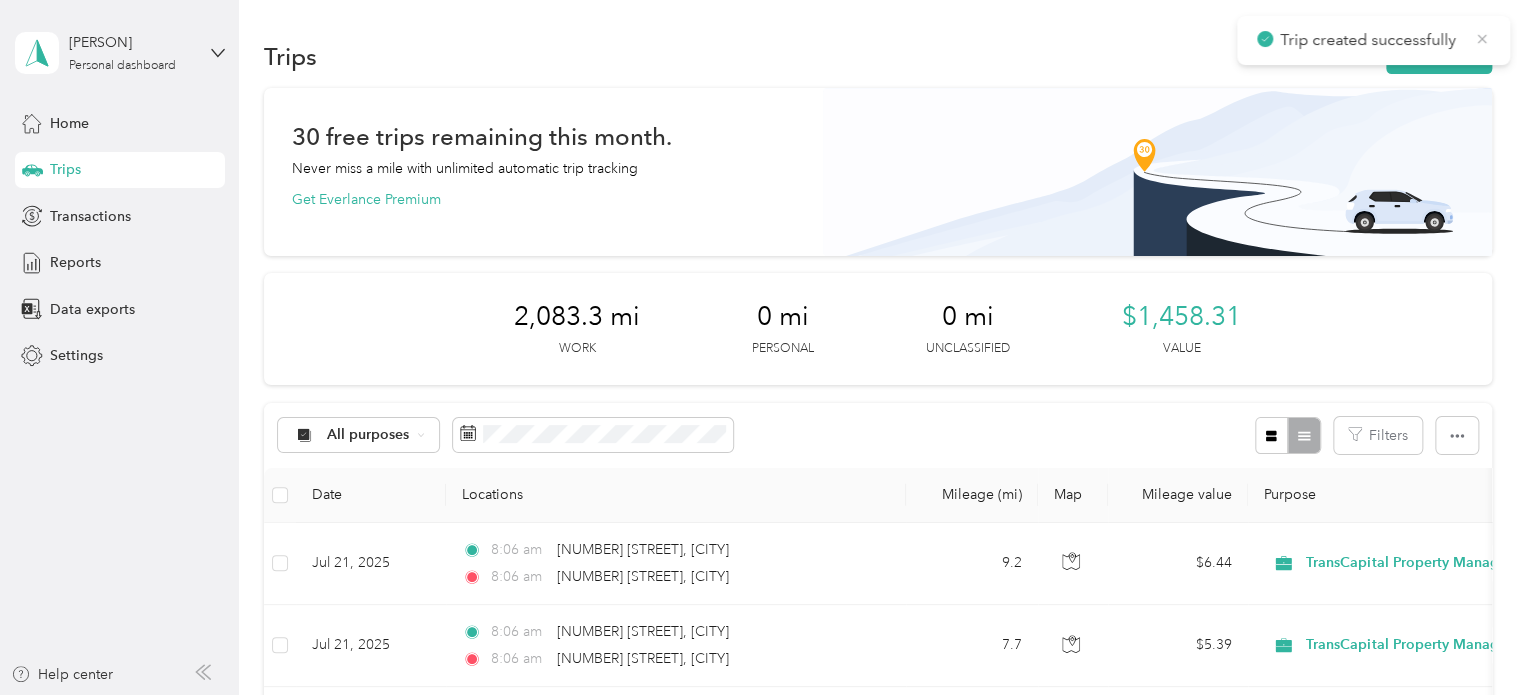 click 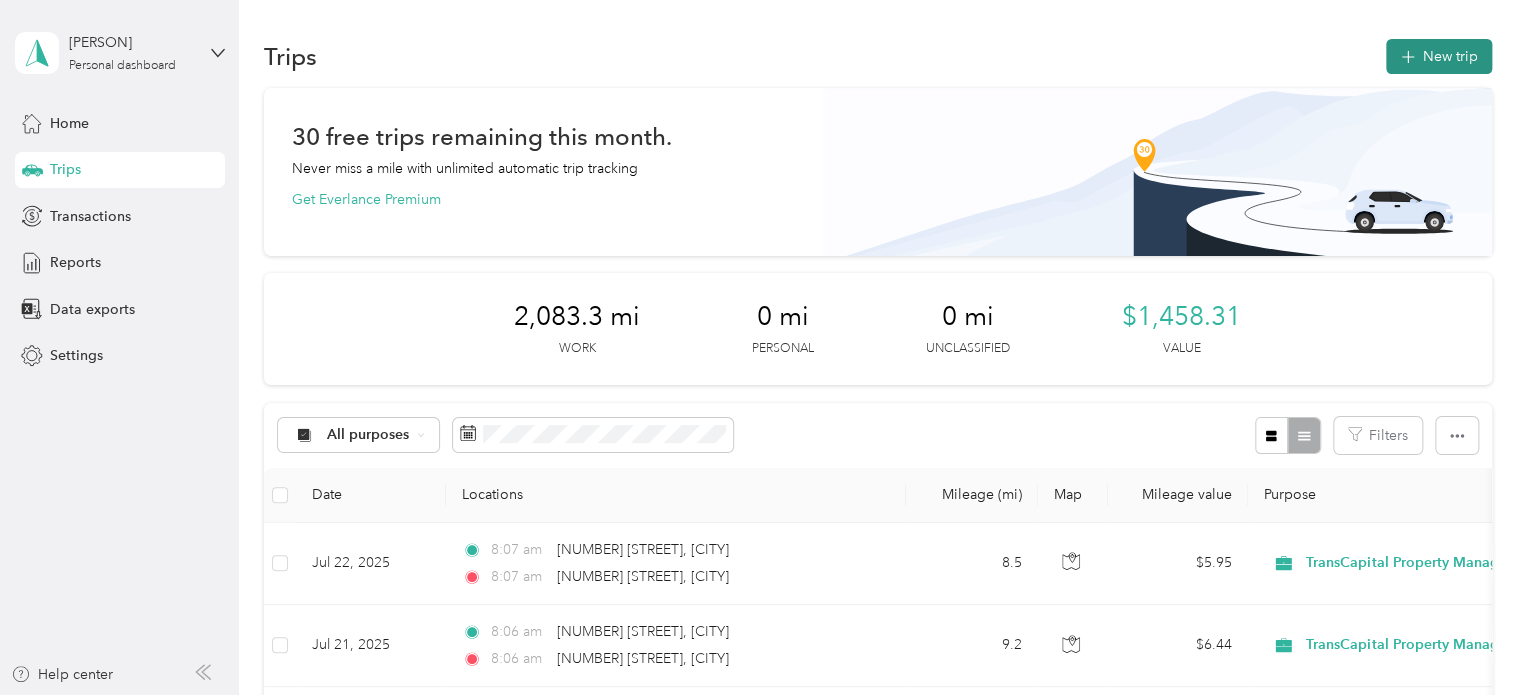 click on "New trip" at bounding box center (1439, 56) 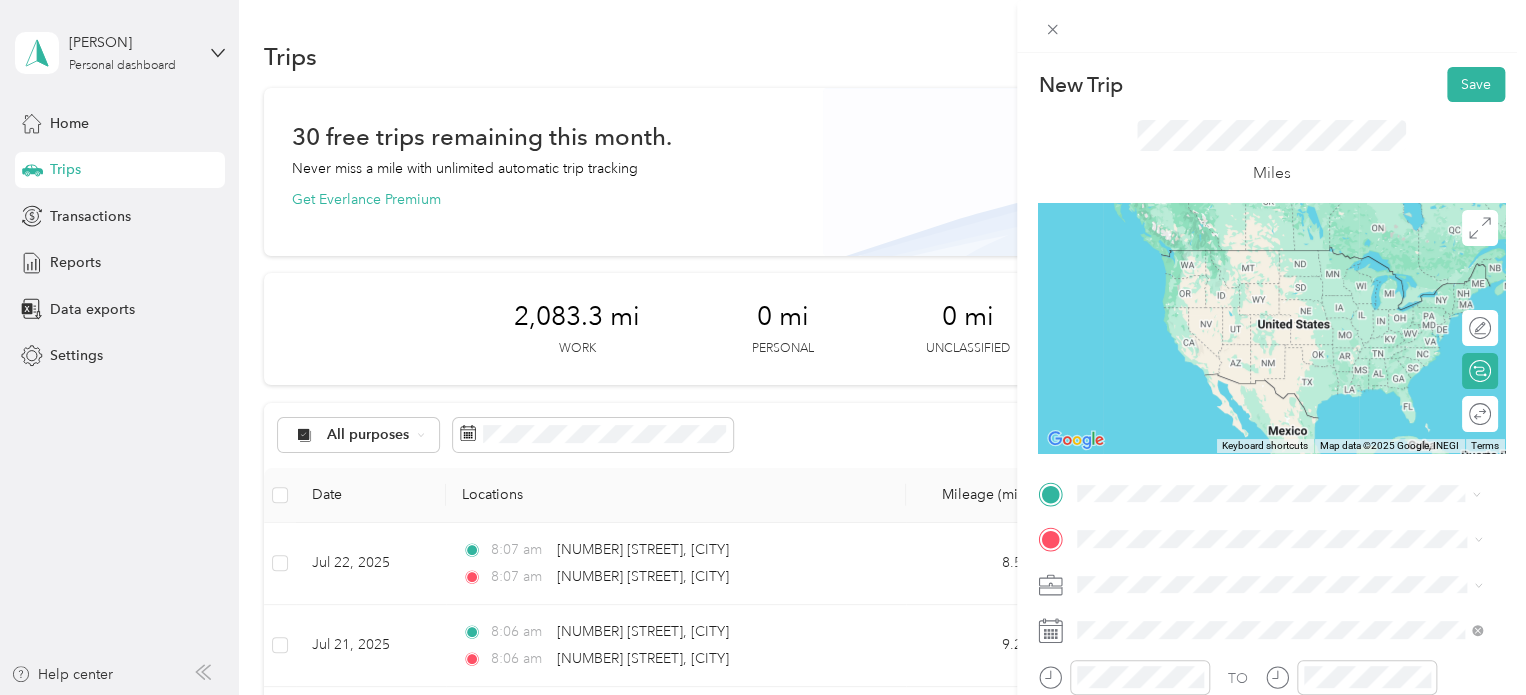 click on "[NUMBER] [STREET]
[CITY], [STATE] [POSTAL_CODE], [COUNTRY]" at bounding box center [1259, 258] 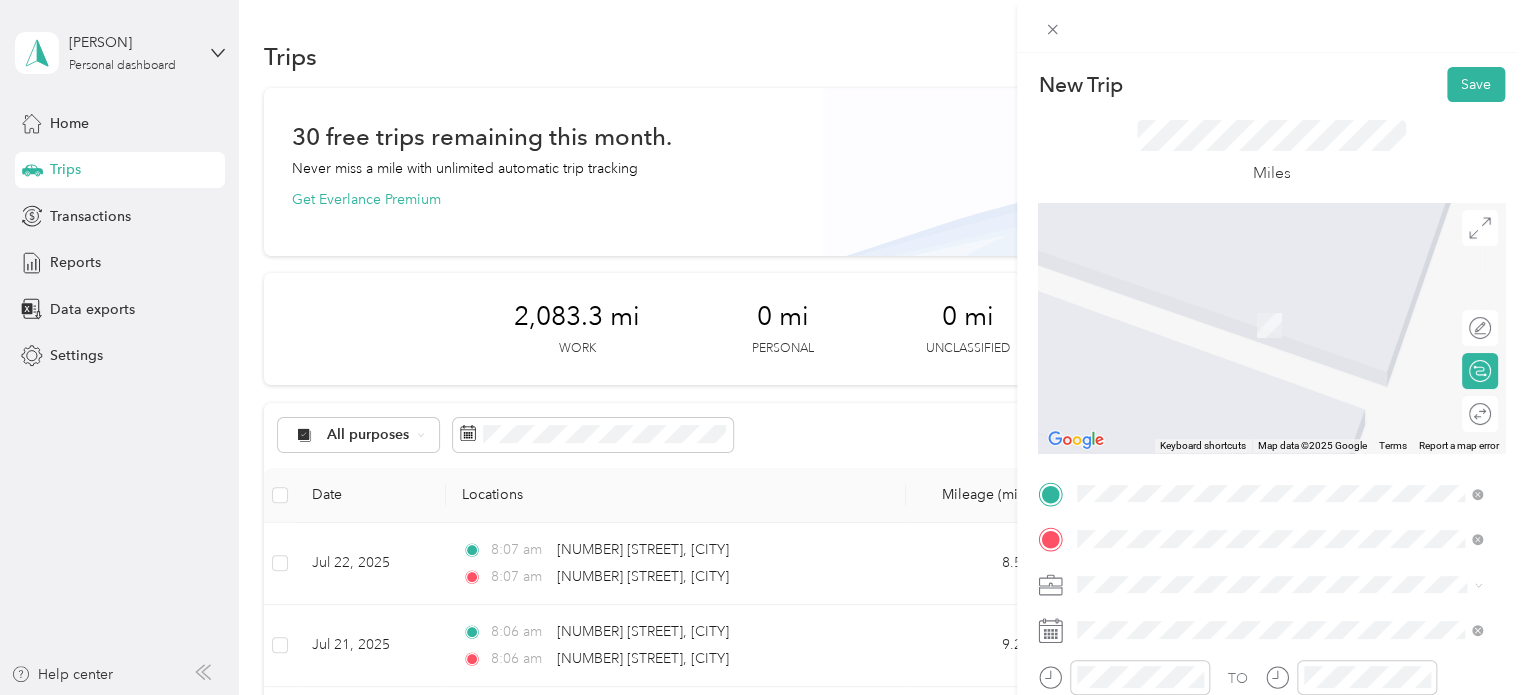 click on "[NUMBER] [STREET]
[CITY], [STATE] [POSTAL_CODE], [COUNTRY]" at bounding box center (1259, 304) 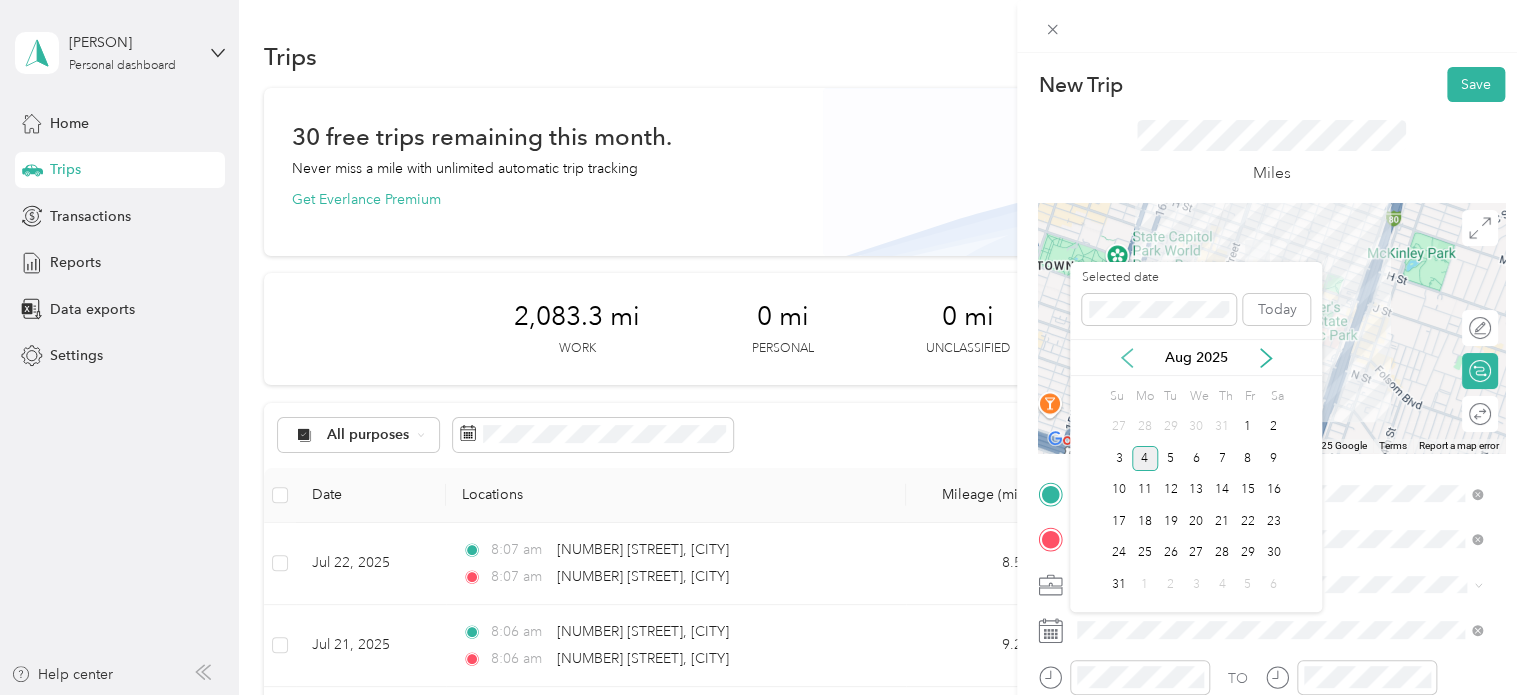 click 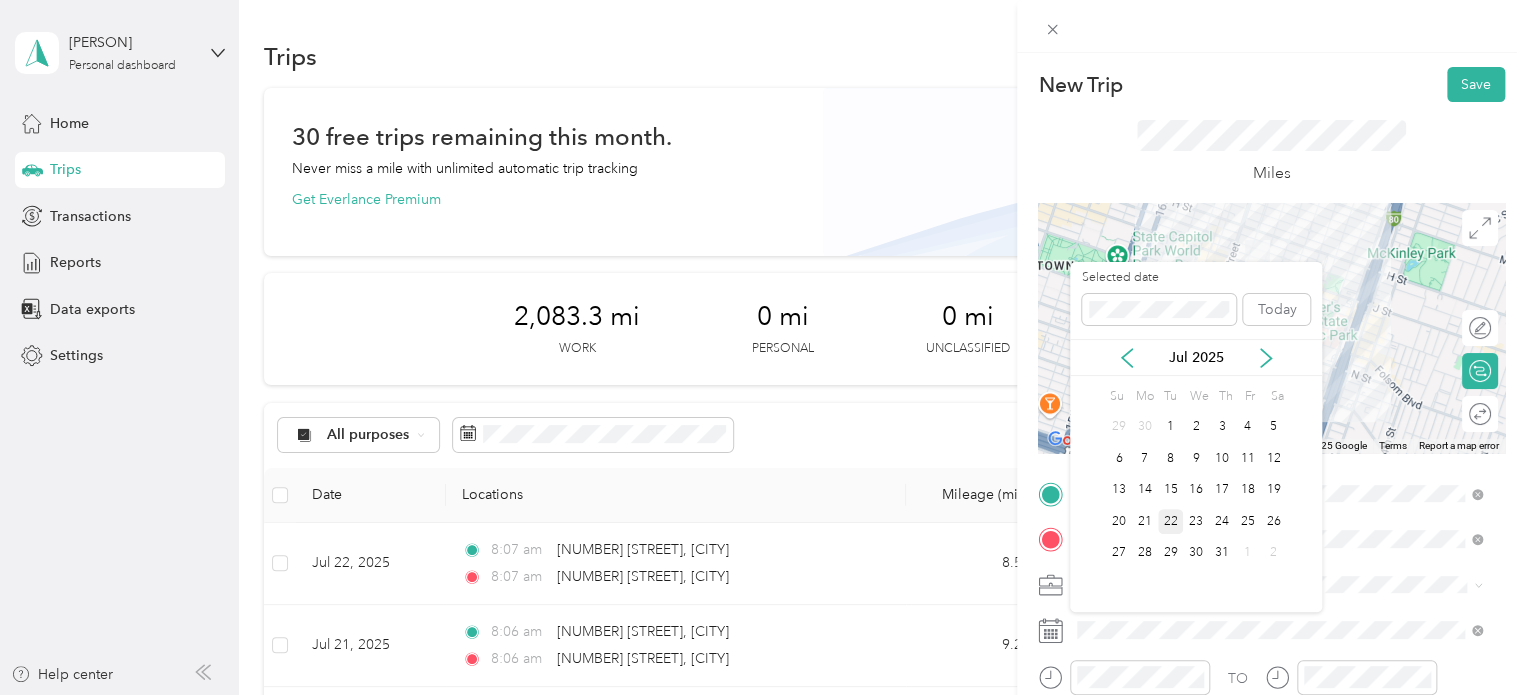 click on "22" at bounding box center (1171, 521) 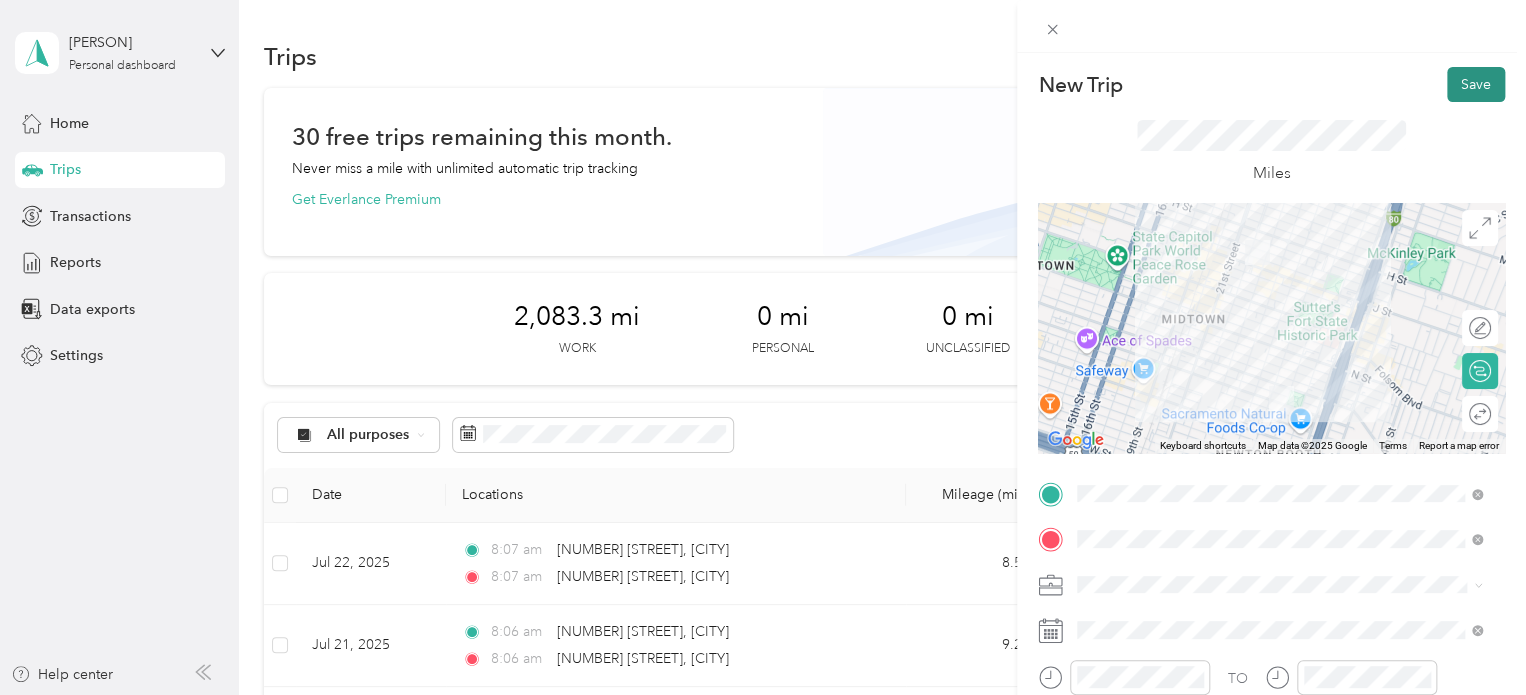 click on "Save" at bounding box center [1476, 84] 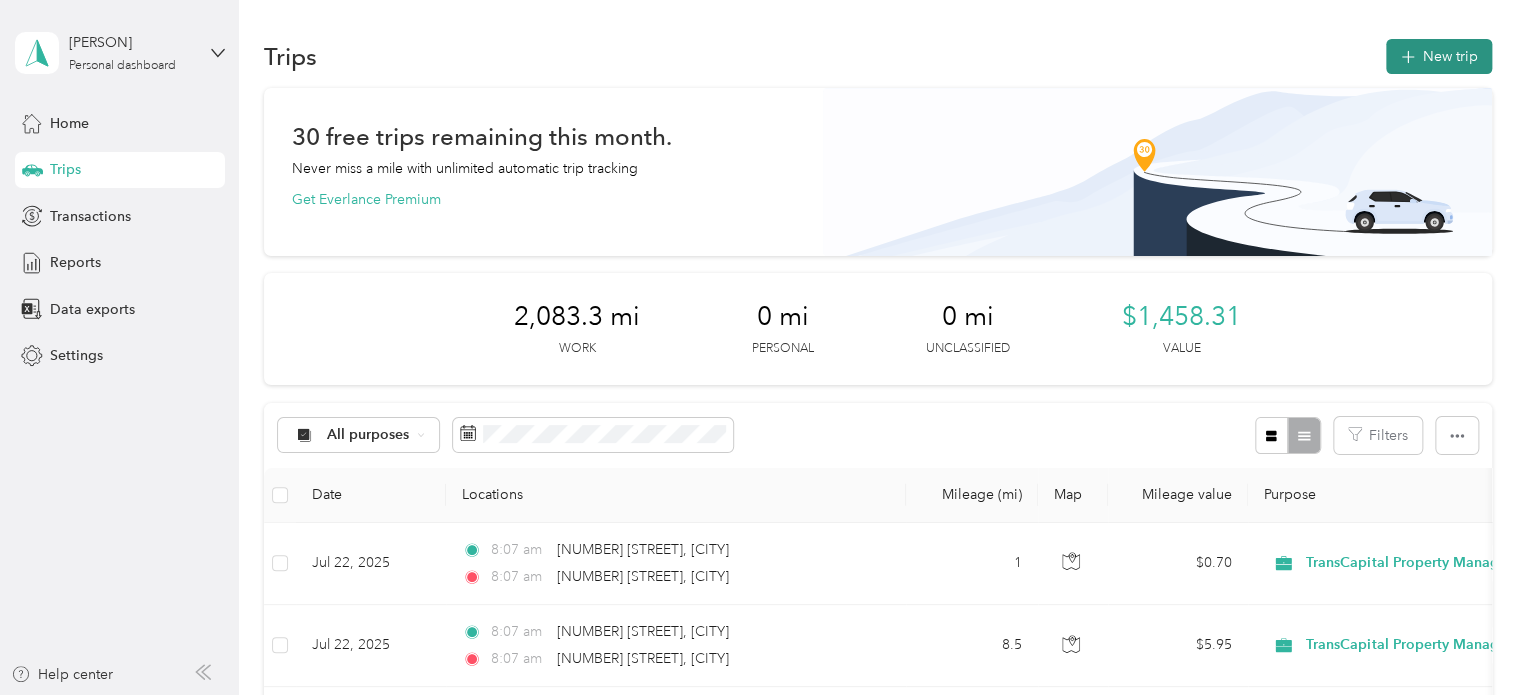 click on "New trip" at bounding box center (1439, 56) 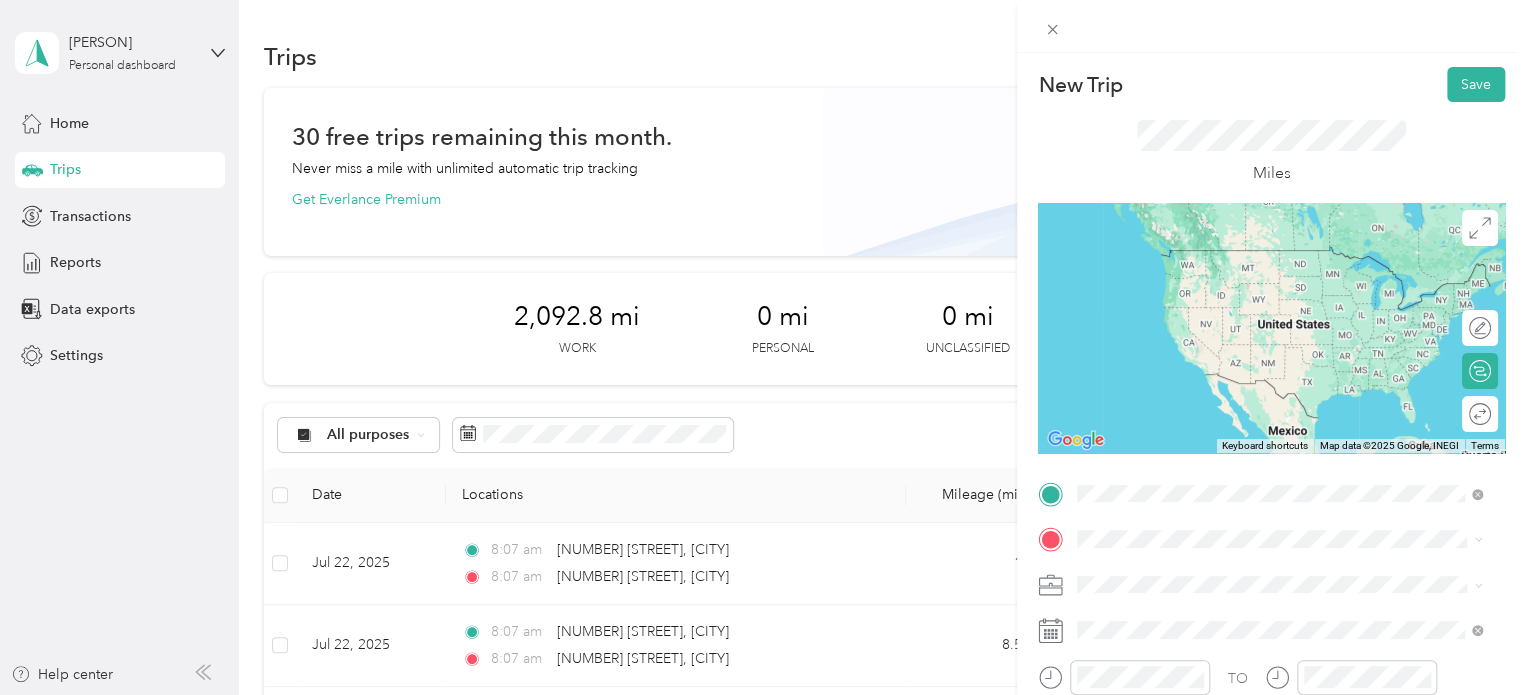 click on "[NUMBER] [STREET]
[CITY], [STATE] [POSTAL_CODE], [COUNTRY]" at bounding box center (1259, 258) 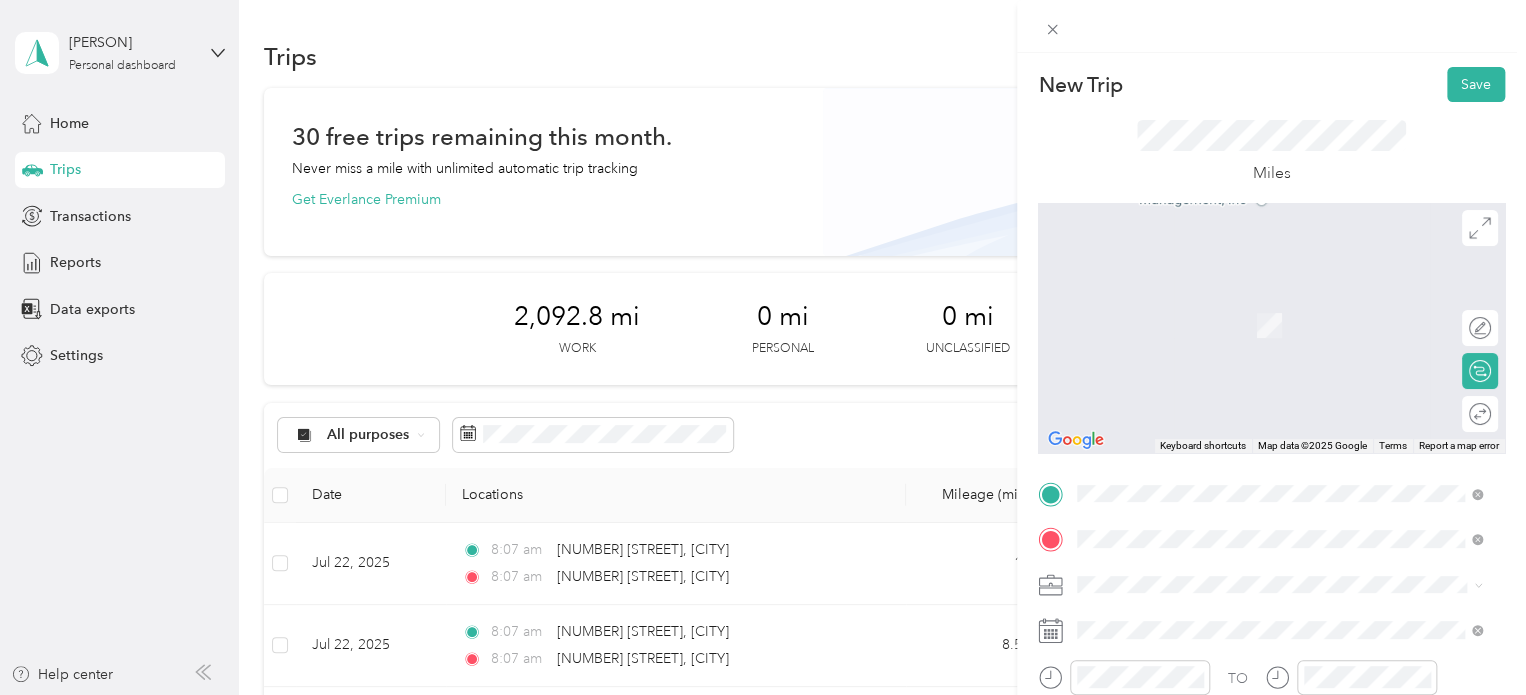 click on "[NUMBER] [STREET]
[CITY], [STATE] [POSTAL_CODE], [COUNTRY]" at bounding box center (1259, 304) 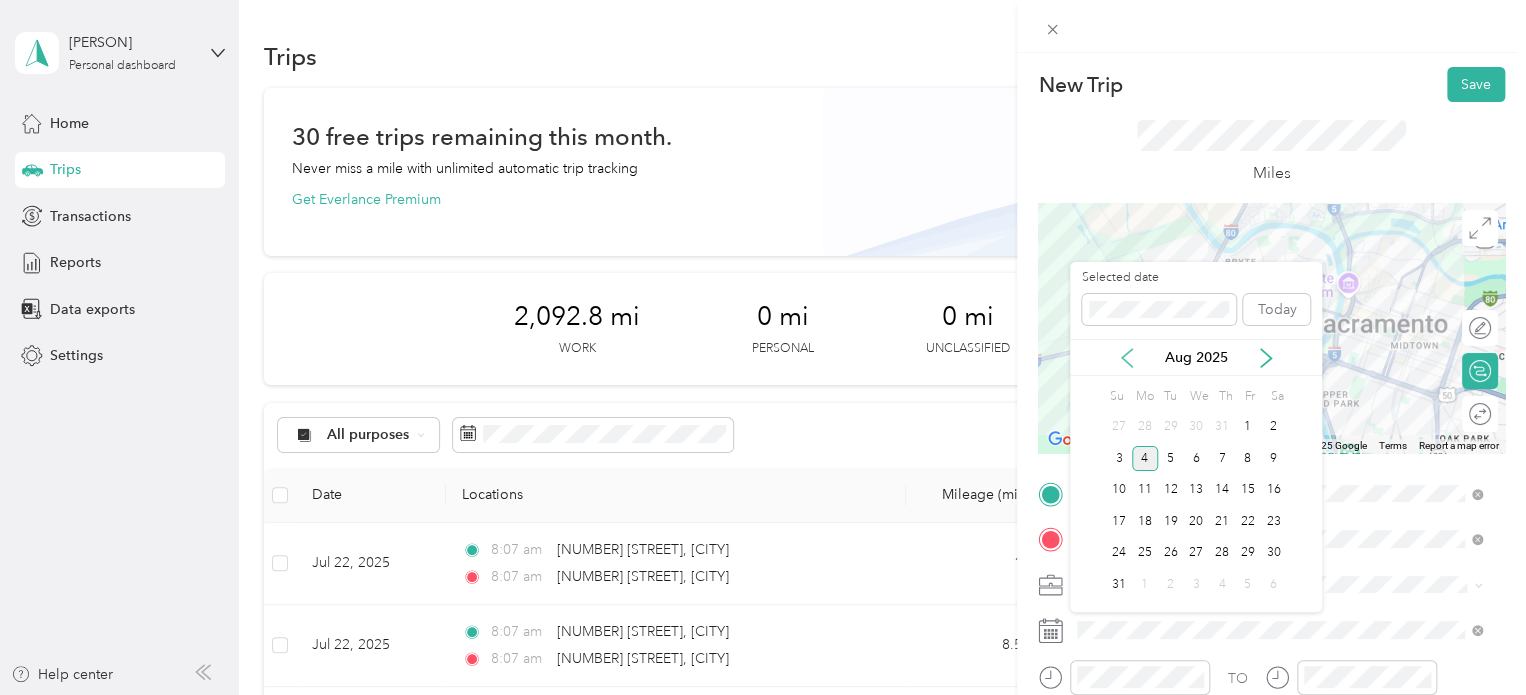 click 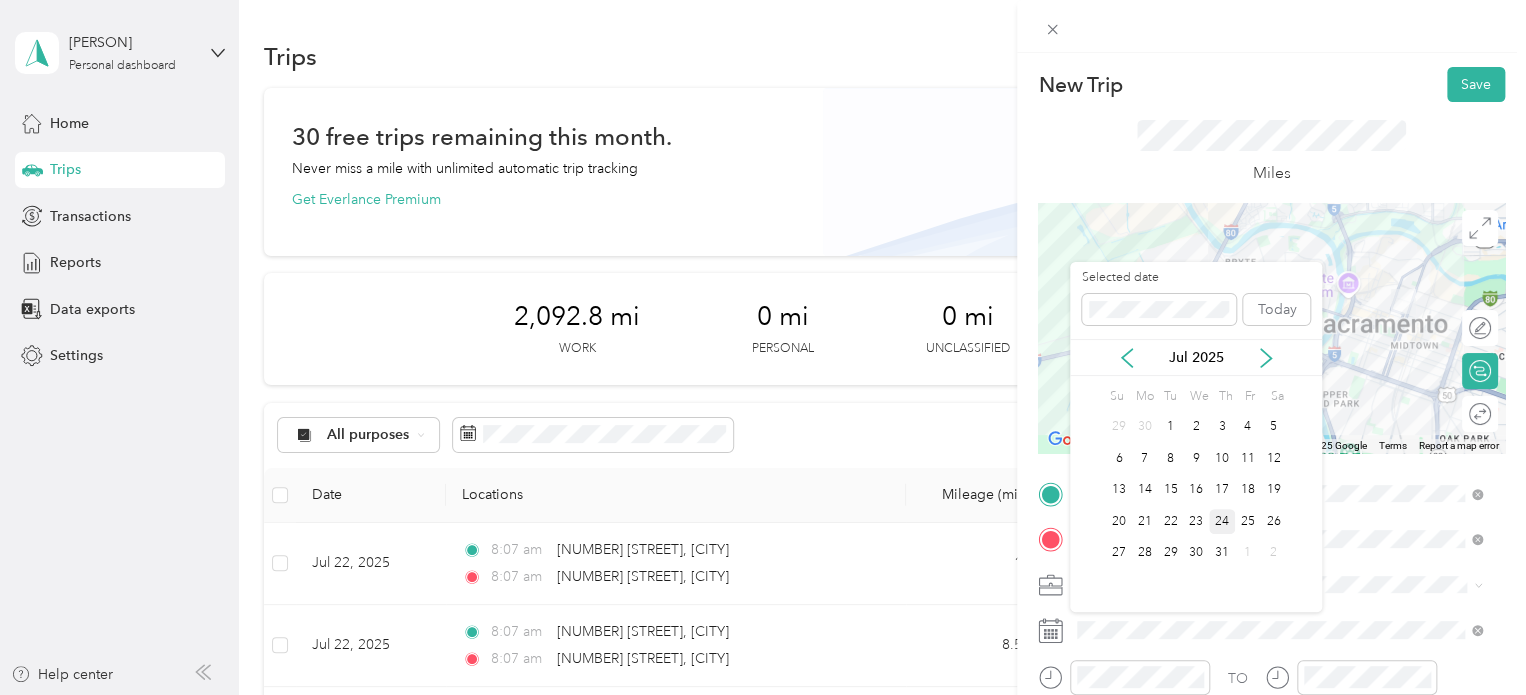 click on "24" at bounding box center [1222, 521] 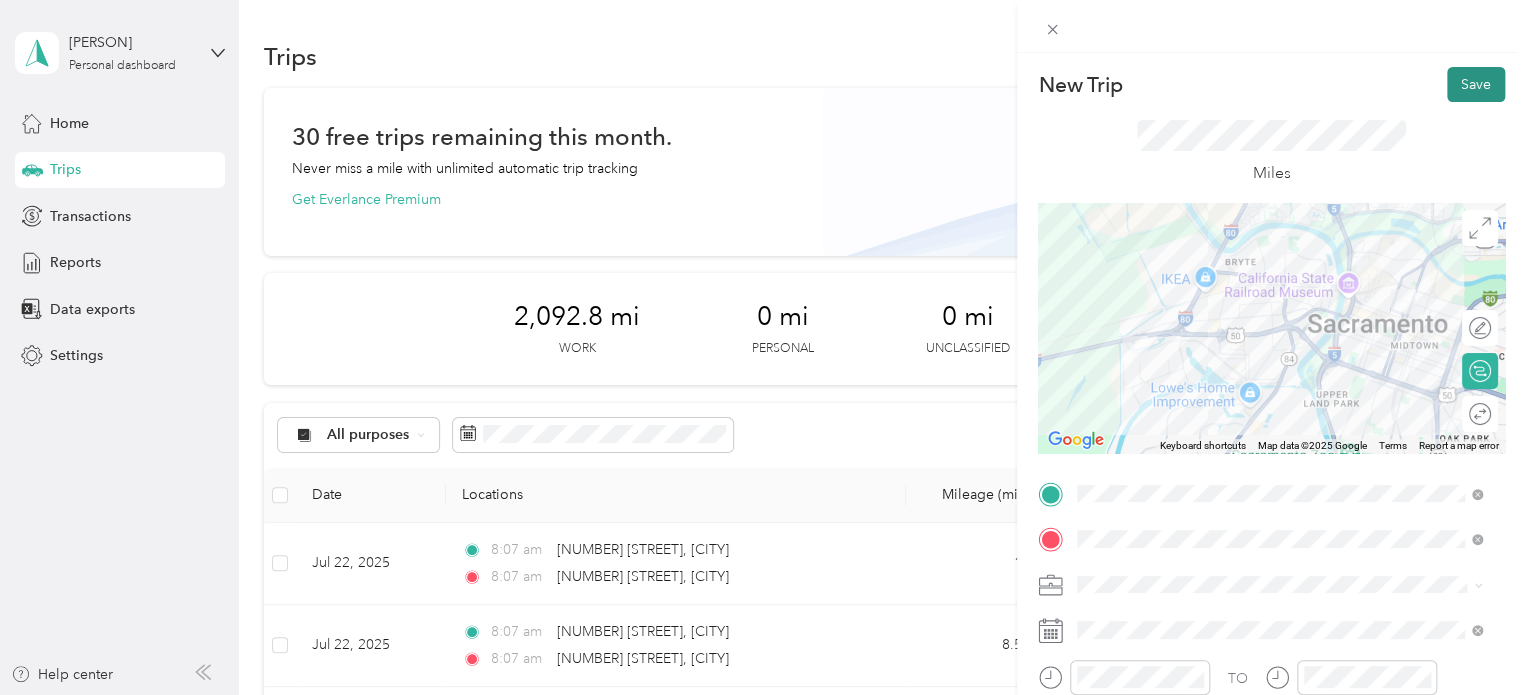click on "Save" at bounding box center [1476, 84] 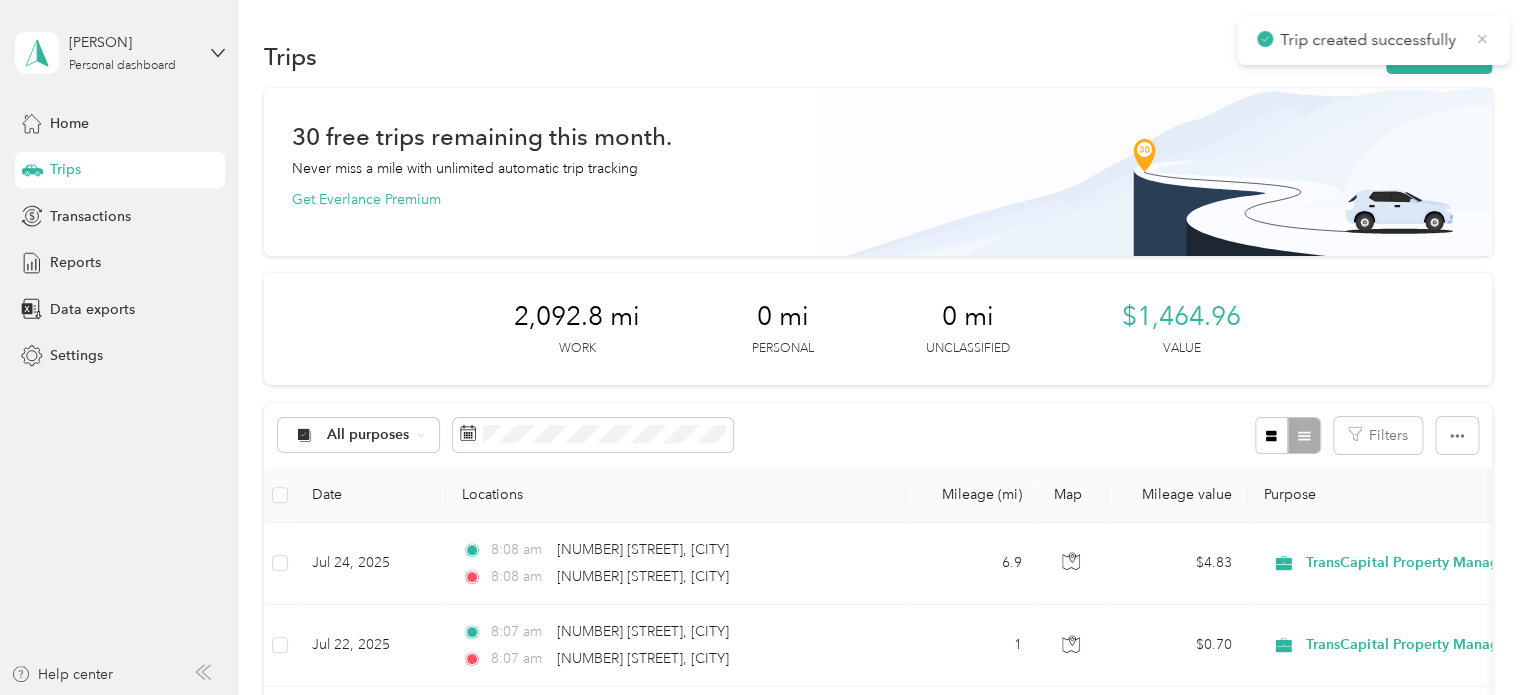 click 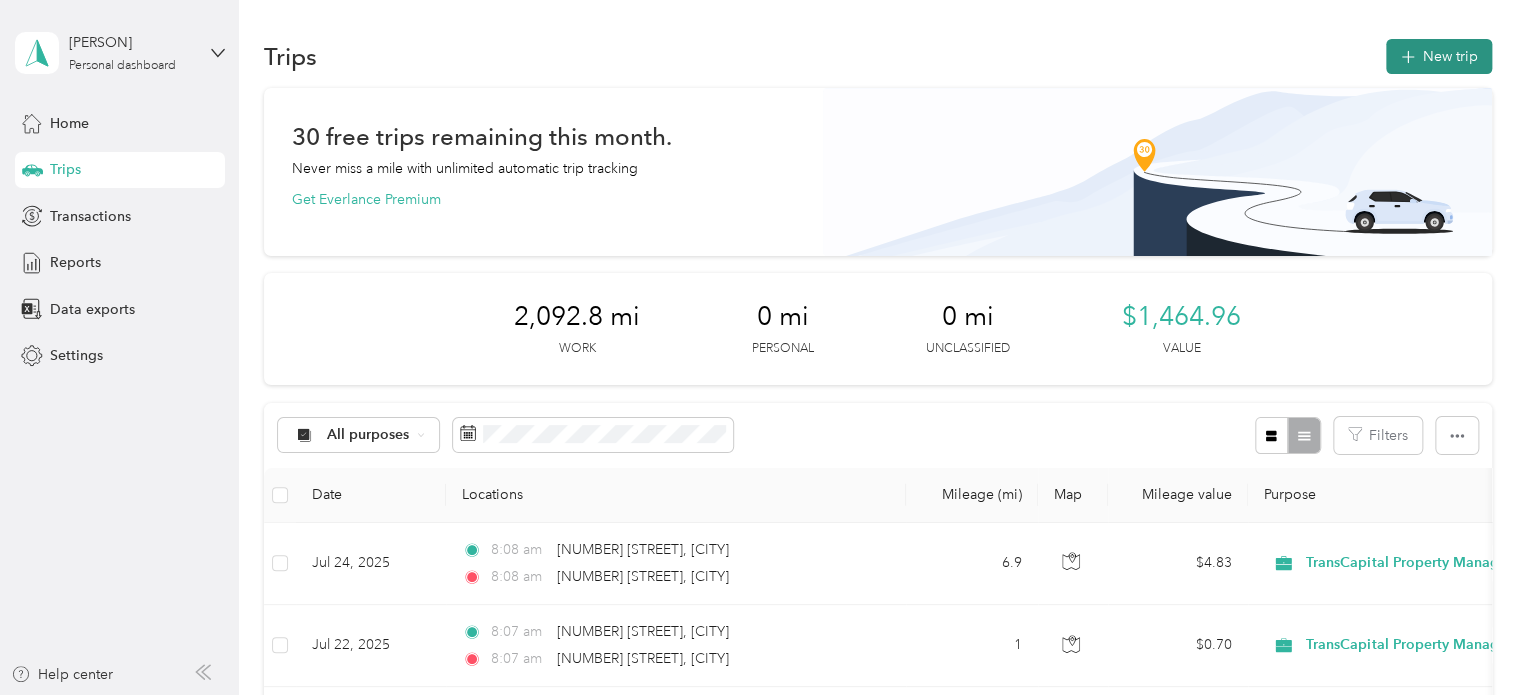 click on "New trip" at bounding box center (1439, 56) 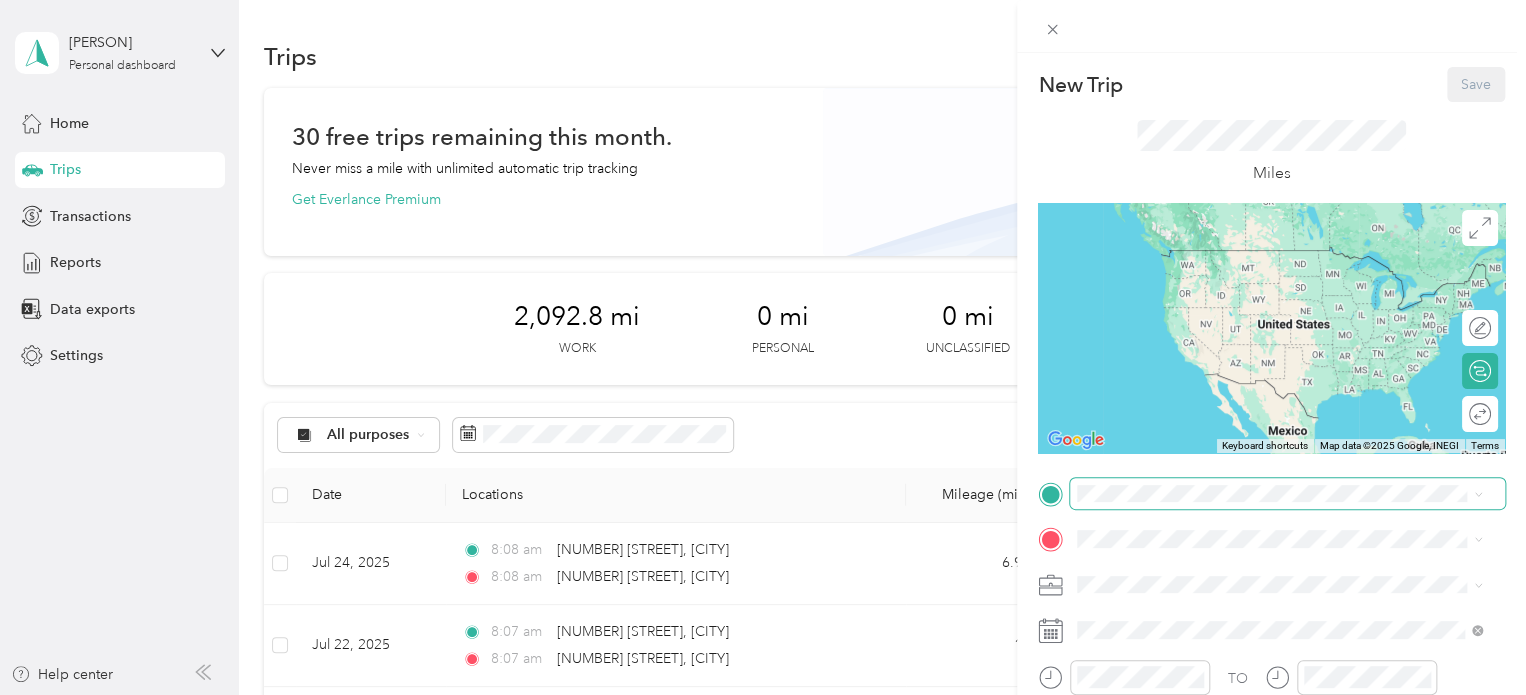 click at bounding box center (1287, 494) 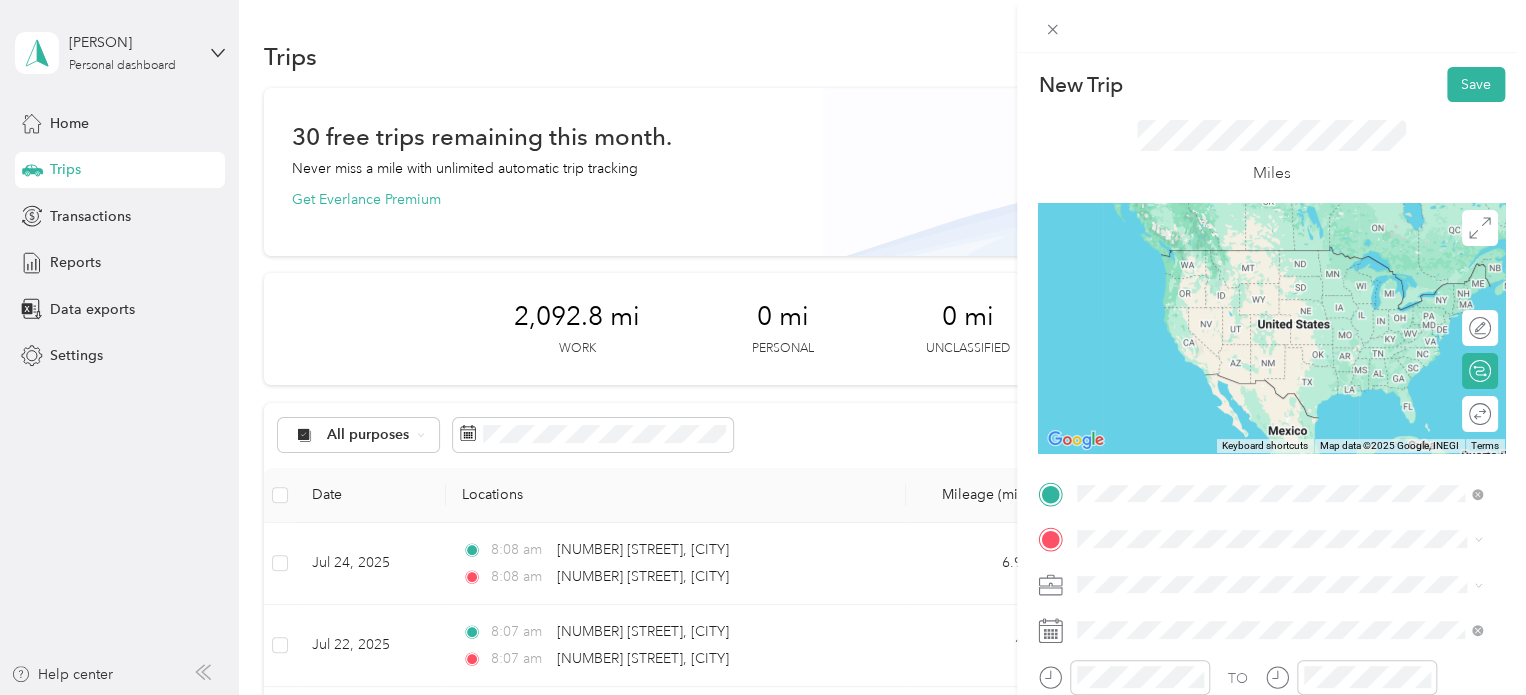click on "[NUMBER] [STREET]
[CITY], [STATE] [POSTAL_CODE], [COUNTRY]" at bounding box center (1259, 258) 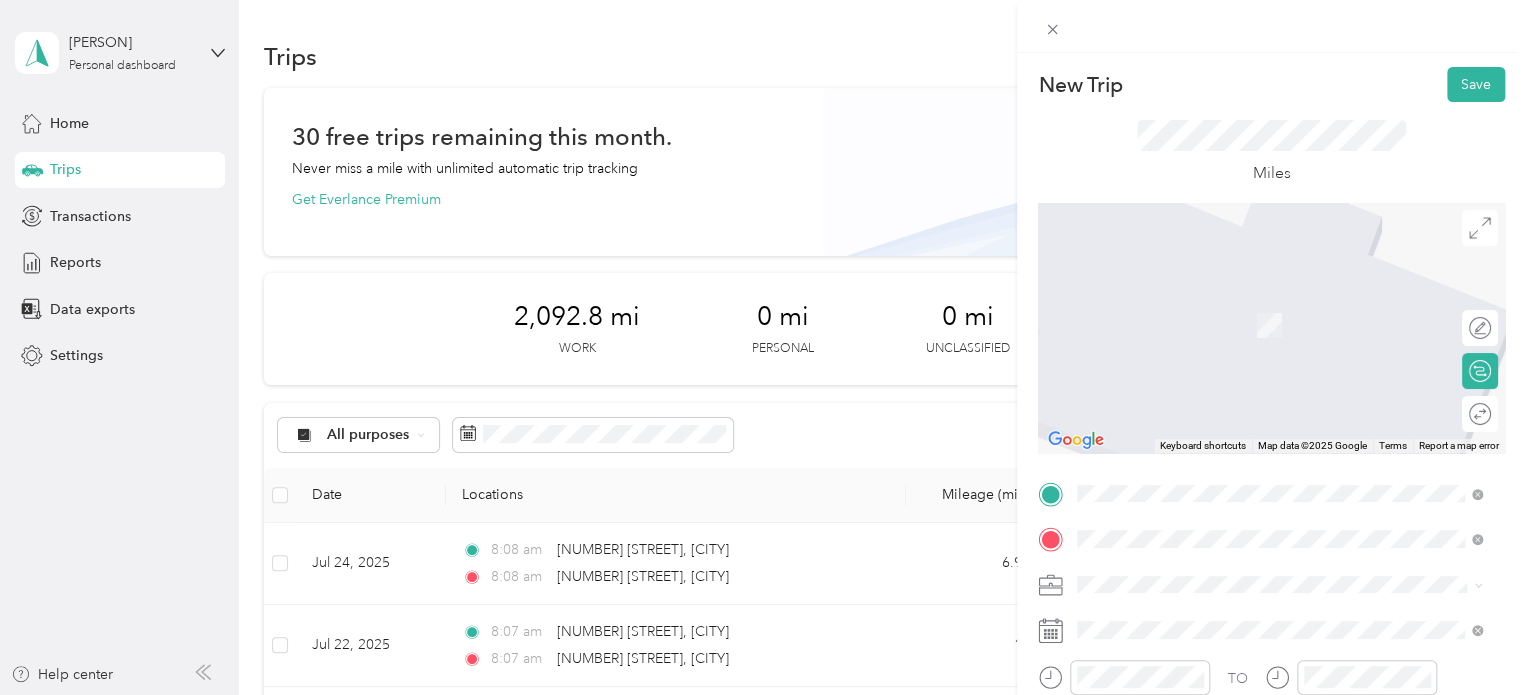 click on "[NUMBER] [STREET]
[CITY], [STATE] [POSTAL_CODE], [COUNTRY]" at bounding box center [1259, 304] 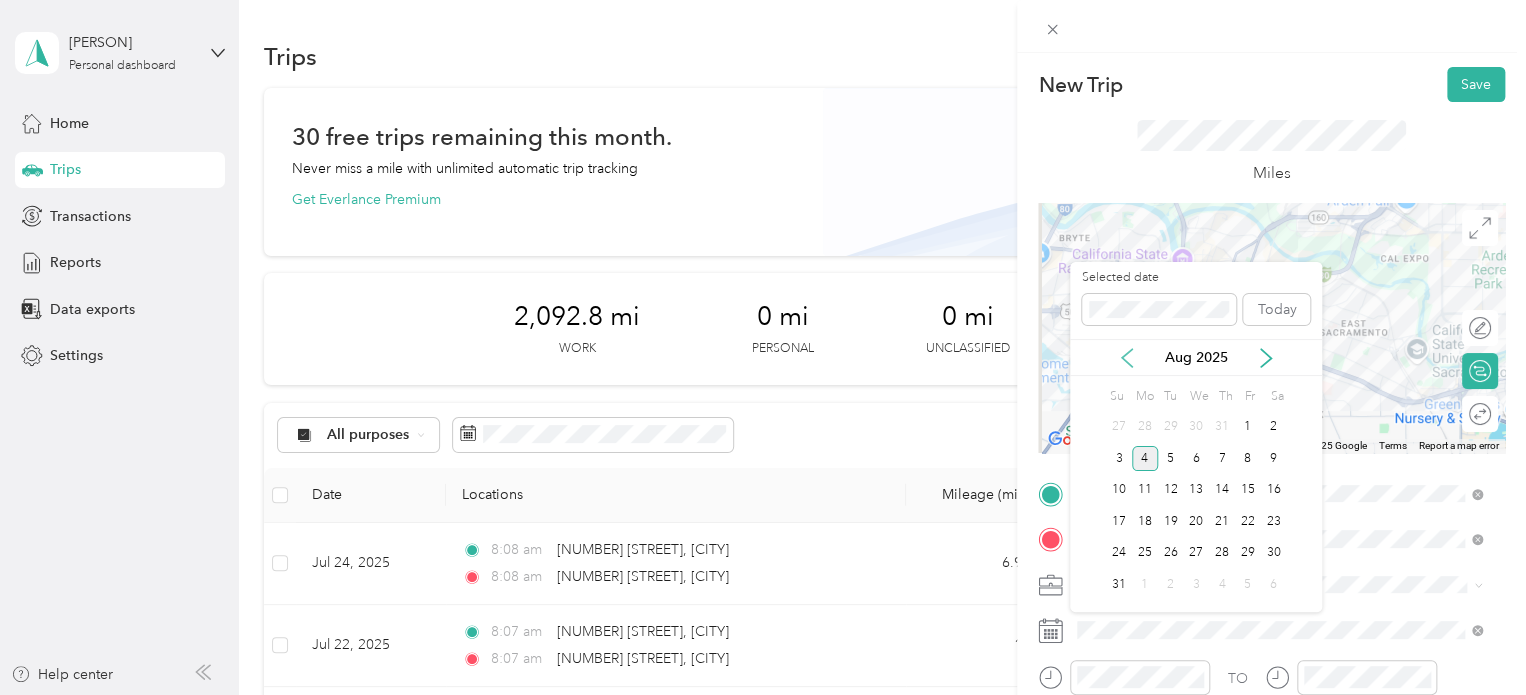 click 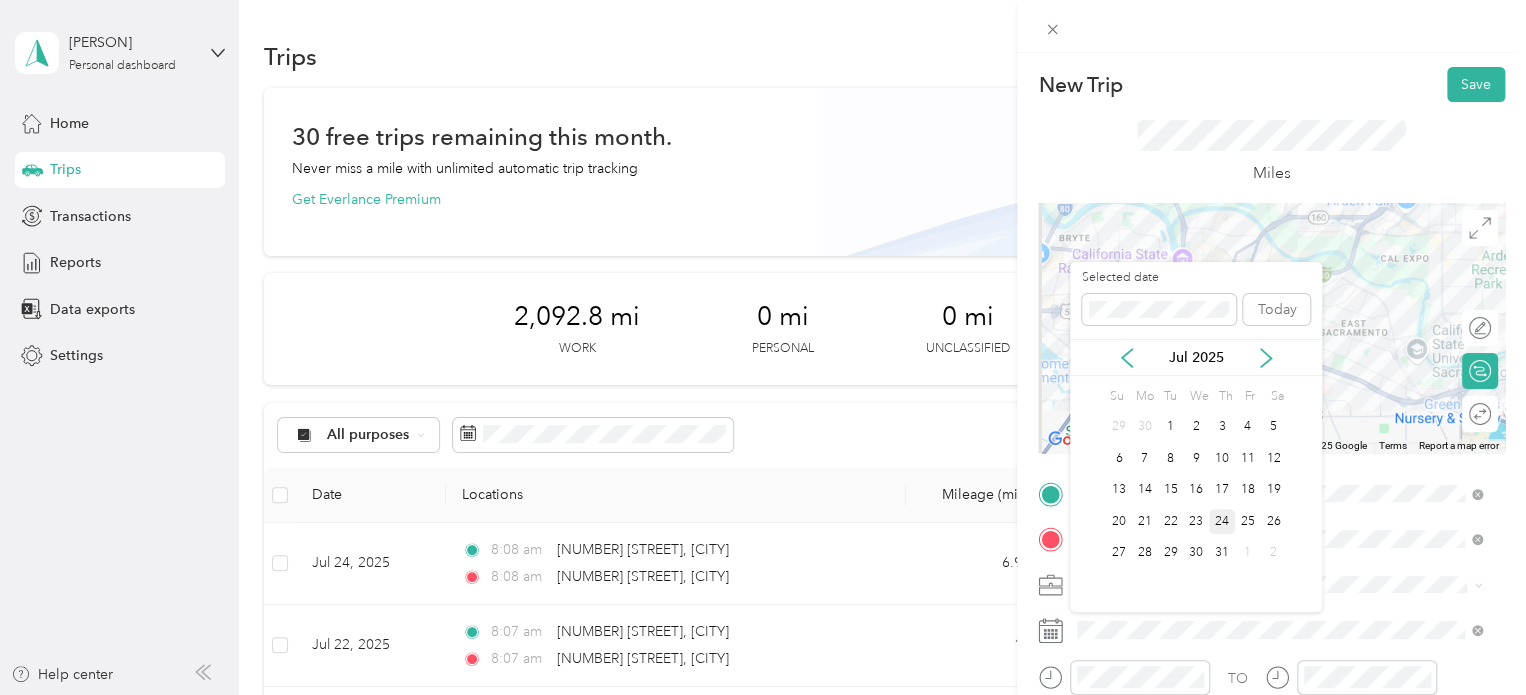 click on "24" at bounding box center (1222, 521) 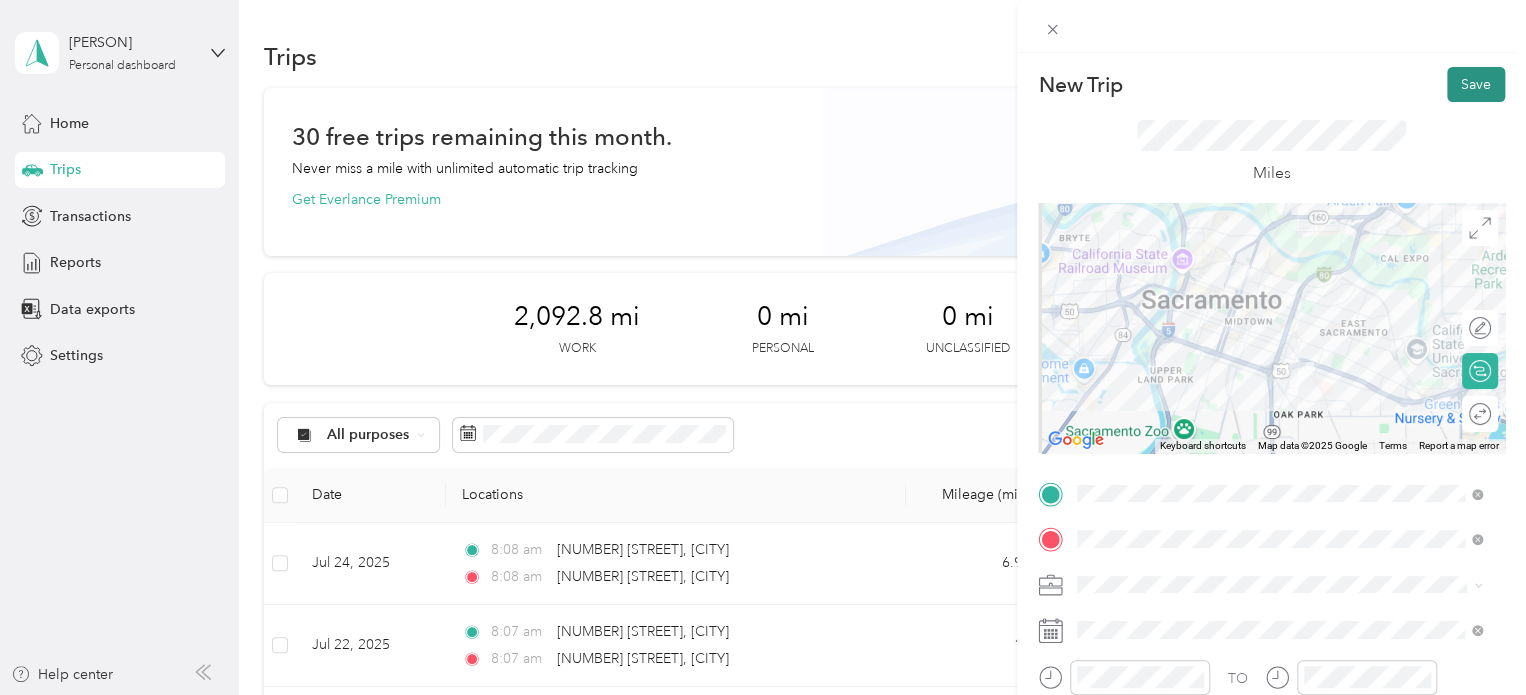 click on "Save" at bounding box center (1476, 84) 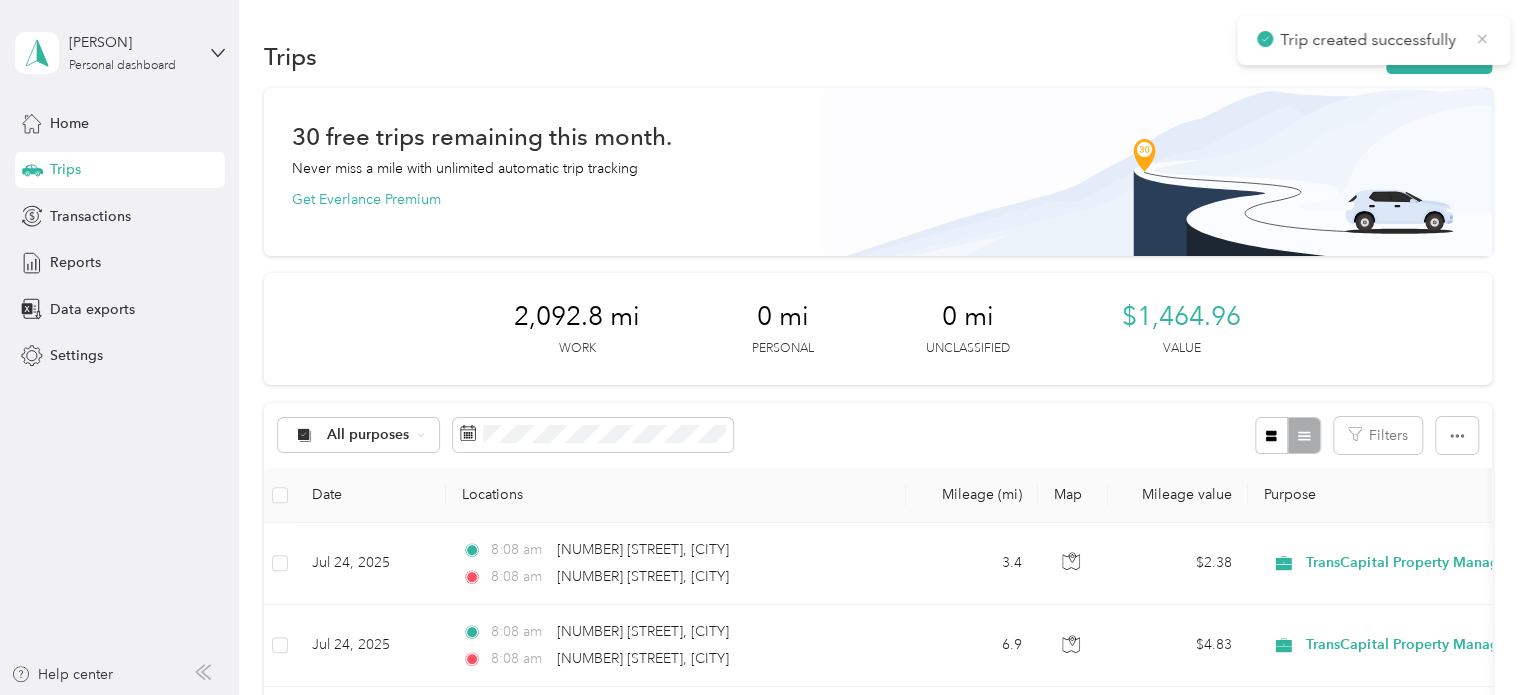 click 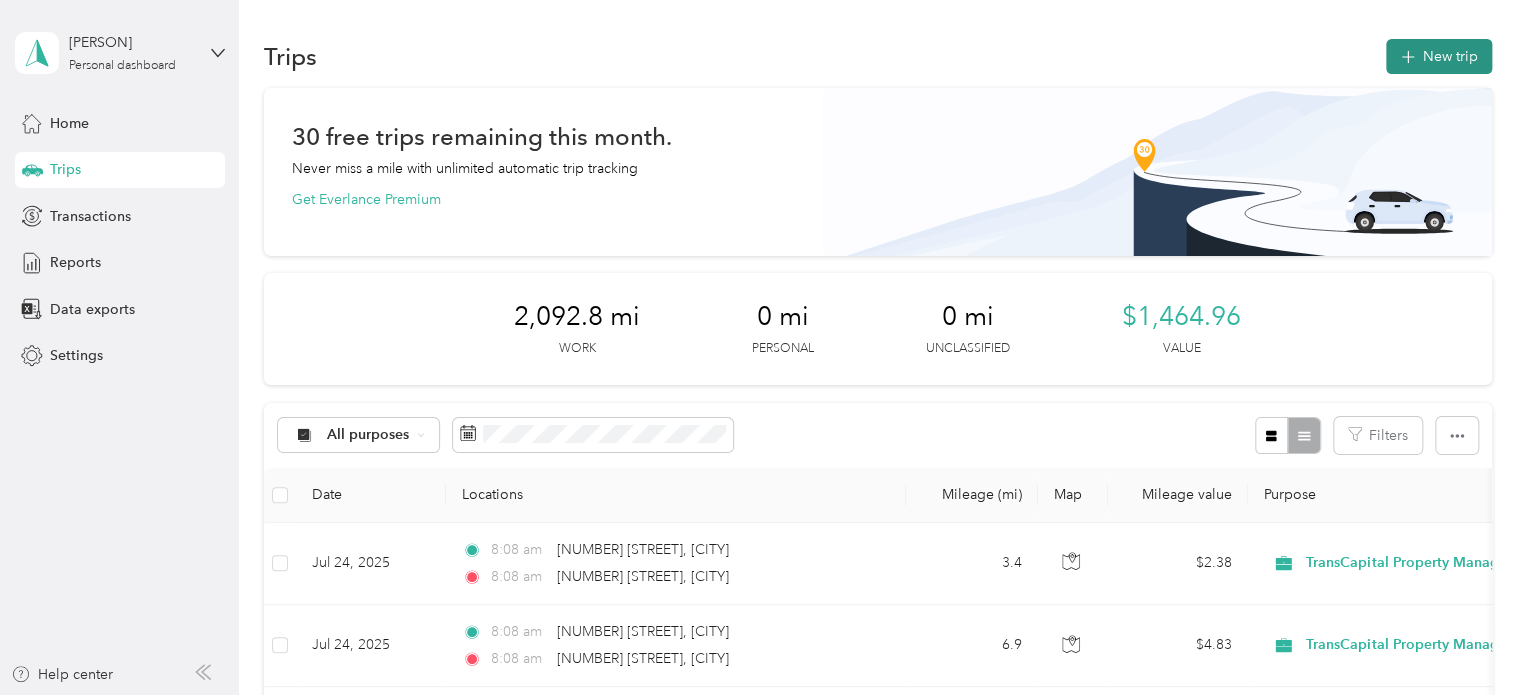 click on "New trip" at bounding box center (1439, 56) 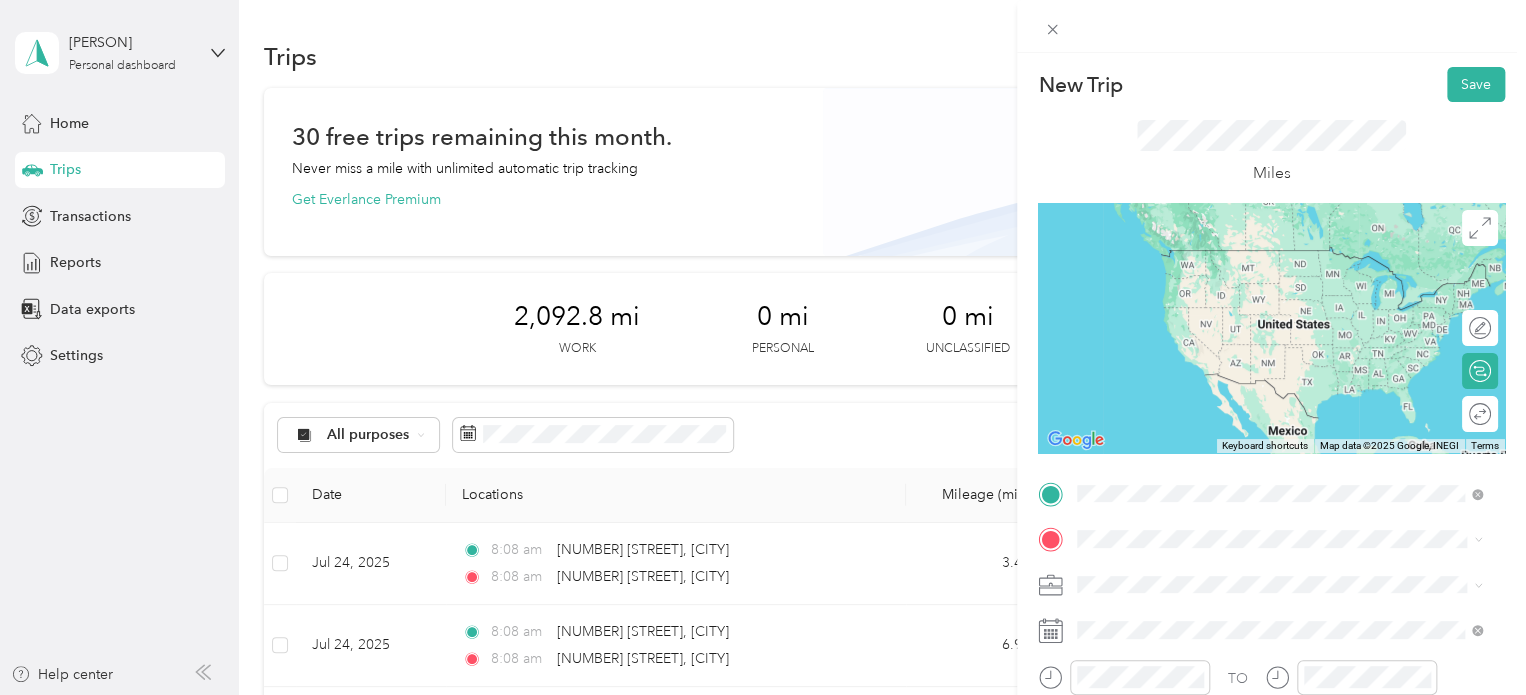 click on "[NUMBER] [STREET]
[CITY], [STATE] [POSTAL_CODE], [COUNTRY]" at bounding box center (1259, 258) 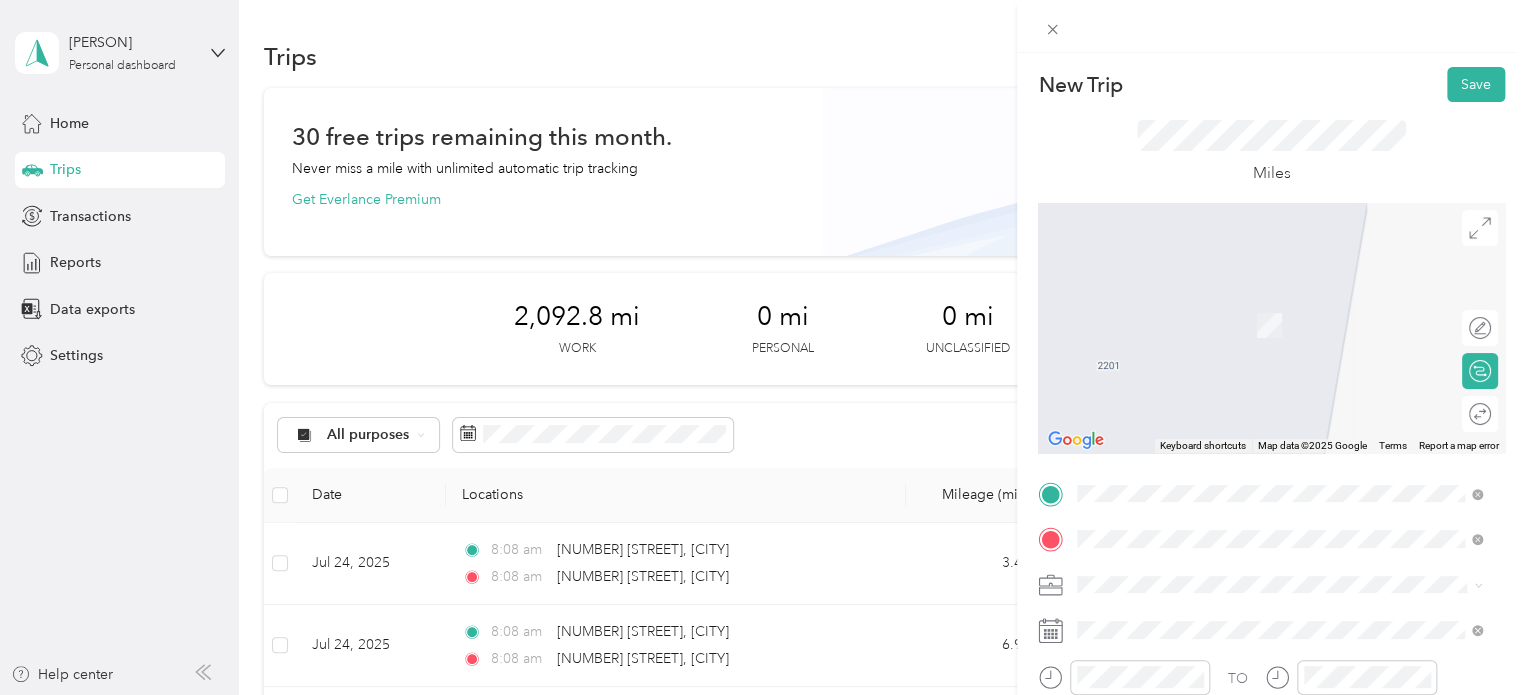 click on "[NUMBER] [STREET]
[CITY], [STATE] [POSTAL_CODE], [COUNTRY]" at bounding box center [1259, 304] 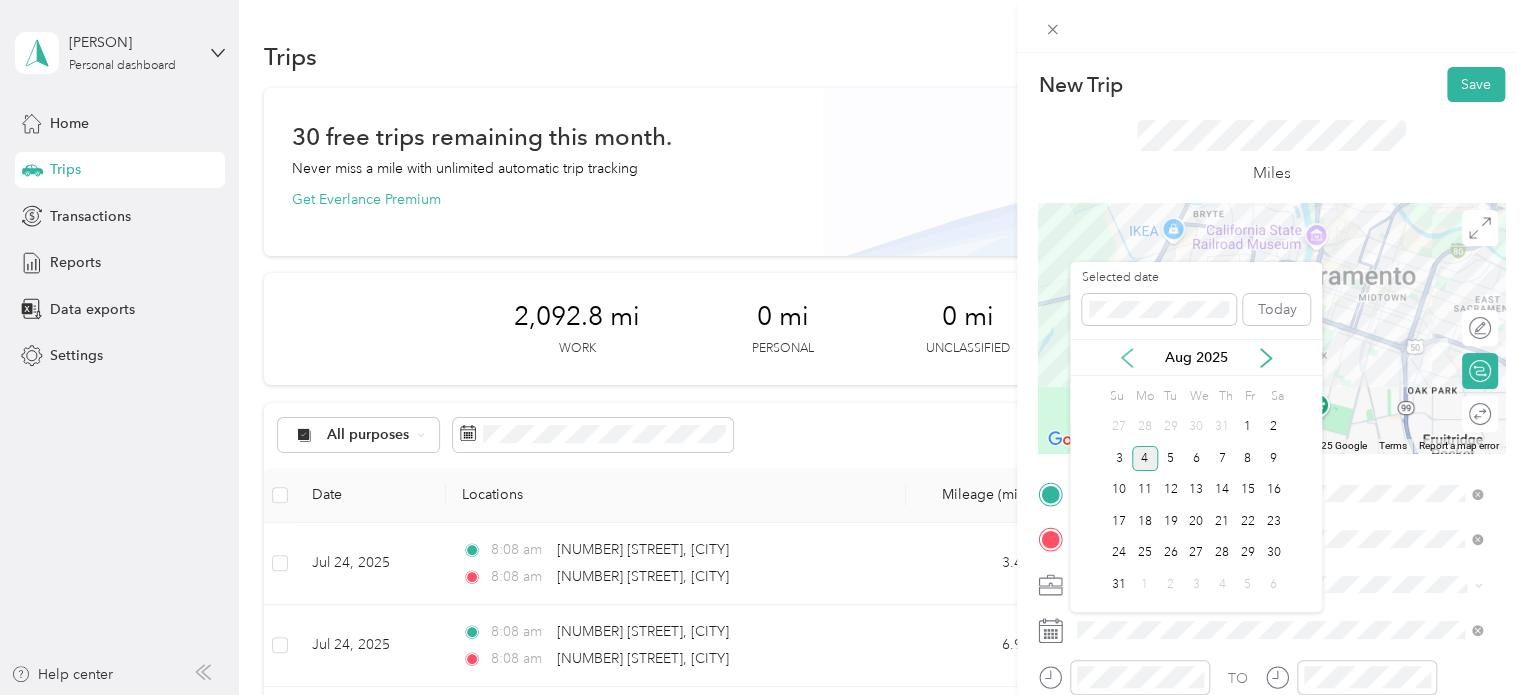 click 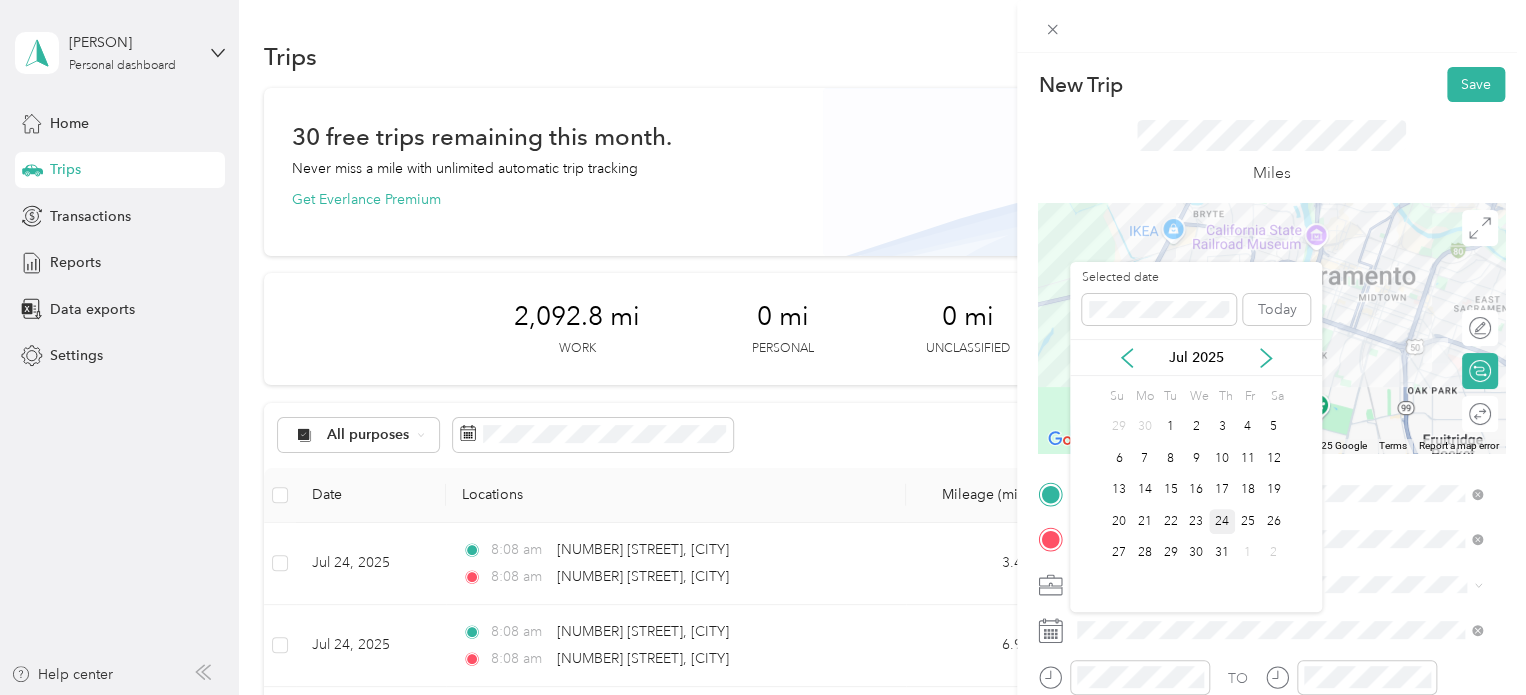 click on "24" at bounding box center (1222, 521) 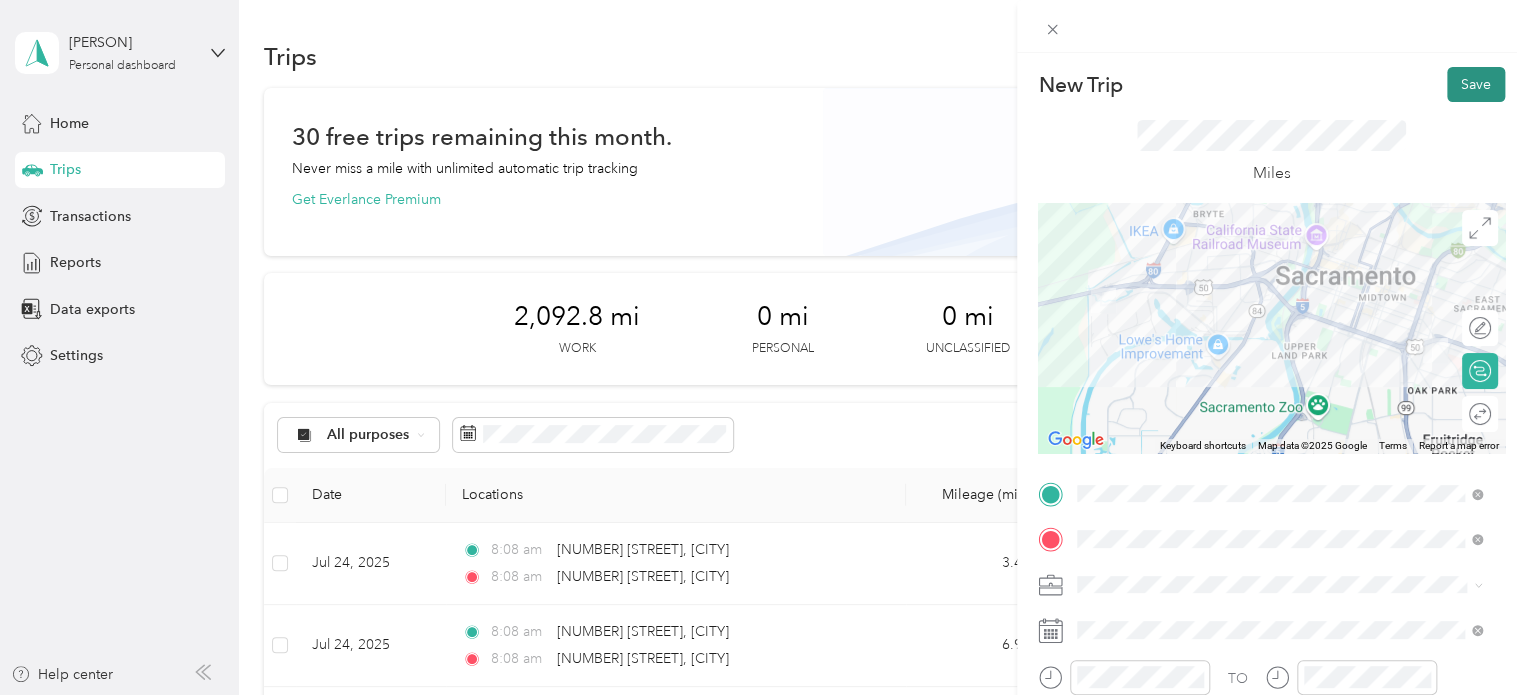 click on "Save" at bounding box center [1476, 84] 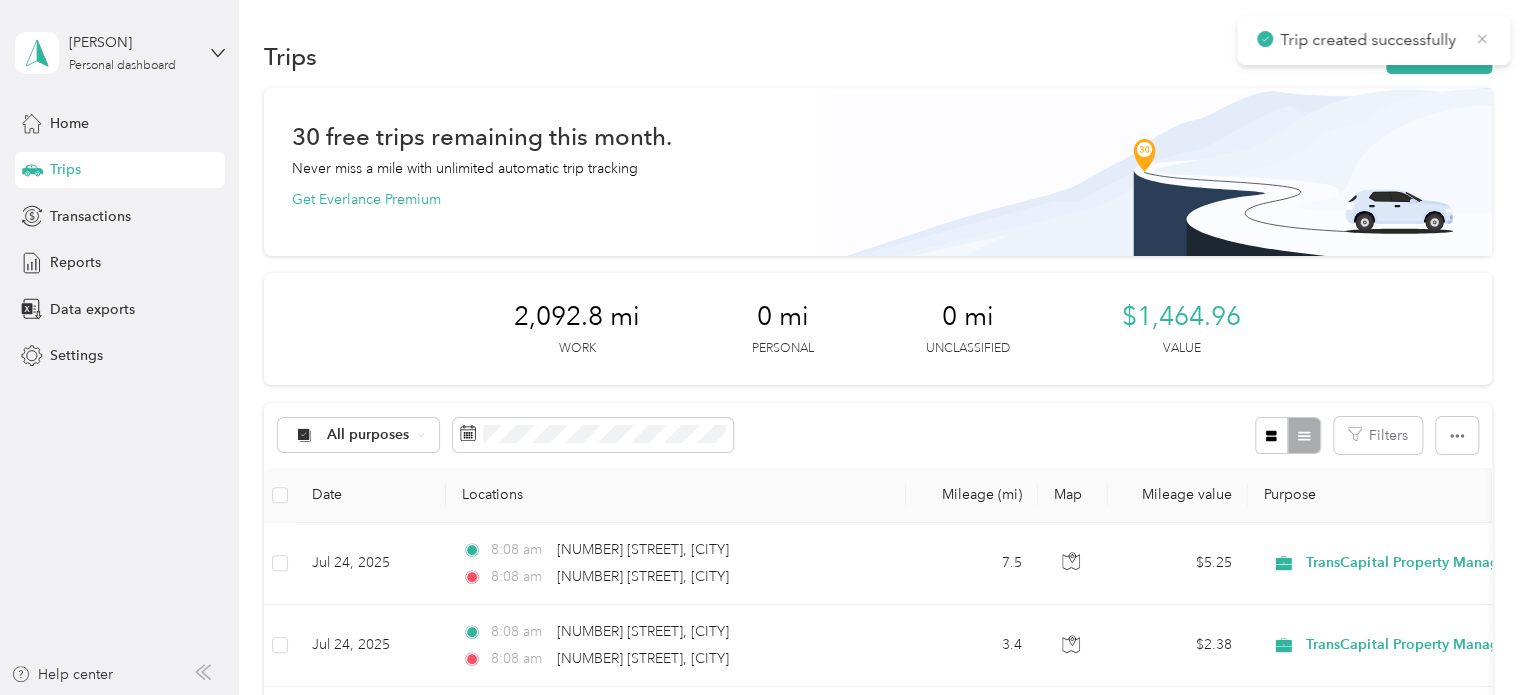 click 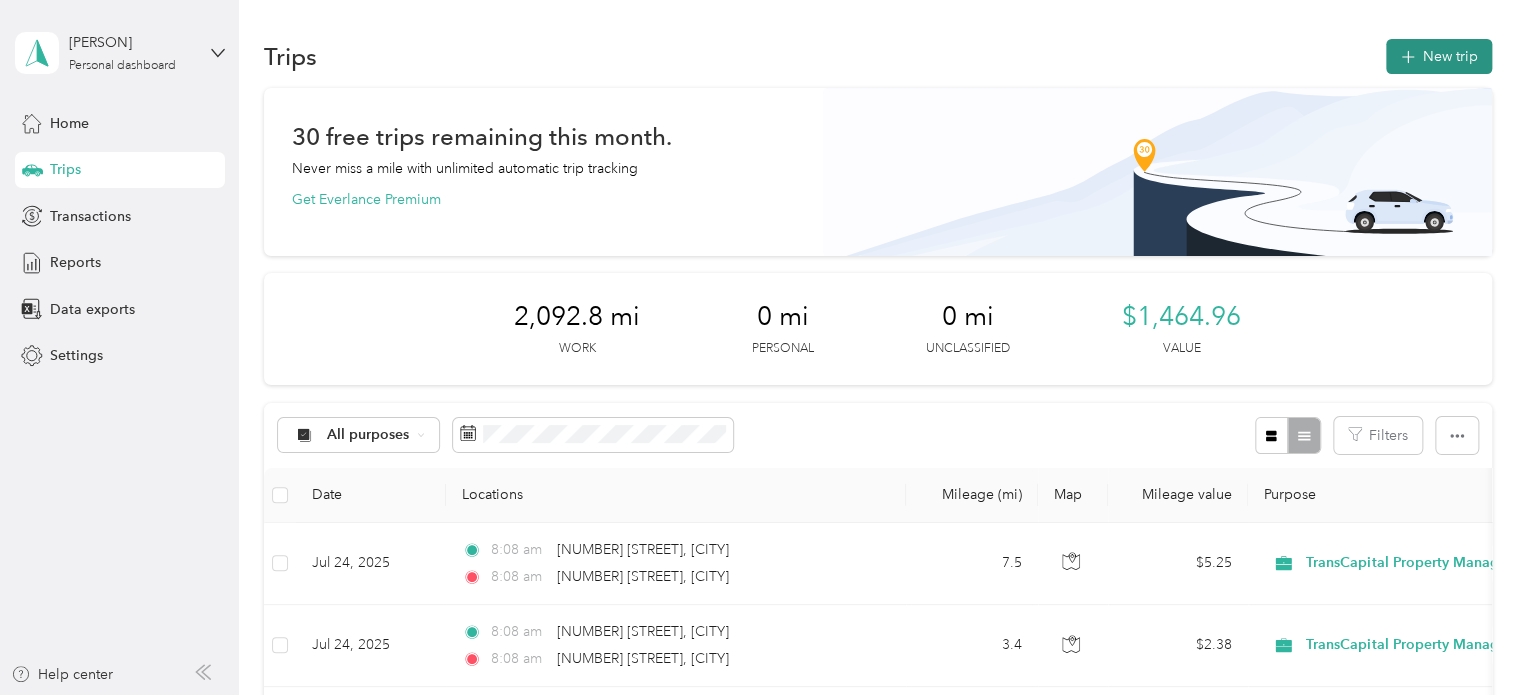 click on "New trip" at bounding box center (1439, 56) 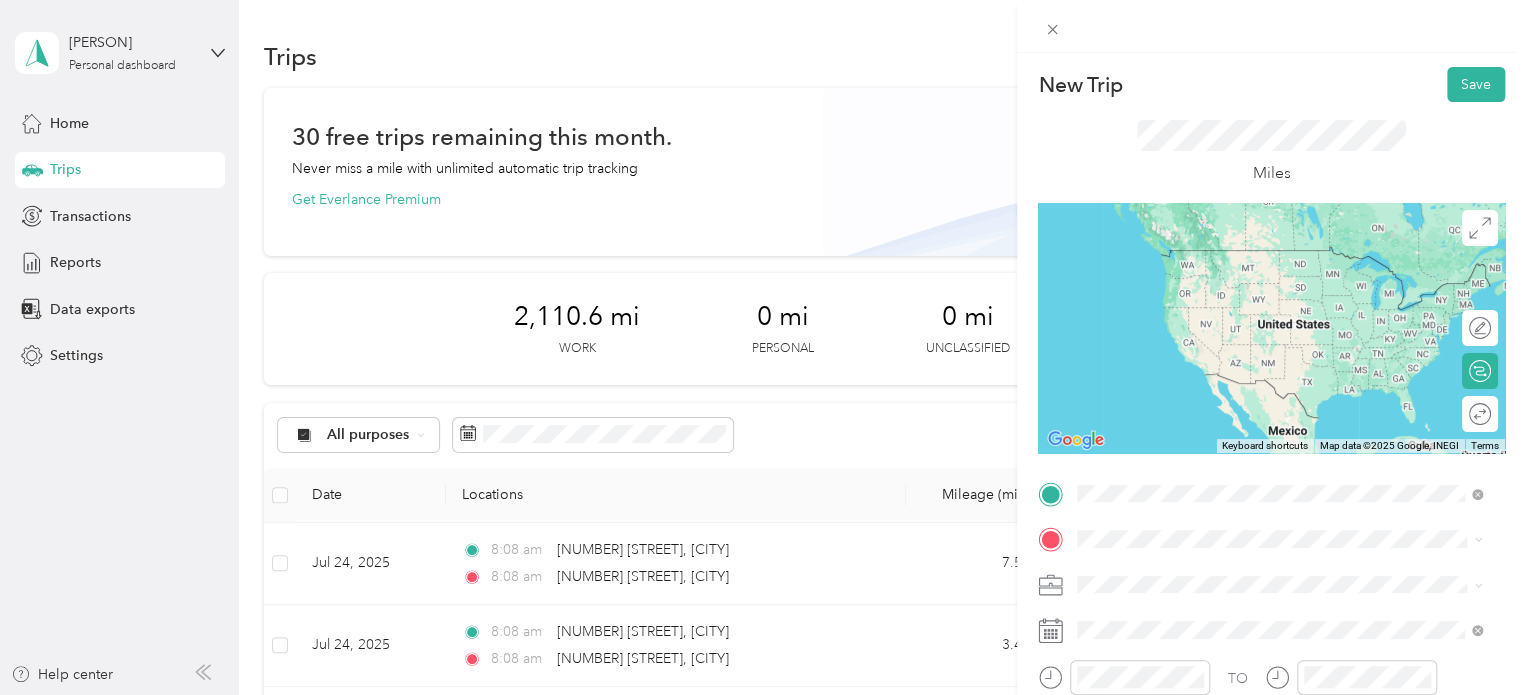click on "[NUMBER] [STREET]
[CITY], [STATE] [POSTAL_CODE], [COUNTRY]" at bounding box center [1259, 258] 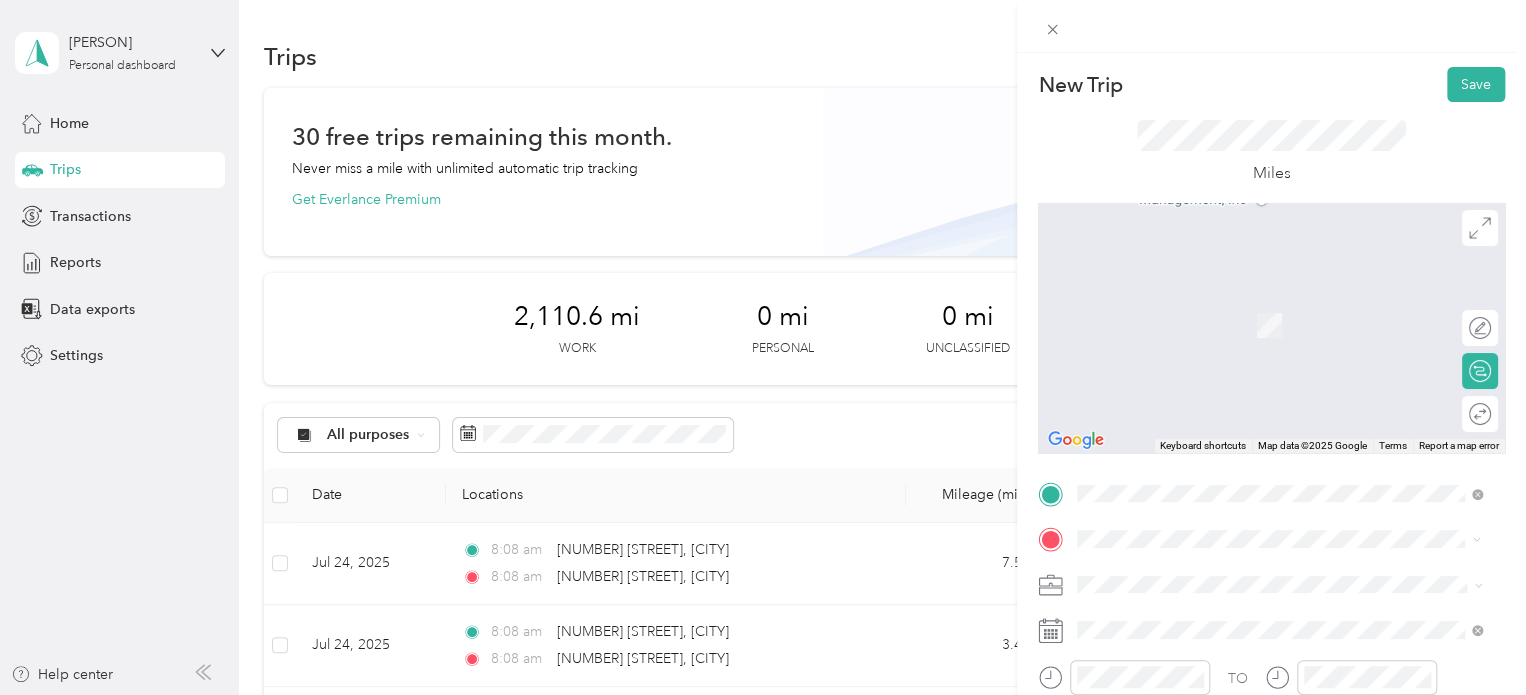 click on "[NUMBER] [STREET]
[CITY], [STATE] [POSTAL_CODE], [COUNTRY]" at bounding box center [1259, 303] 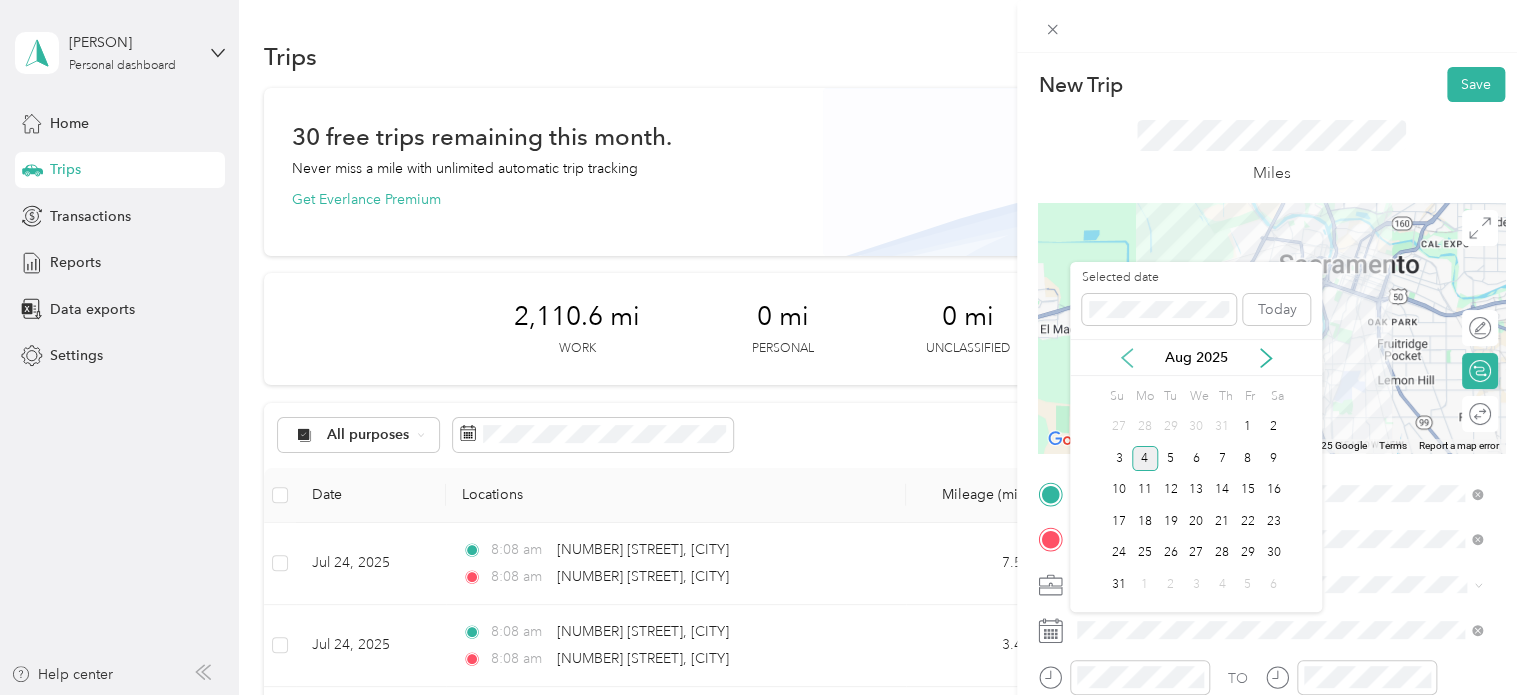 click 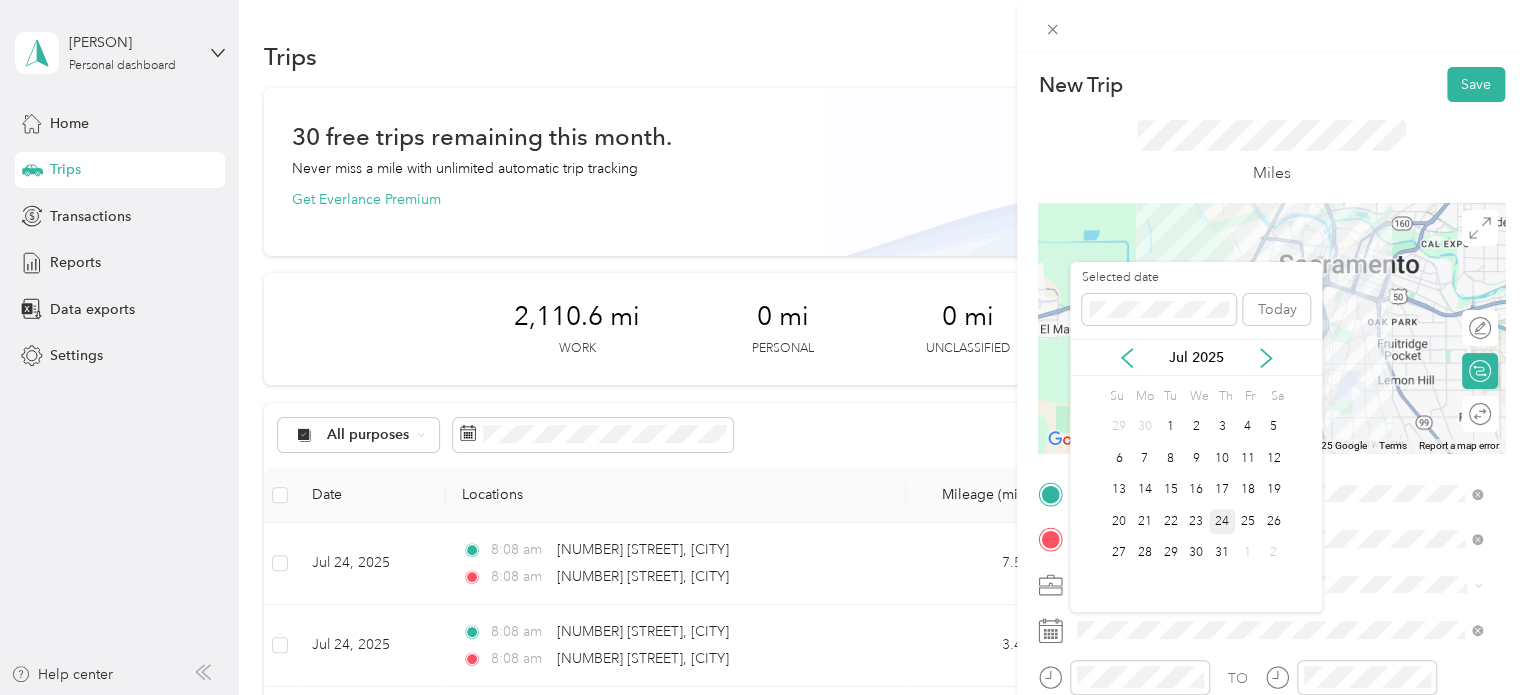 click on "24" at bounding box center [1222, 521] 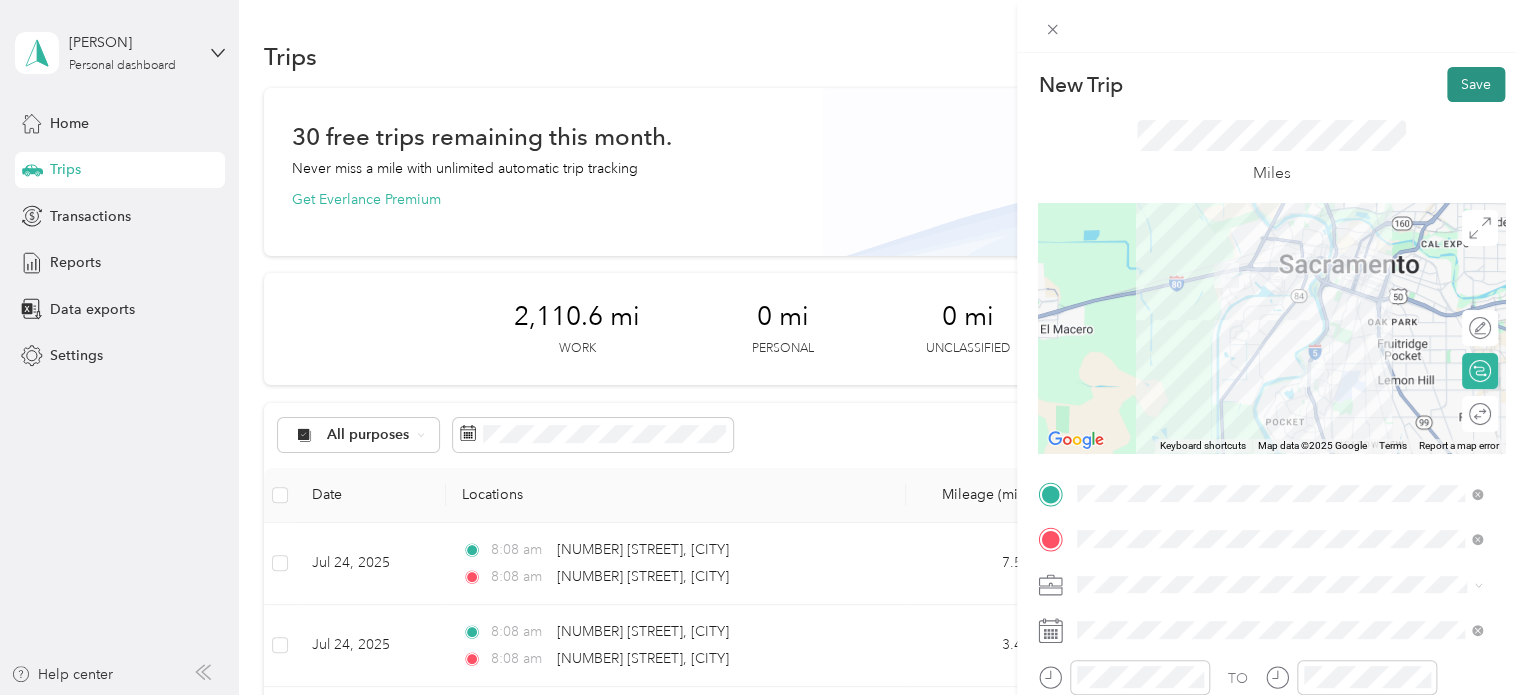 click on "Save" at bounding box center (1476, 84) 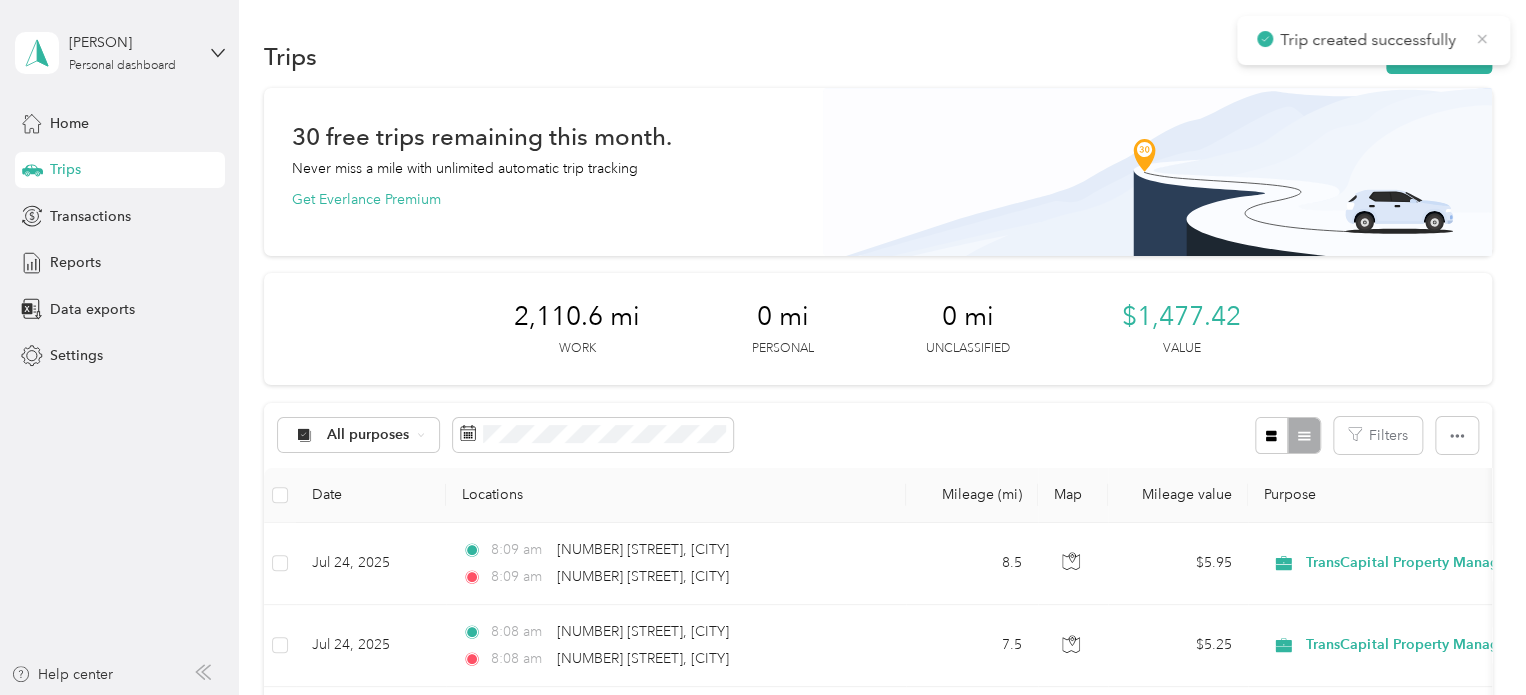 click 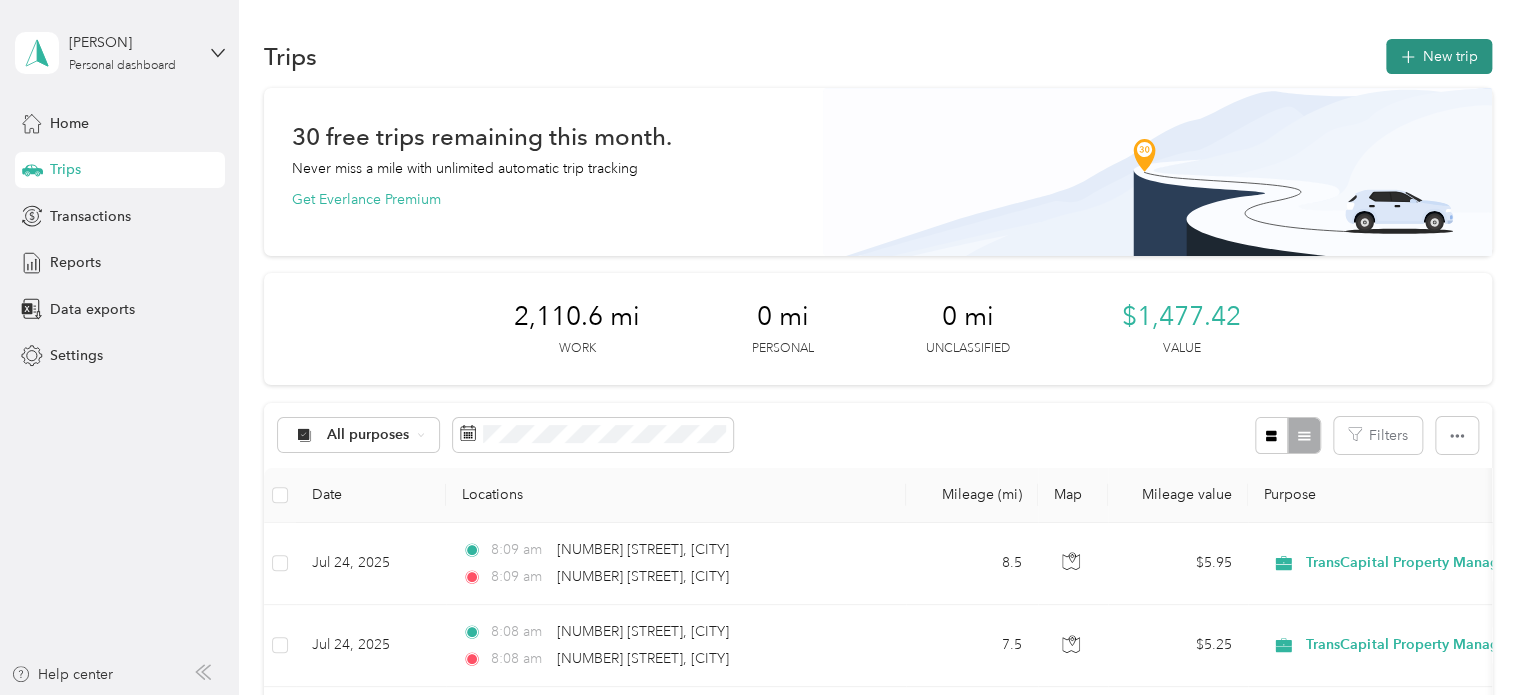 click on "New trip" at bounding box center (1439, 56) 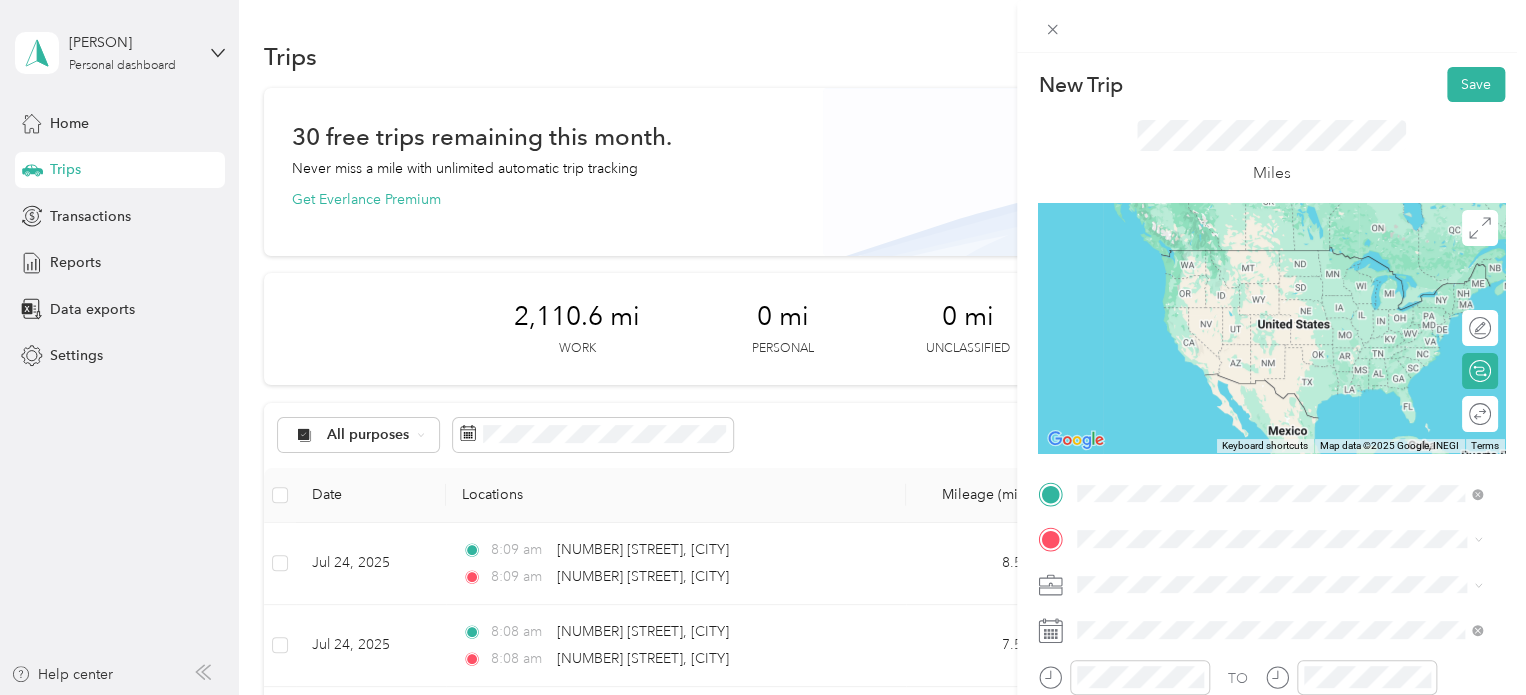 click on "[NUMBER] [STREET]
[CITY], [STATE] [POSTAL_CODE], [COUNTRY]" at bounding box center [1279, 259] 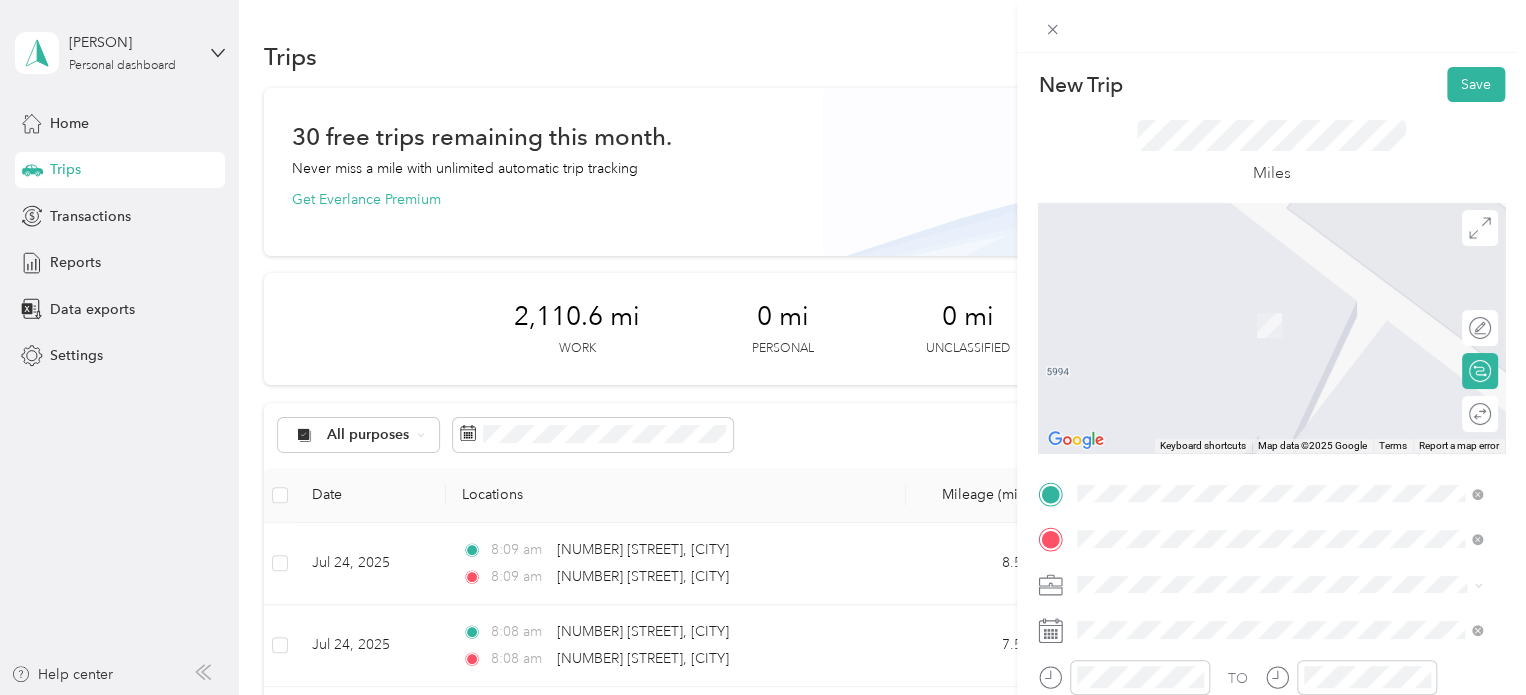 click on "[NUMBER] [STREET]
[CITY], [STATE] [POSTAL_CODE], [COUNTRY]" at bounding box center [1279, 304] 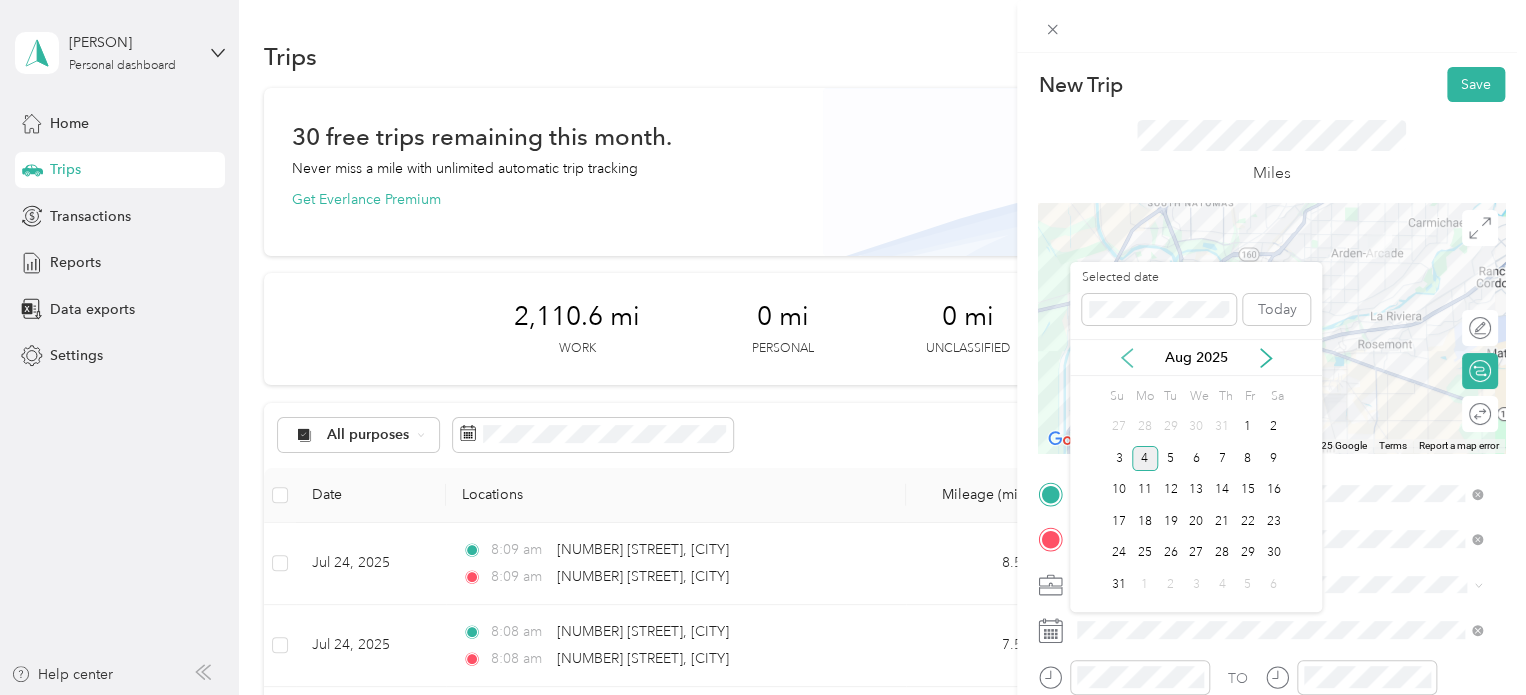 click 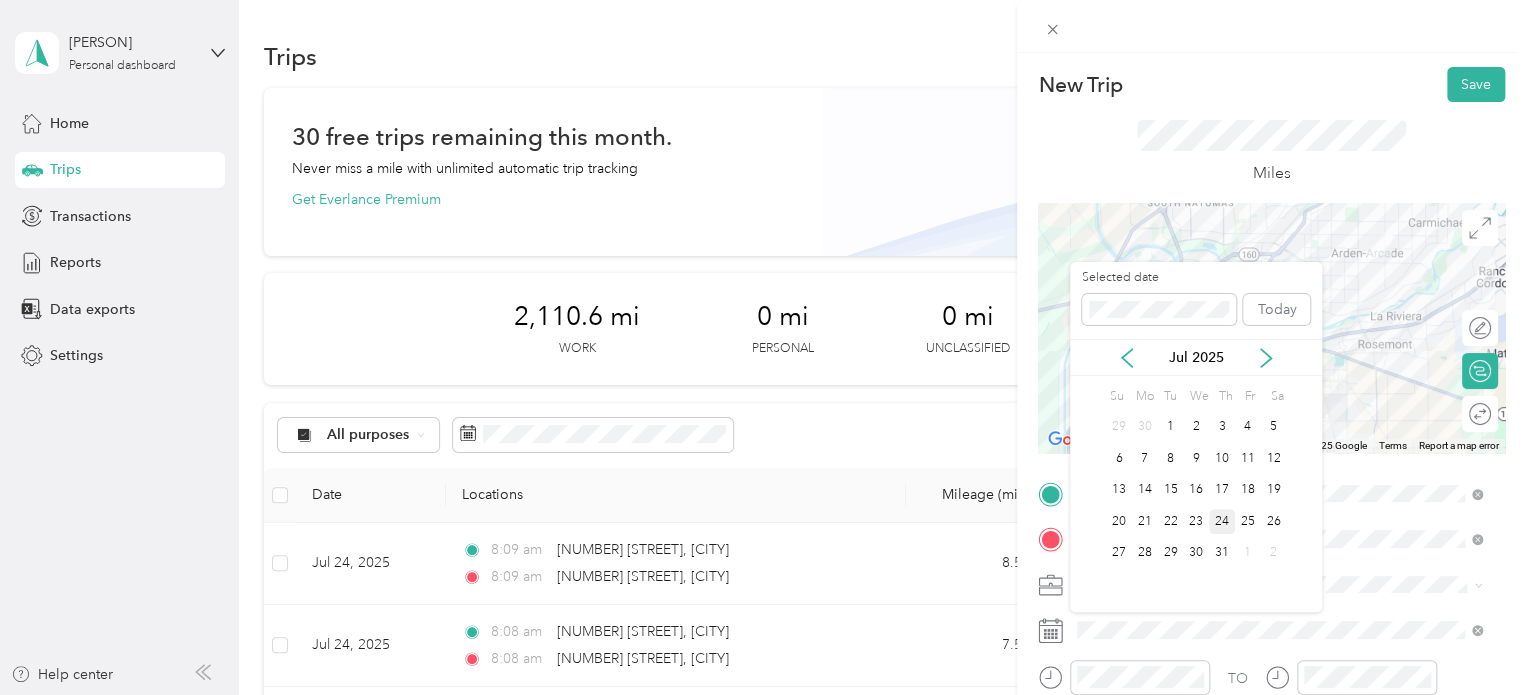 click on "24" at bounding box center (1222, 521) 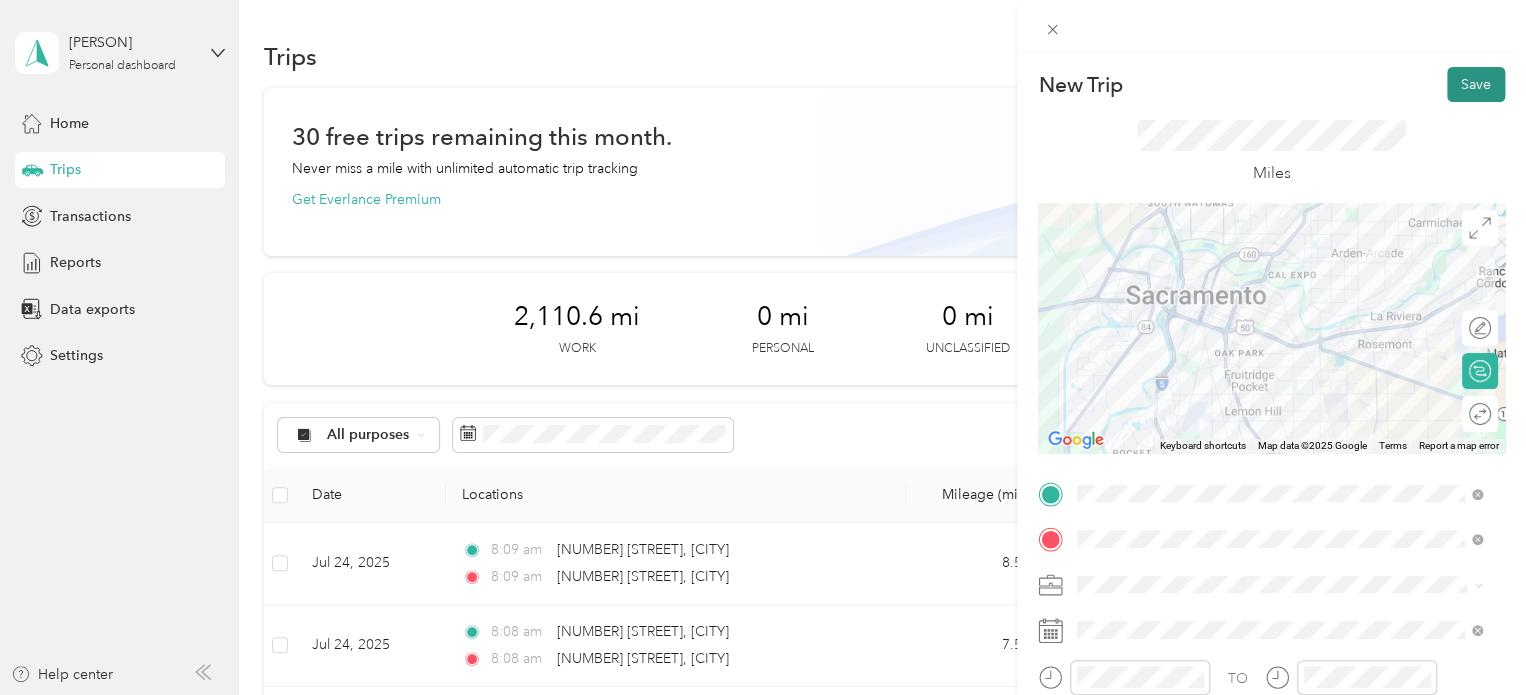 click on "Save" at bounding box center [1476, 84] 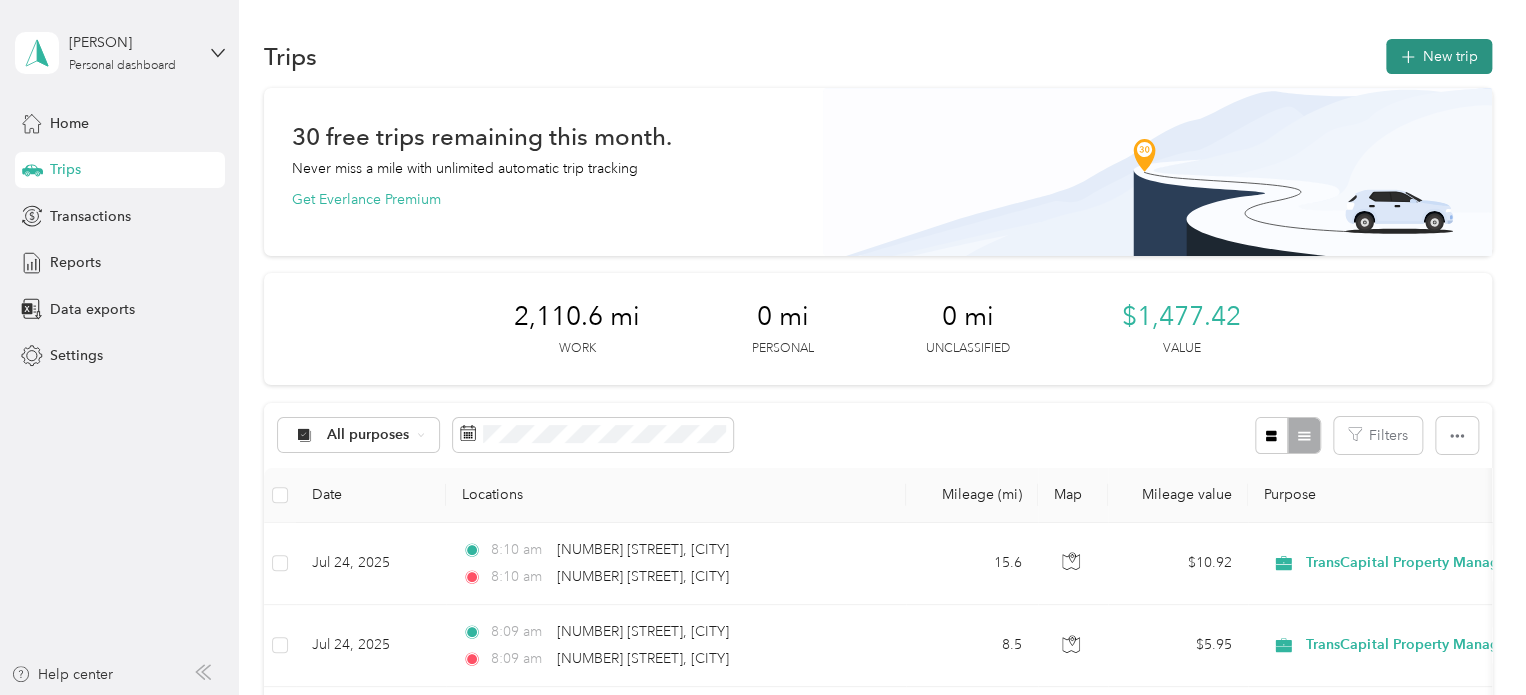 click on "New trip" at bounding box center (1439, 56) 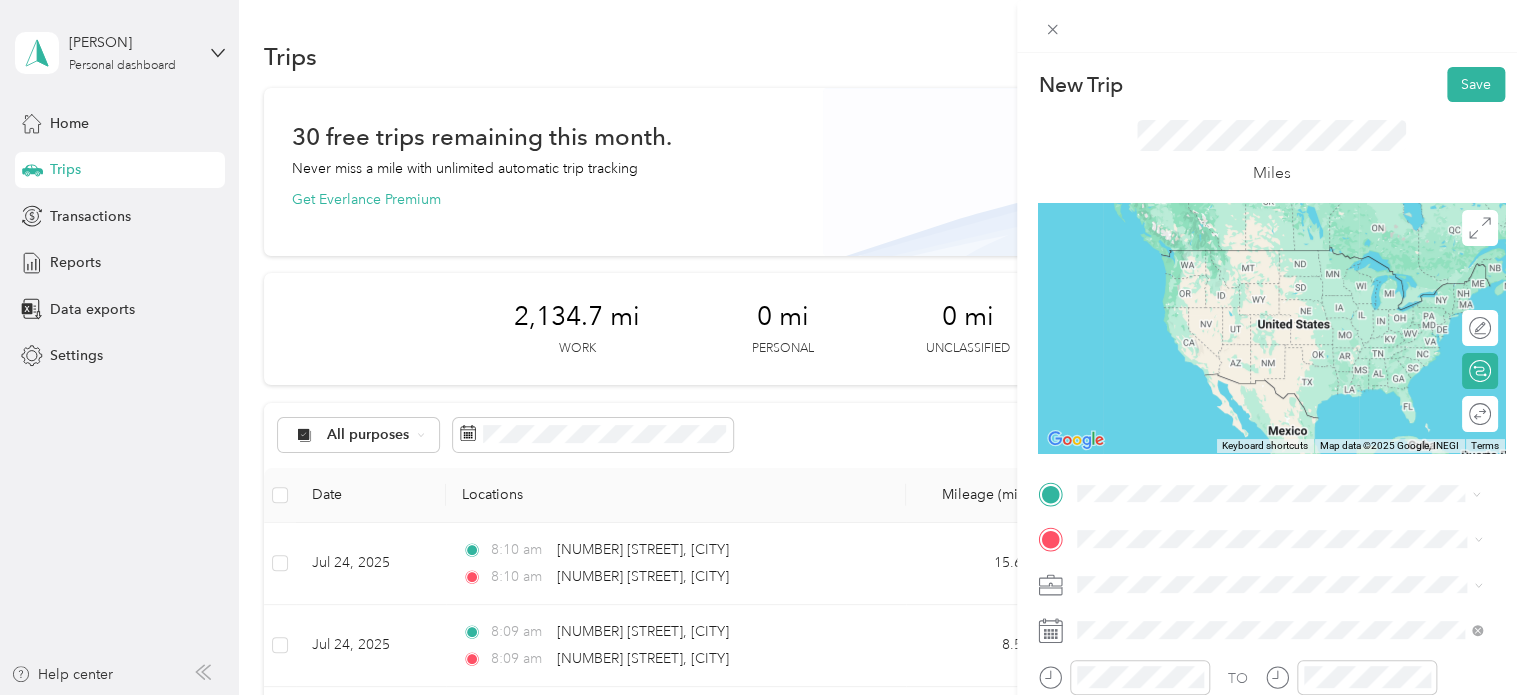 click on "[NUMBER] [STREET]
[CITY], [STATE] [POSTAL_CODE], [COUNTRY]" at bounding box center [1259, 258] 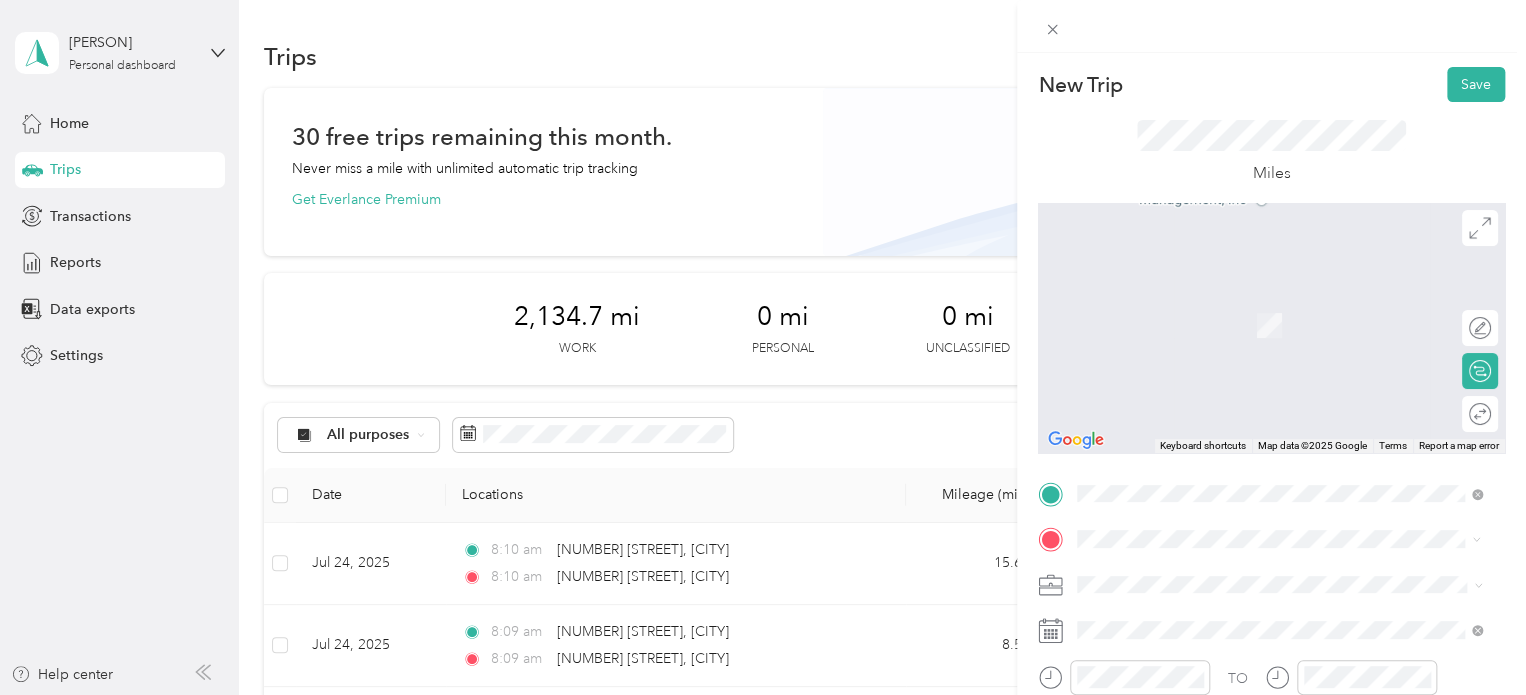 click on "[NUMBER] [STREET]
[CITY], [STATE] [POSTAL_CODE], [COUNTRY]" at bounding box center [1259, 304] 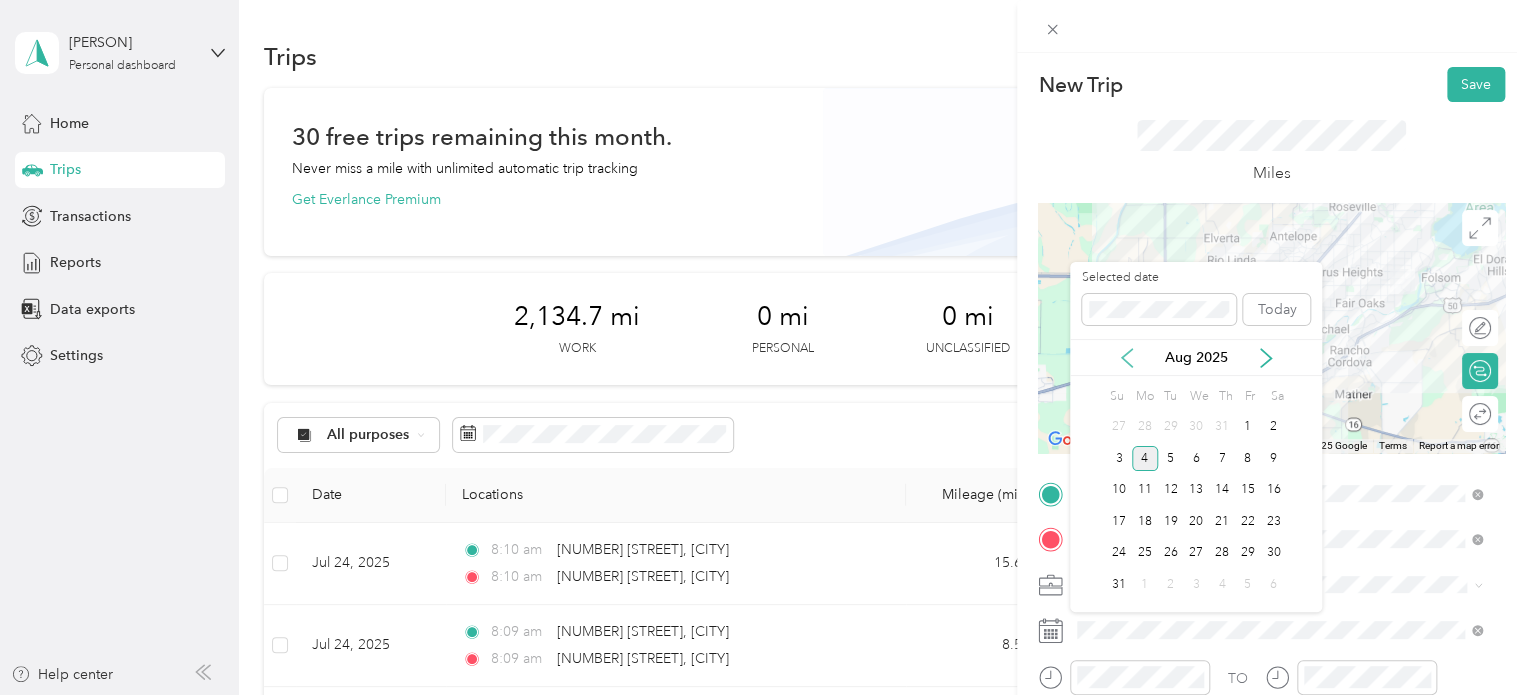 click 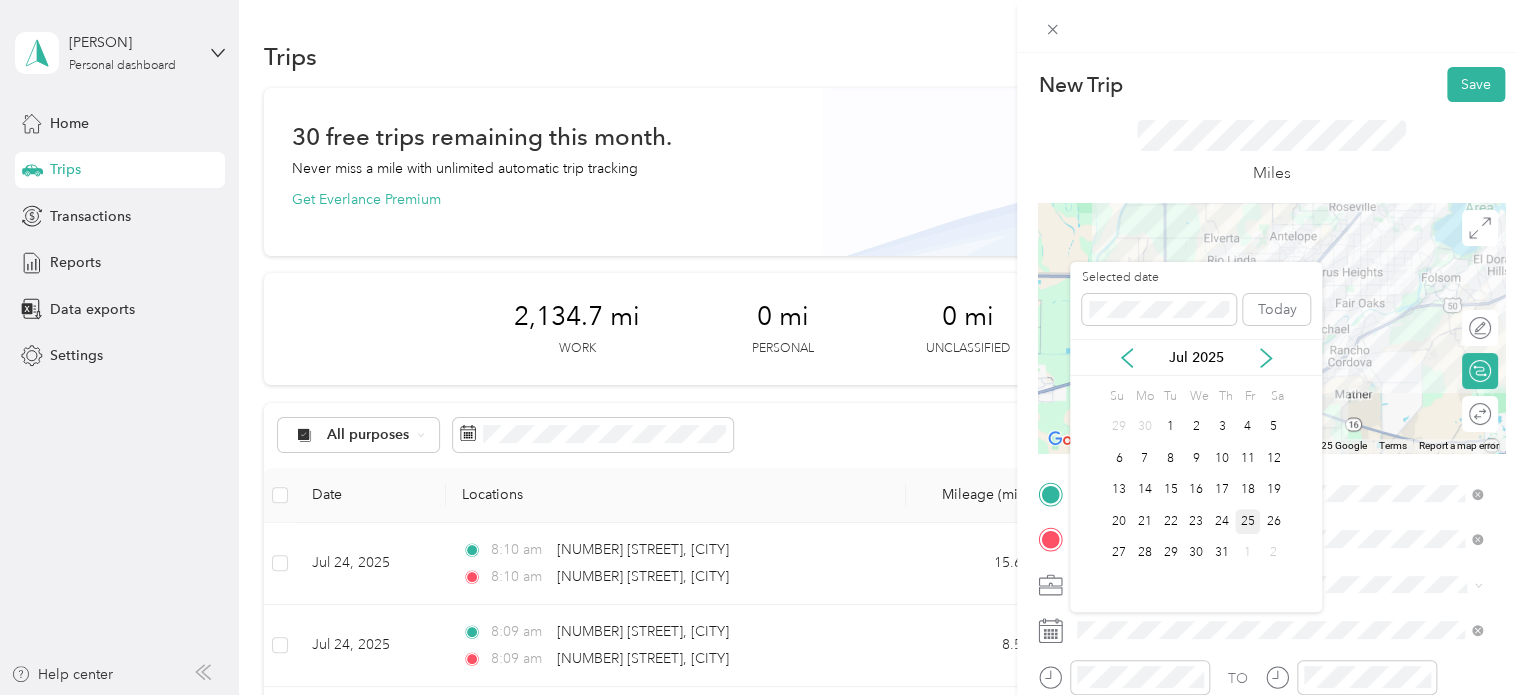 click on "25" at bounding box center (1248, 521) 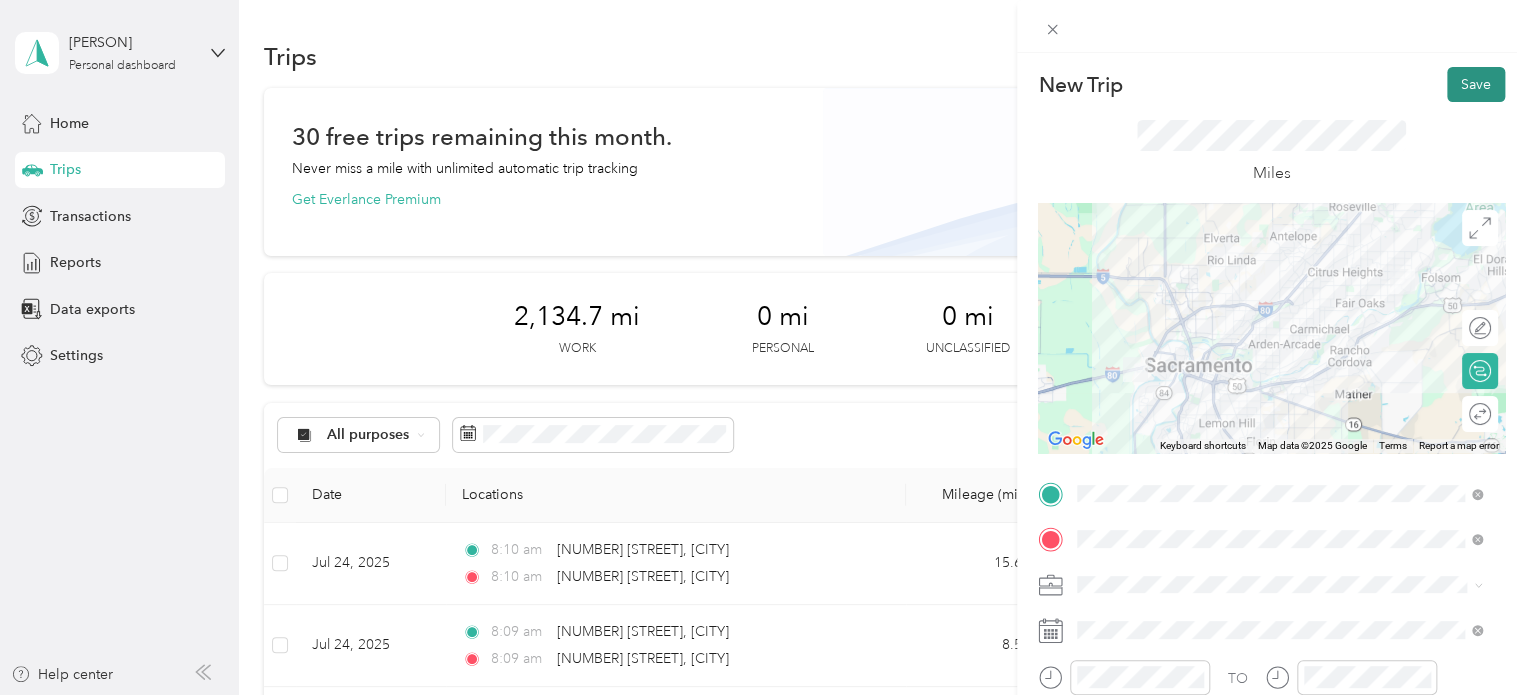 click on "Save" at bounding box center (1476, 84) 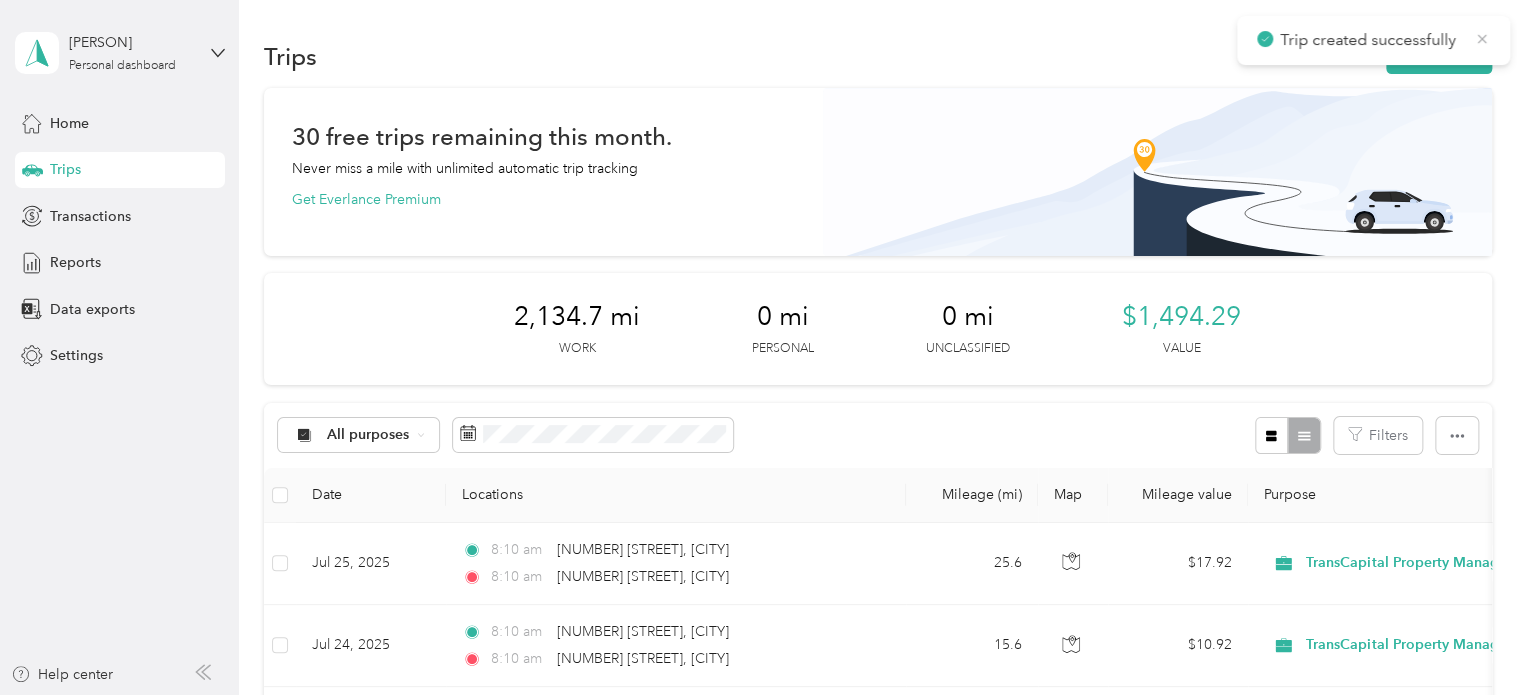 click 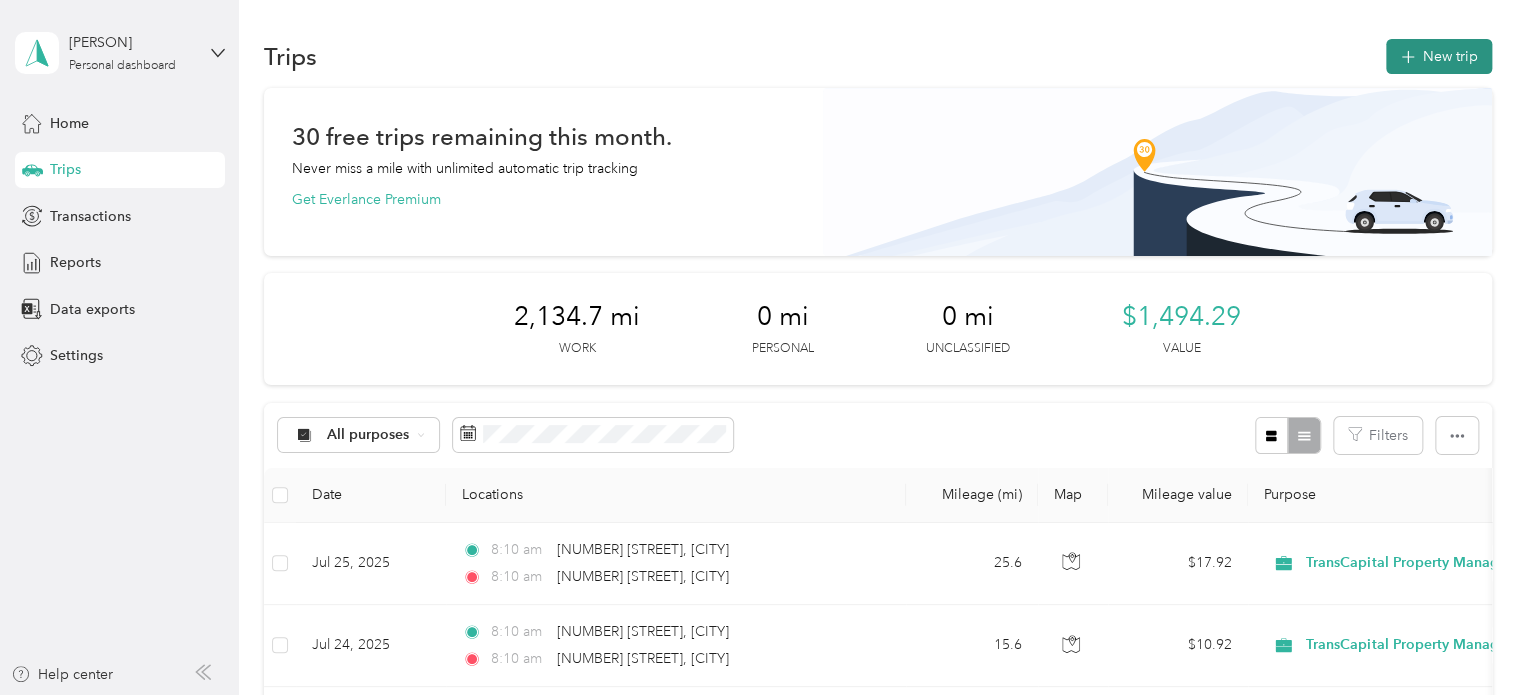 click on "New trip" at bounding box center (1439, 56) 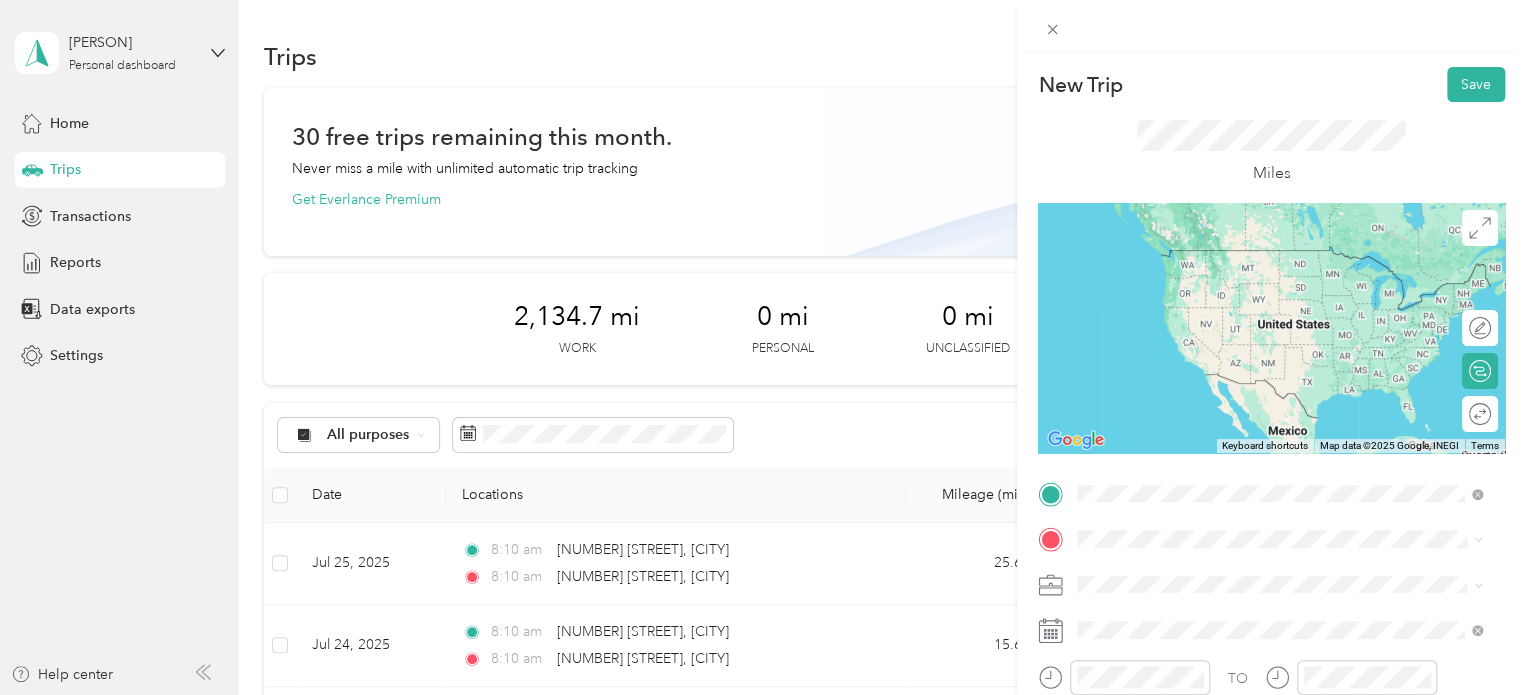 click on "[NUMBER] [STREET]
[CITY], [STATE] [POSTAL_CODE], [COUNTRY]" at bounding box center [1259, 258] 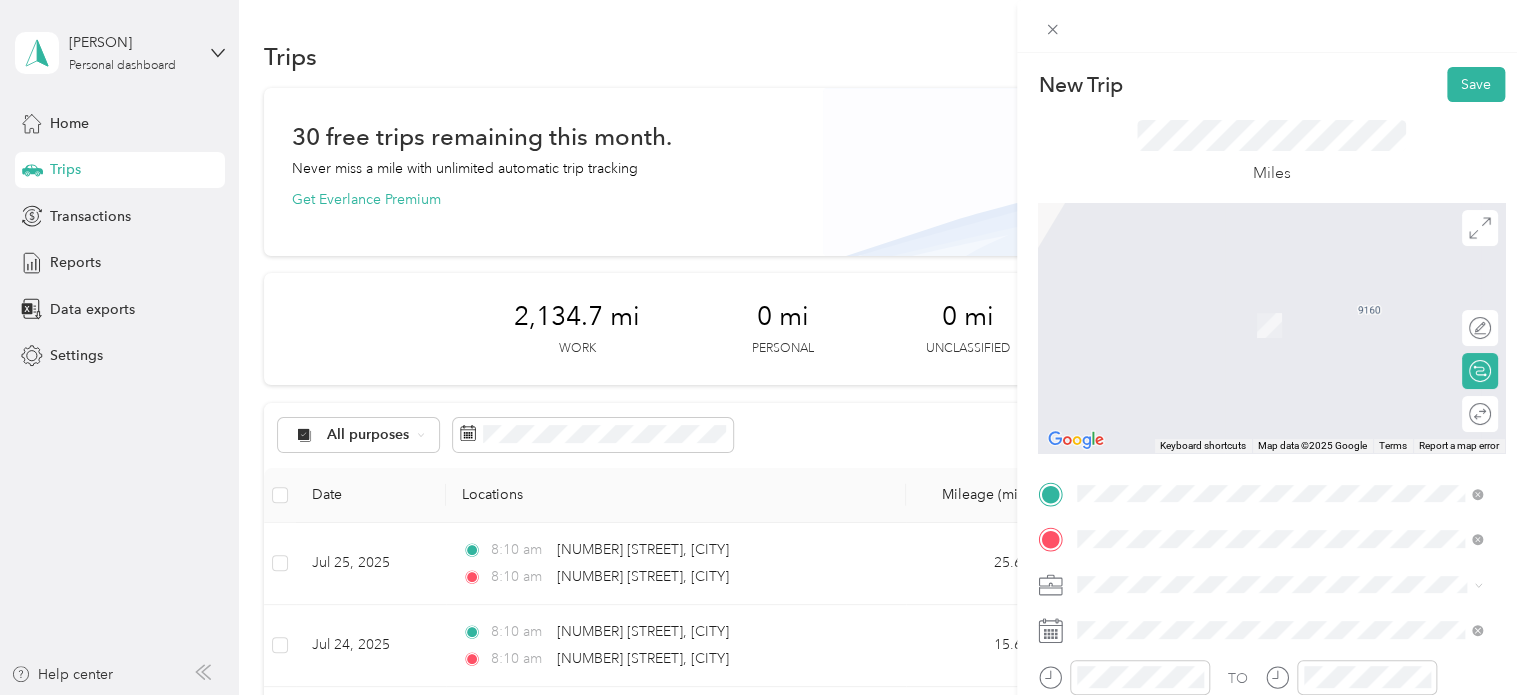 click on "[NUMBER] [STREET]
[CITY], [STATE] [POSTAL_CODE], [COUNTRY]" at bounding box center [1259, 304] 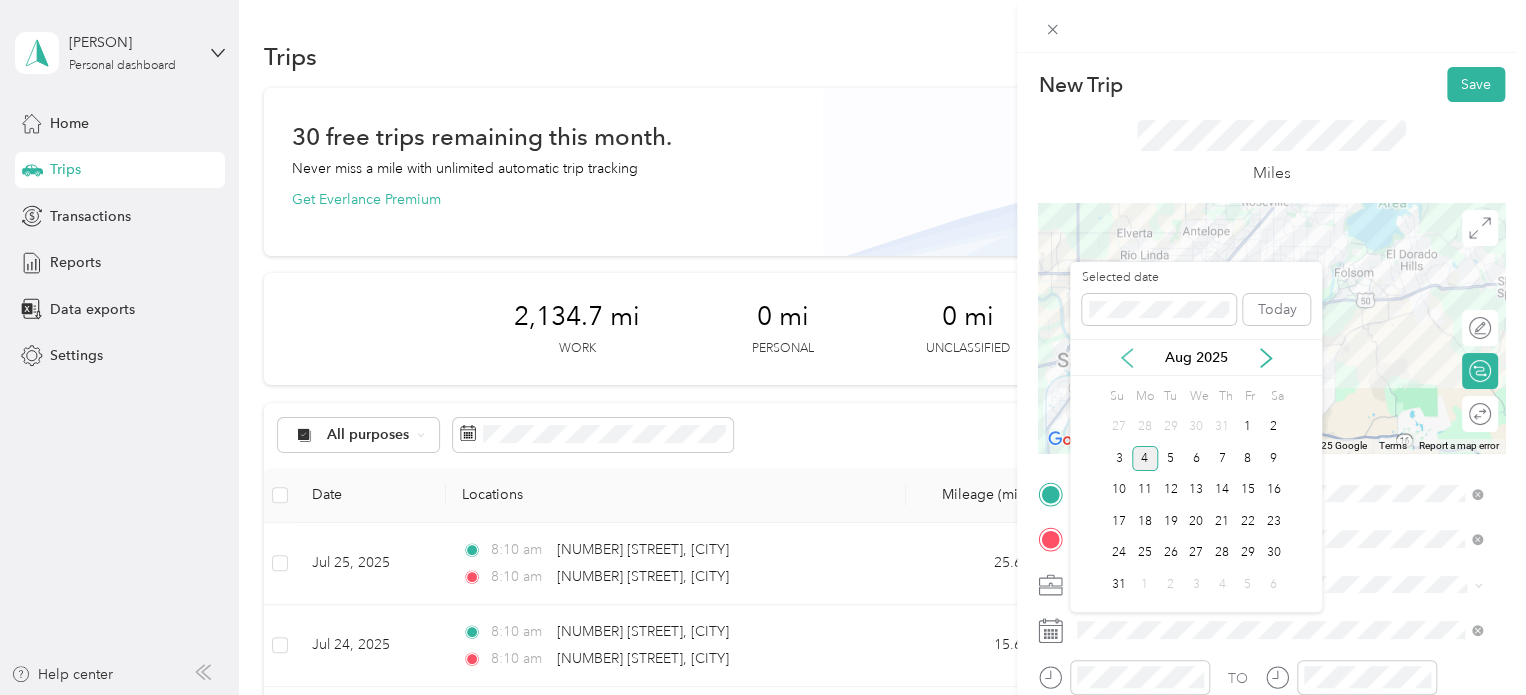 click 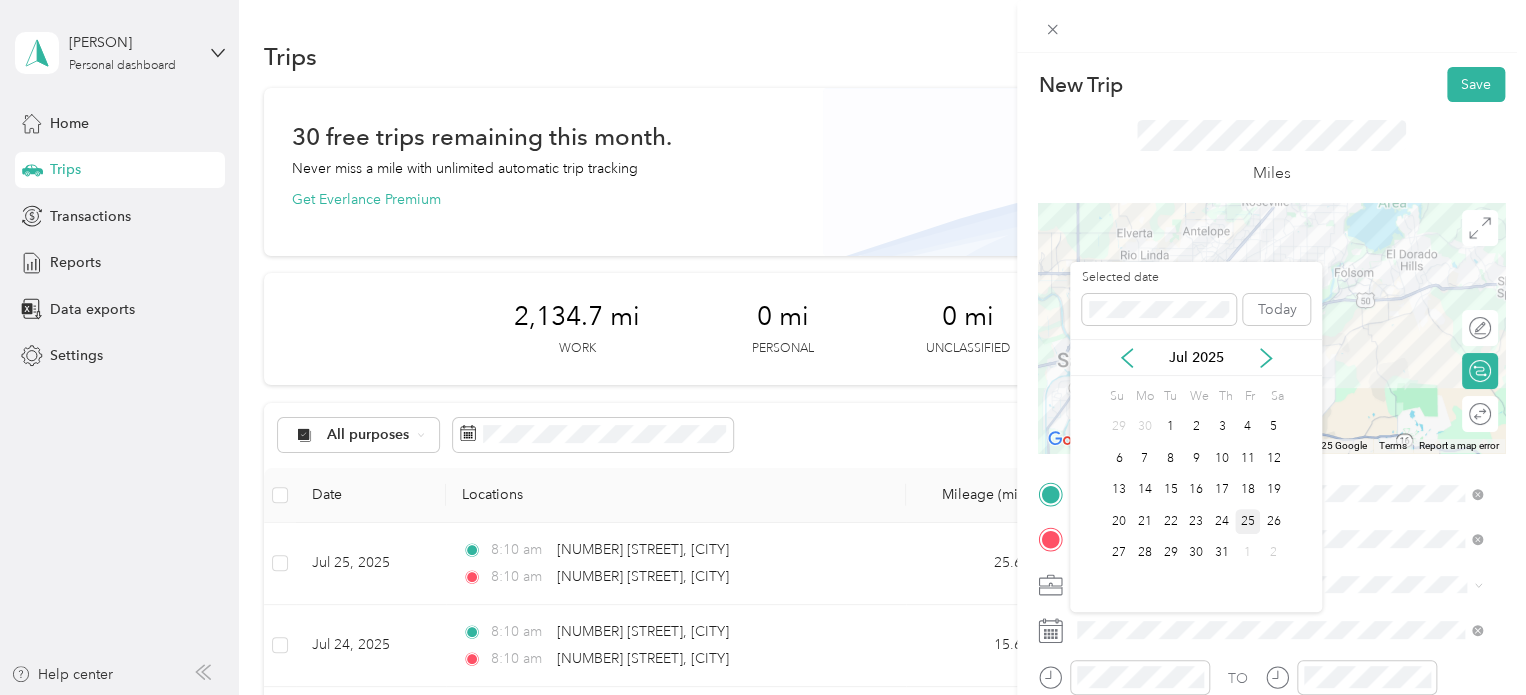 click on "25" at bounding box center [1248, 521] 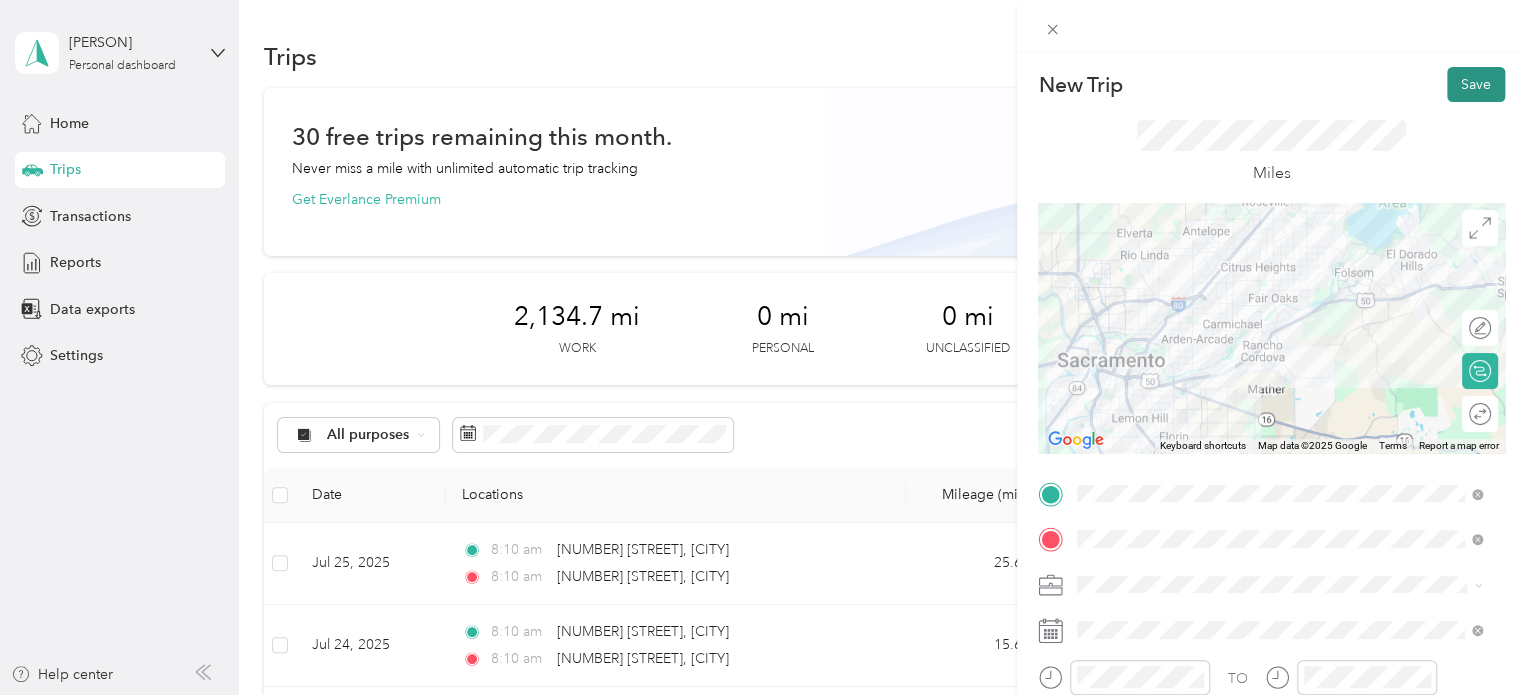 click on "Save" at bounding box center (1476, 84) 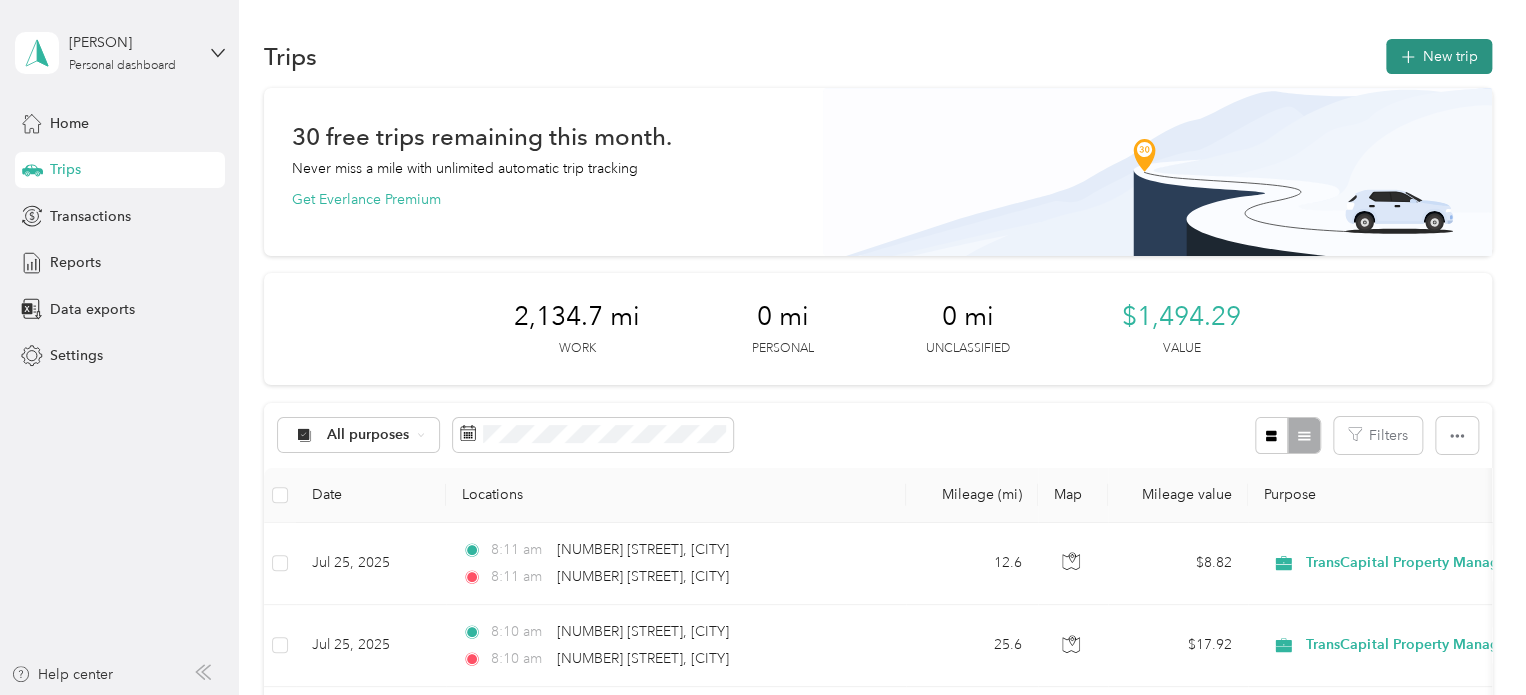 click on "New trip" at bounding box center (1439, 56) 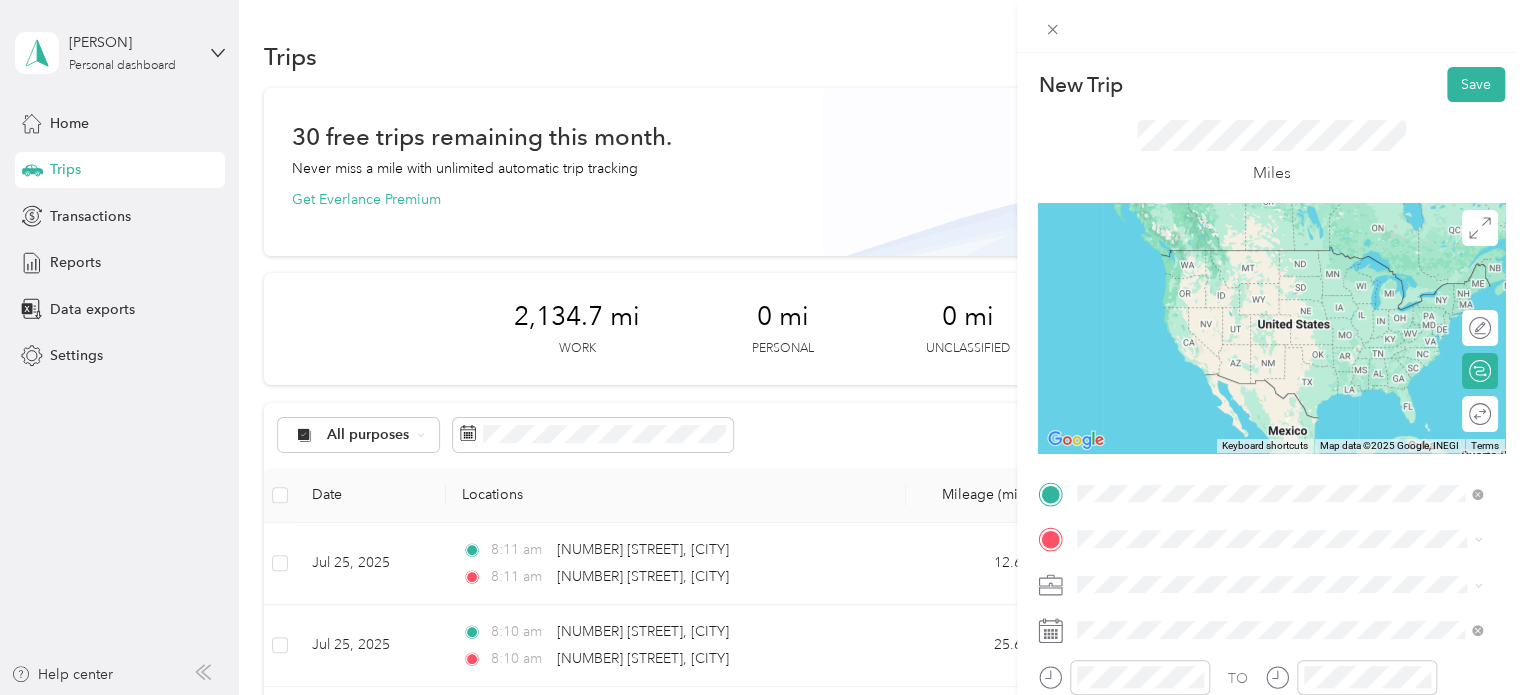 click on "[NUMBER] [STREET]
[CITY], [STATE] [POSTAL_CODE], [COUNTRY]" at bounding box center [1259, 258] 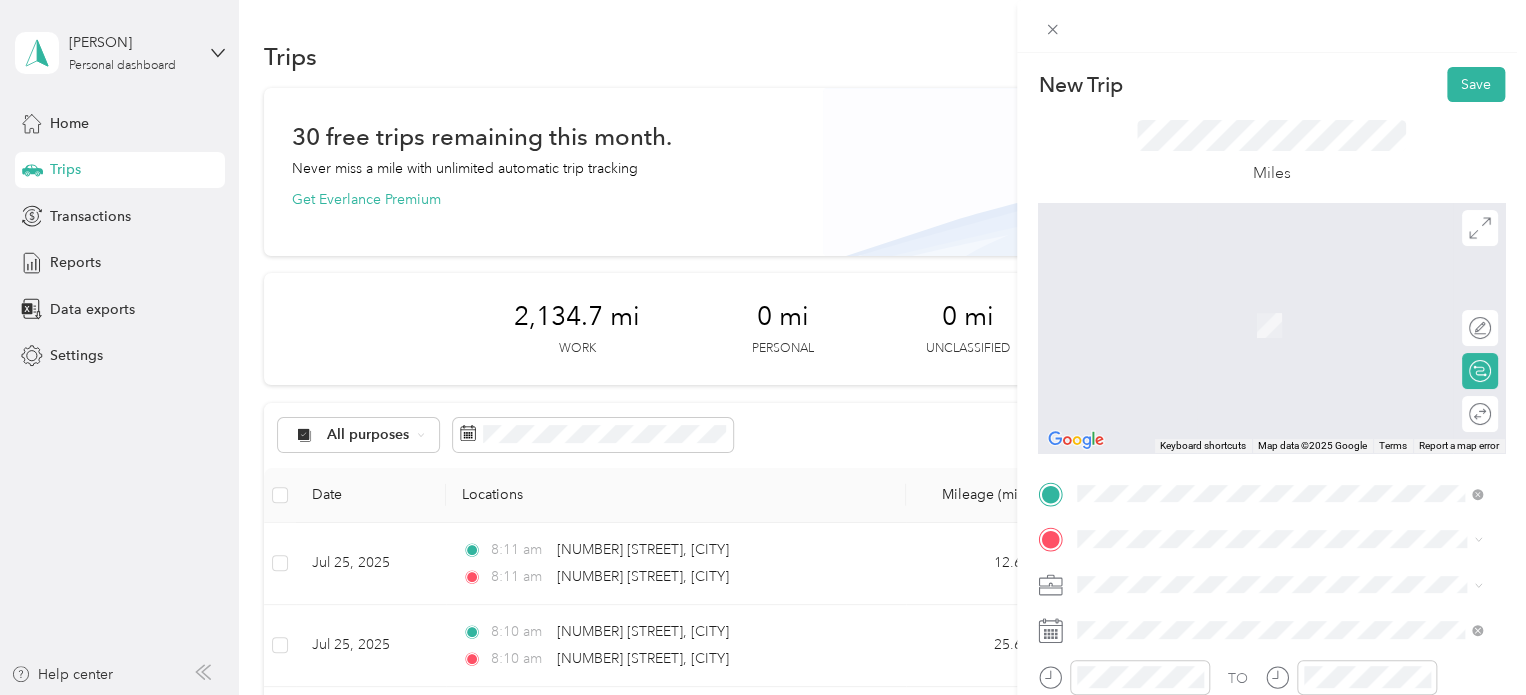 click on "[NUMBER] [STREET]
[CITY], [STATE] [POSTAL_CODE], [COUNTRY]" at bounding box center (1259, 302) 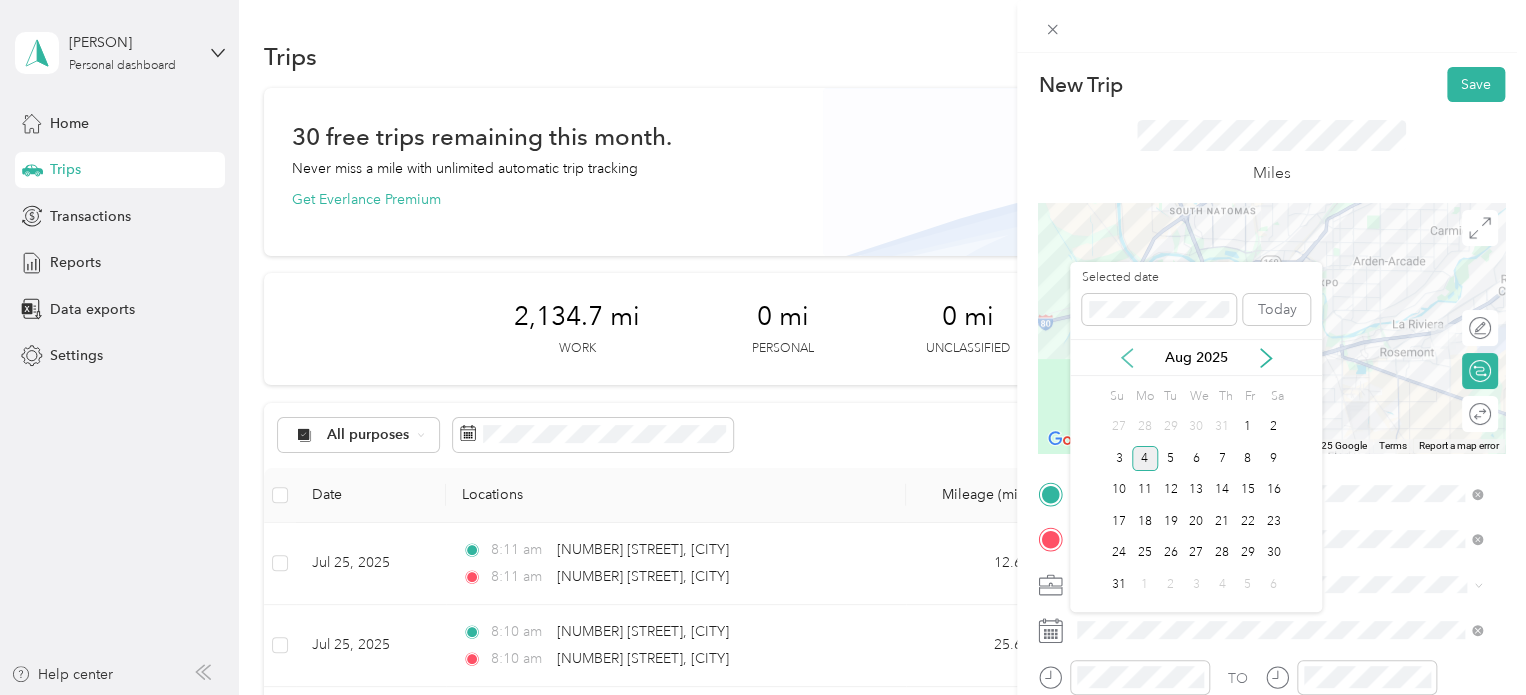 click 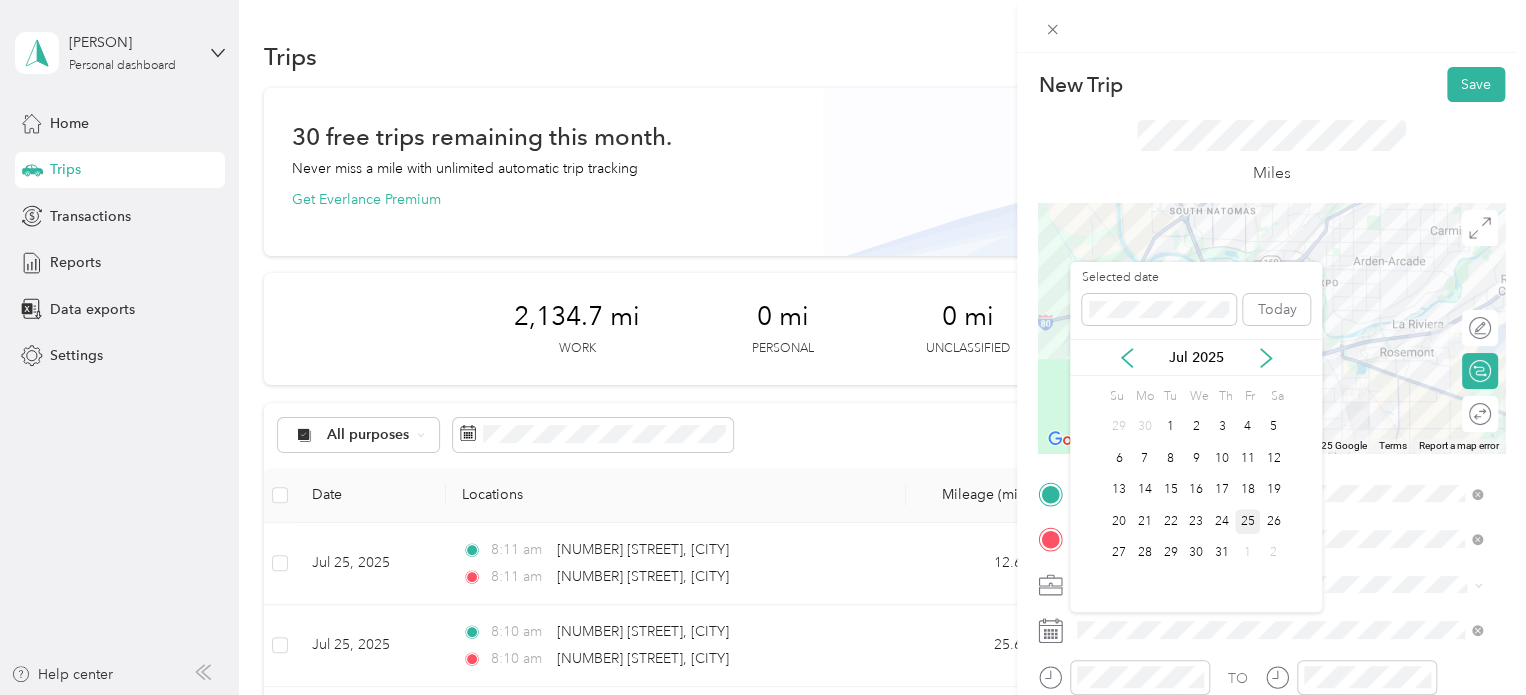 click on "25" at bounding box center (1248, 521) 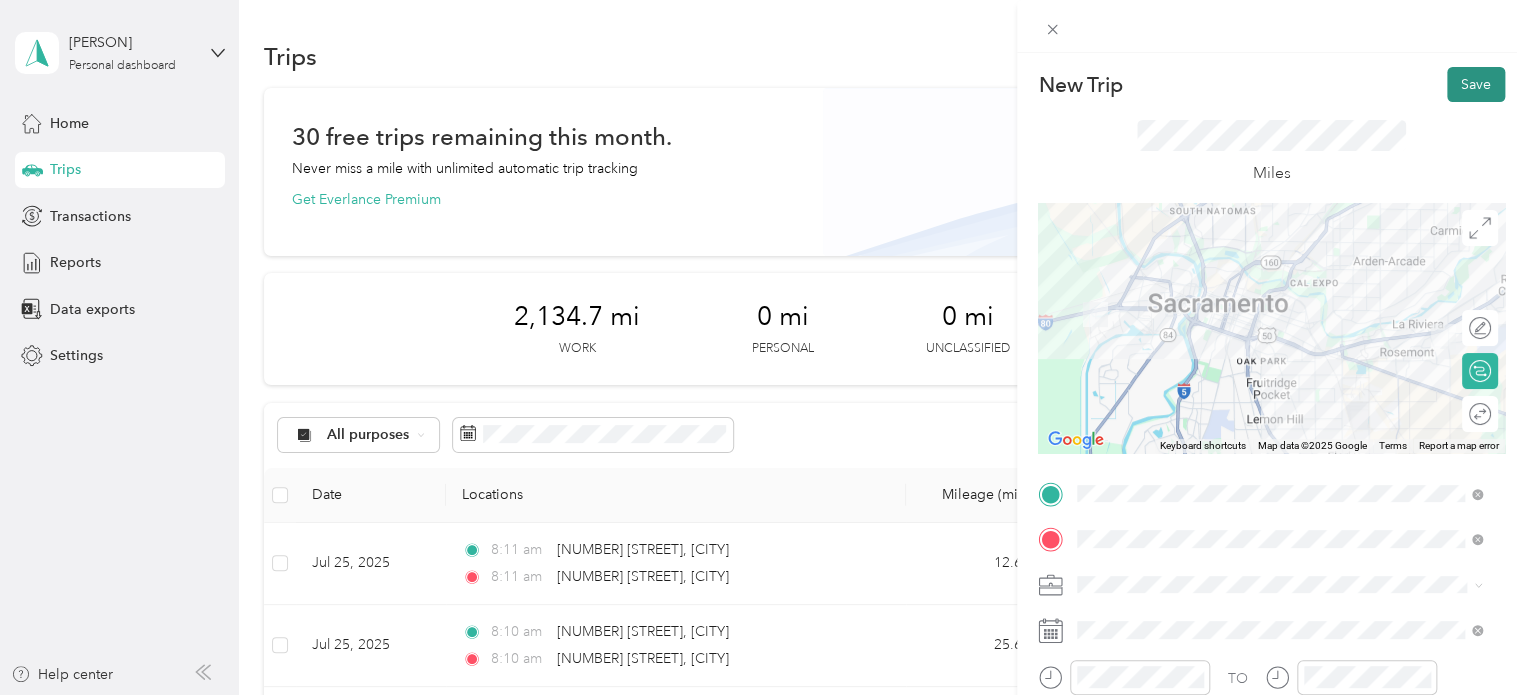 click on "Save" at bounding box center (1476, 84) 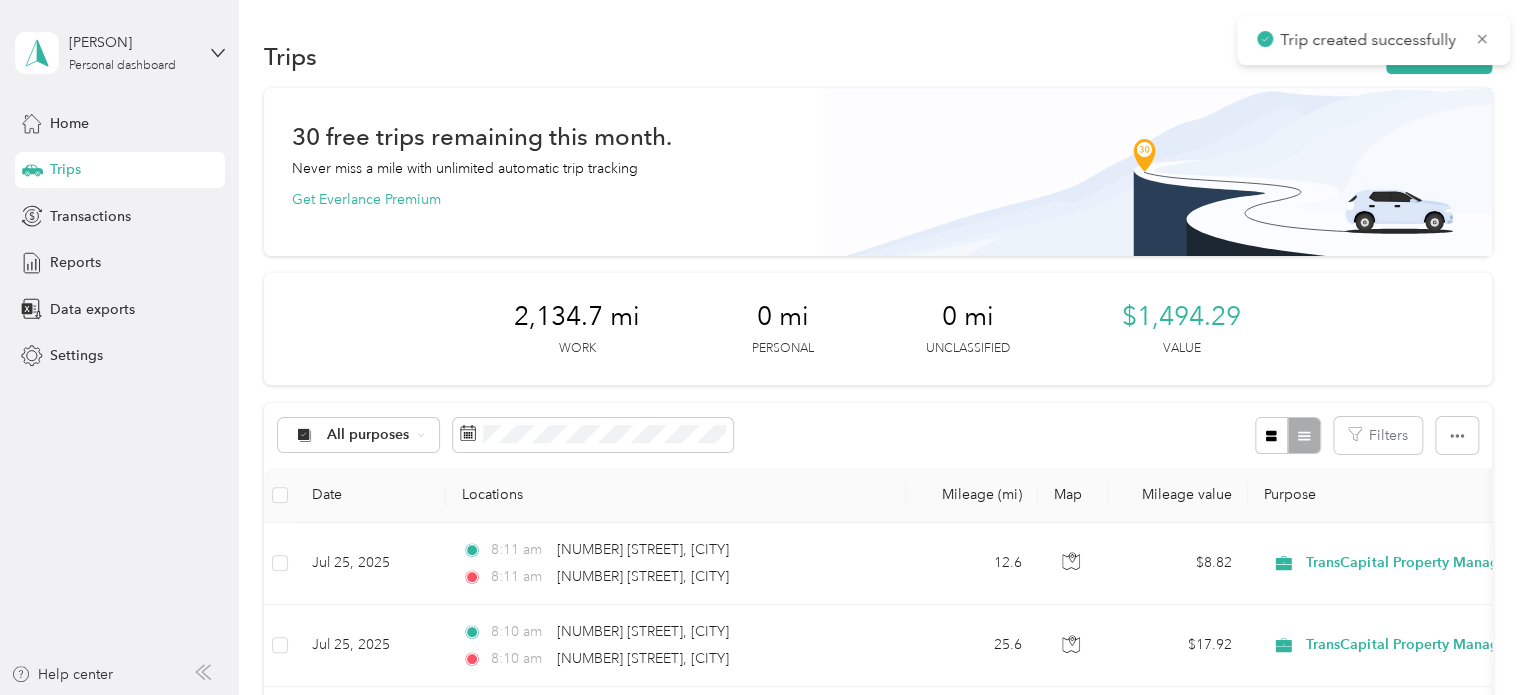 click on "Trip created successfully" at bounding box center [1373, 40] 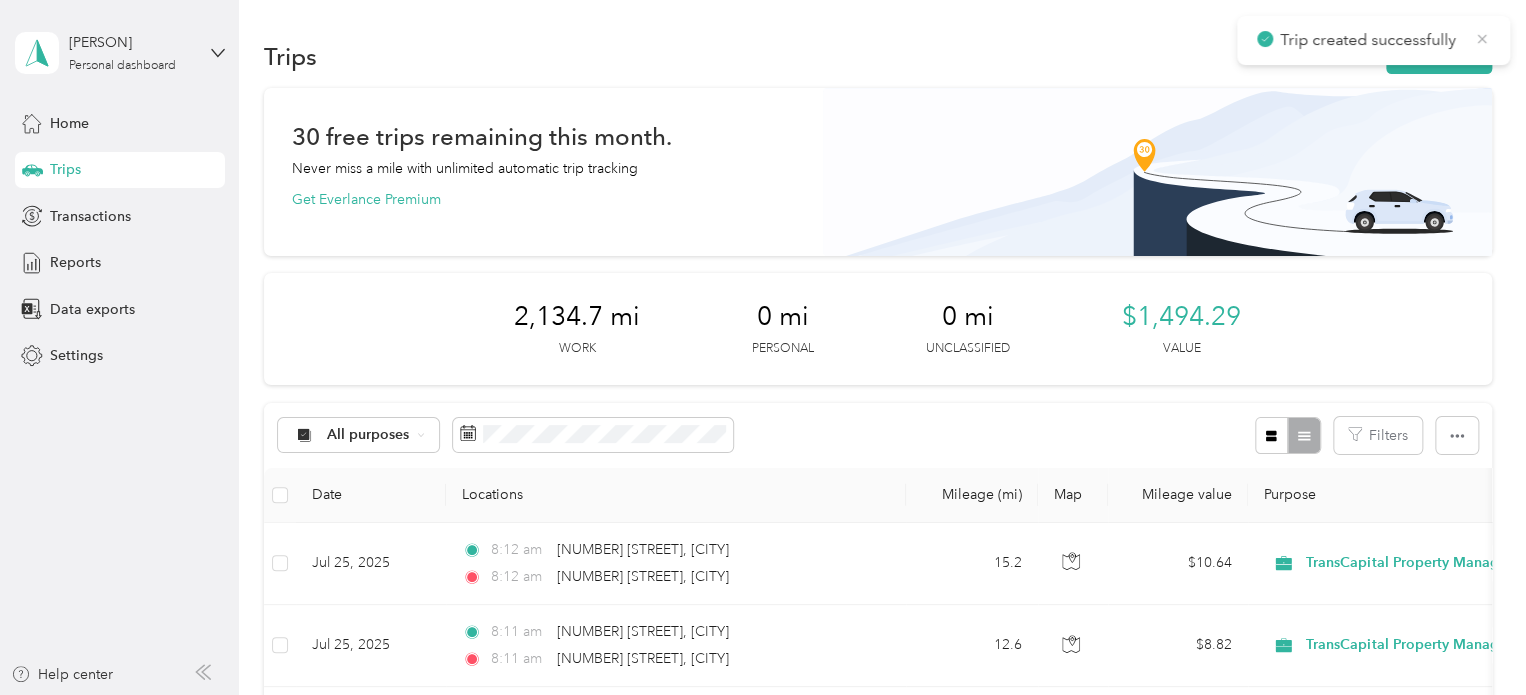 click 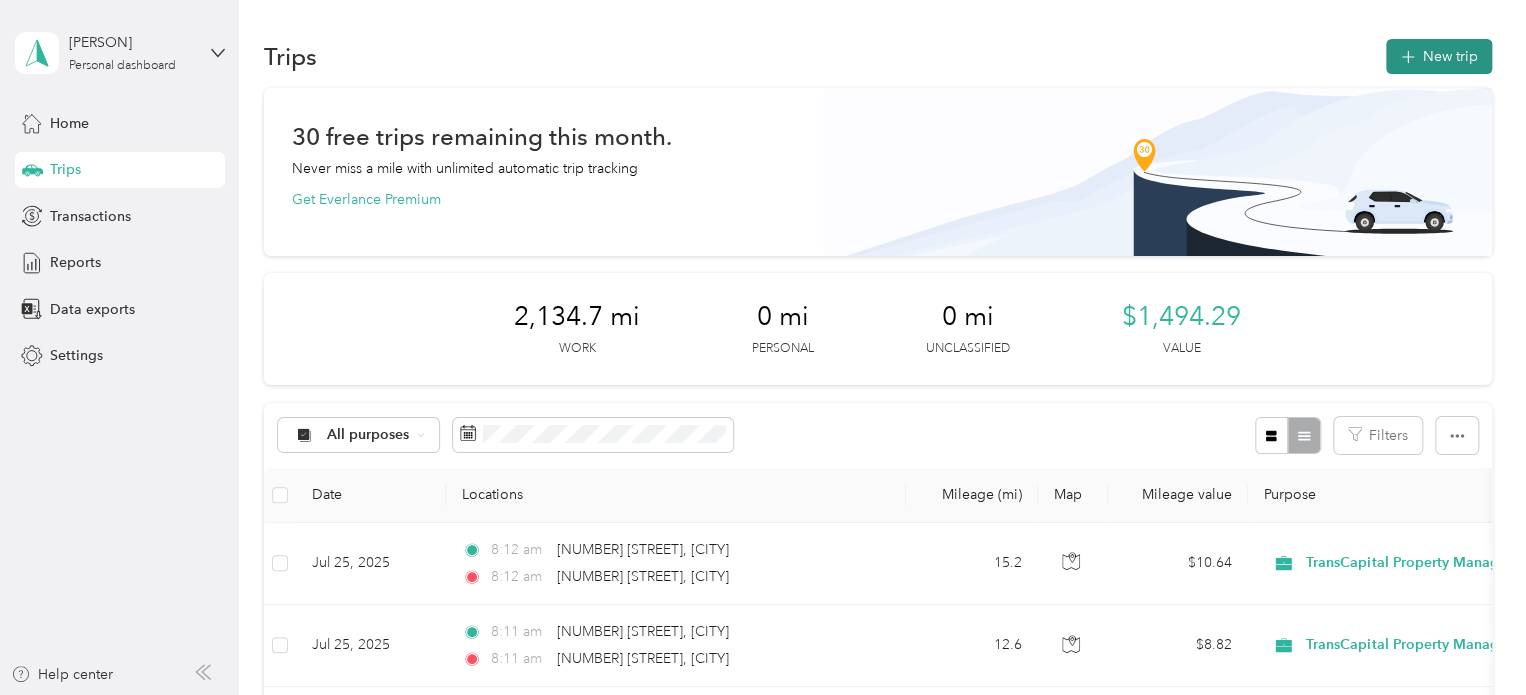 click on "New trip" at bounding box center [1439, 56] 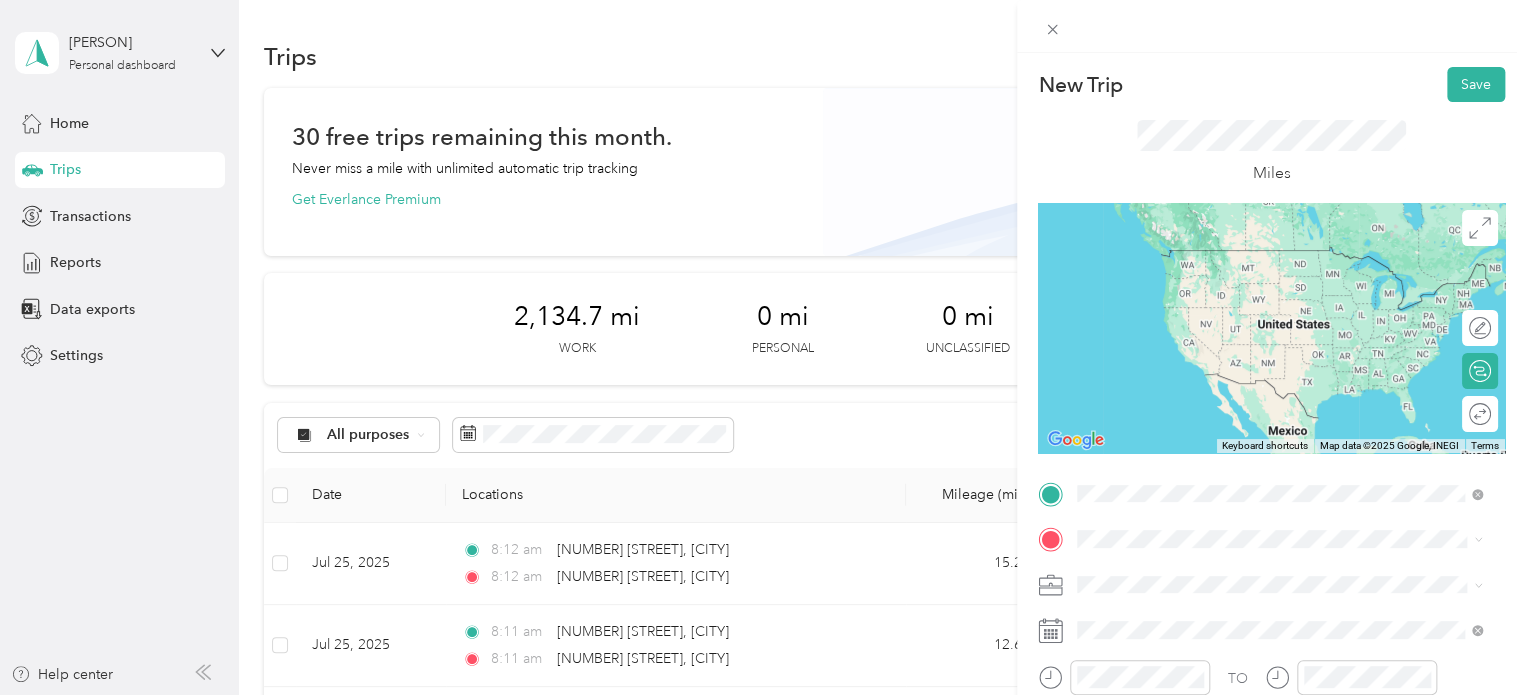 click on "[NUMBER] [STREET]
[CITY], [STATE] [POSTAL_CODE], [COUNTRY]" at bounding box center (1259, 258) 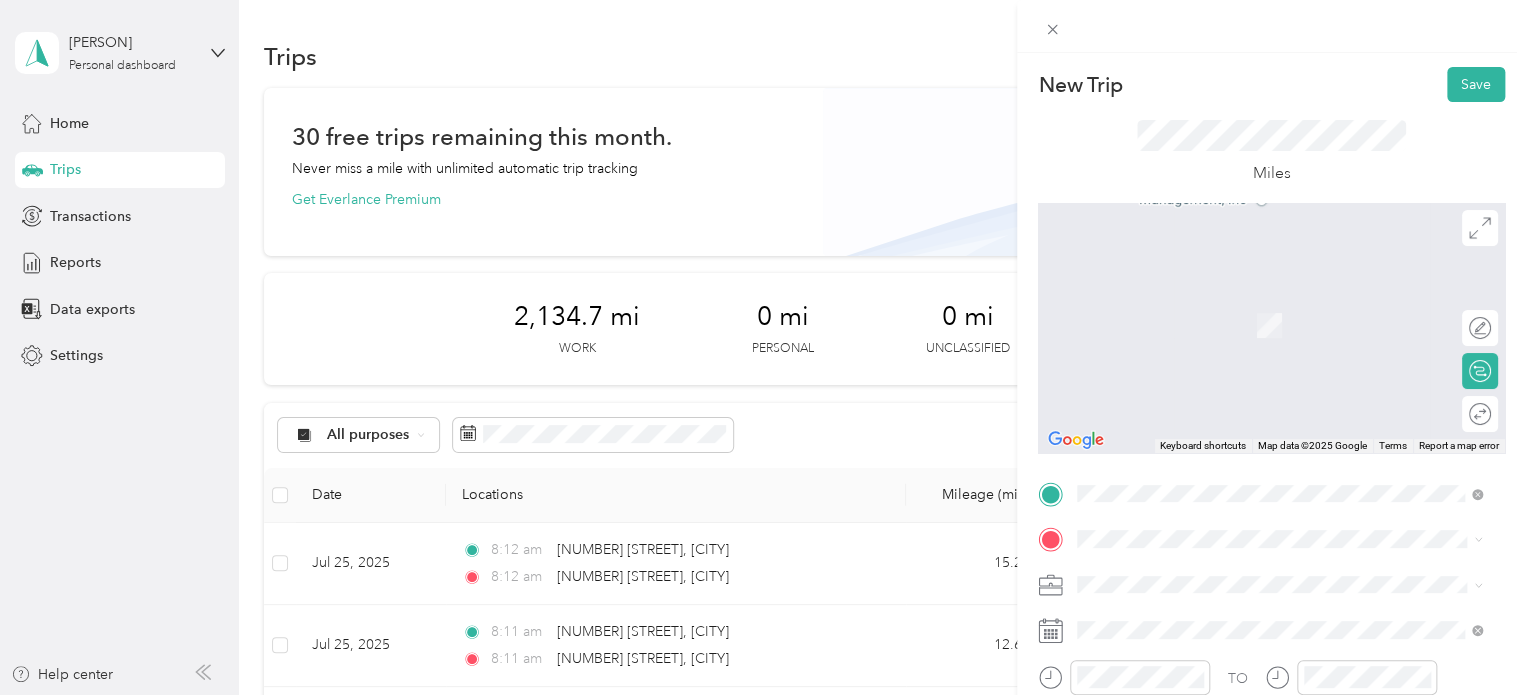 click on "[NUMBER] [STREET]
[CITY], [STATE] [POSTAL_CODE], [COUNTRY]" at bounding box center (1259, 298) 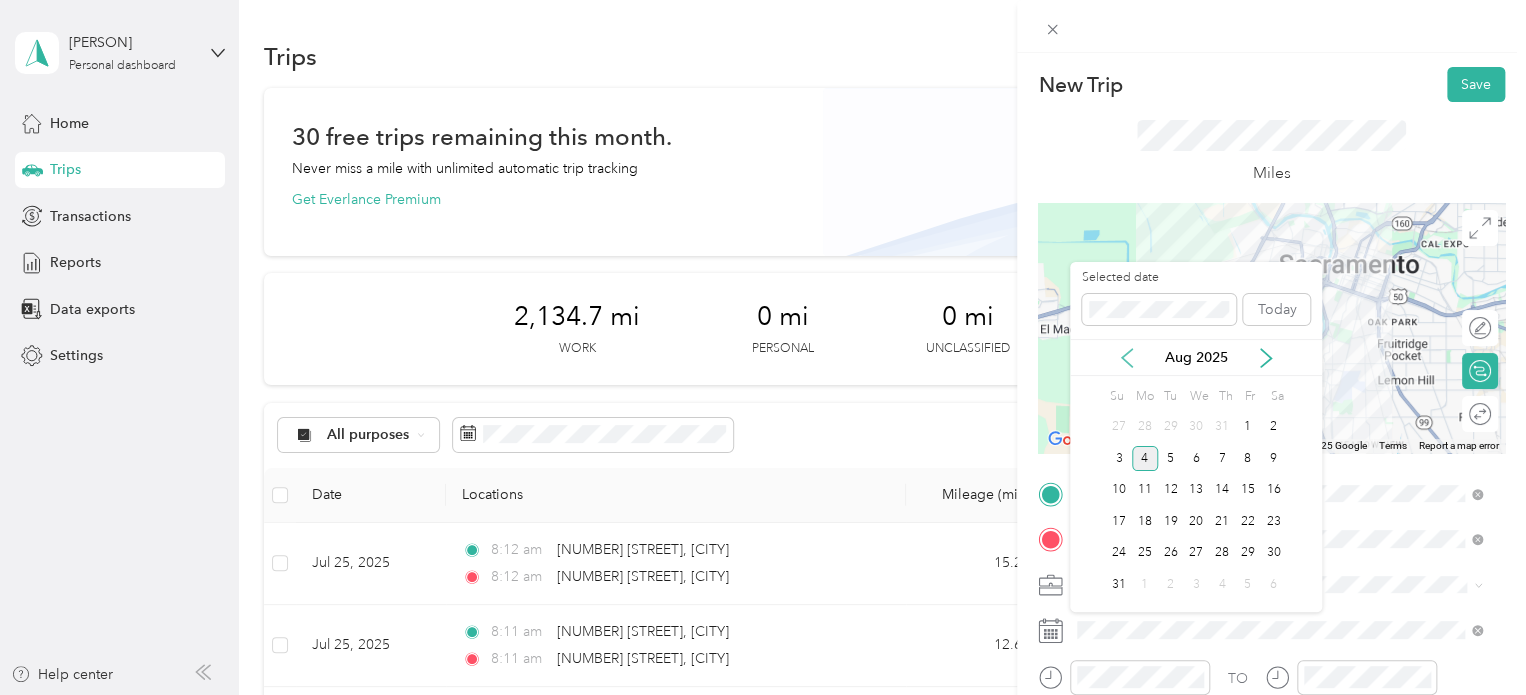 click 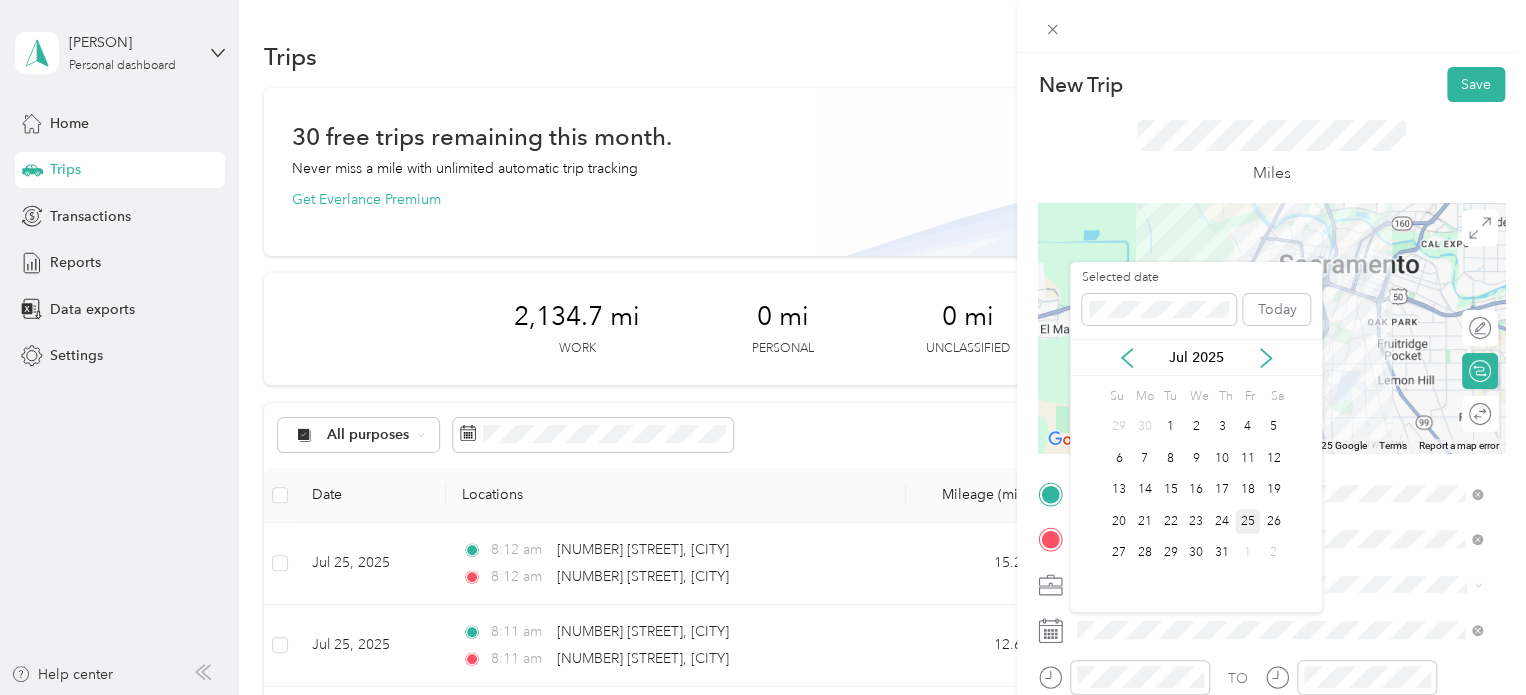click on "25" at bounding box center [1248, 521] 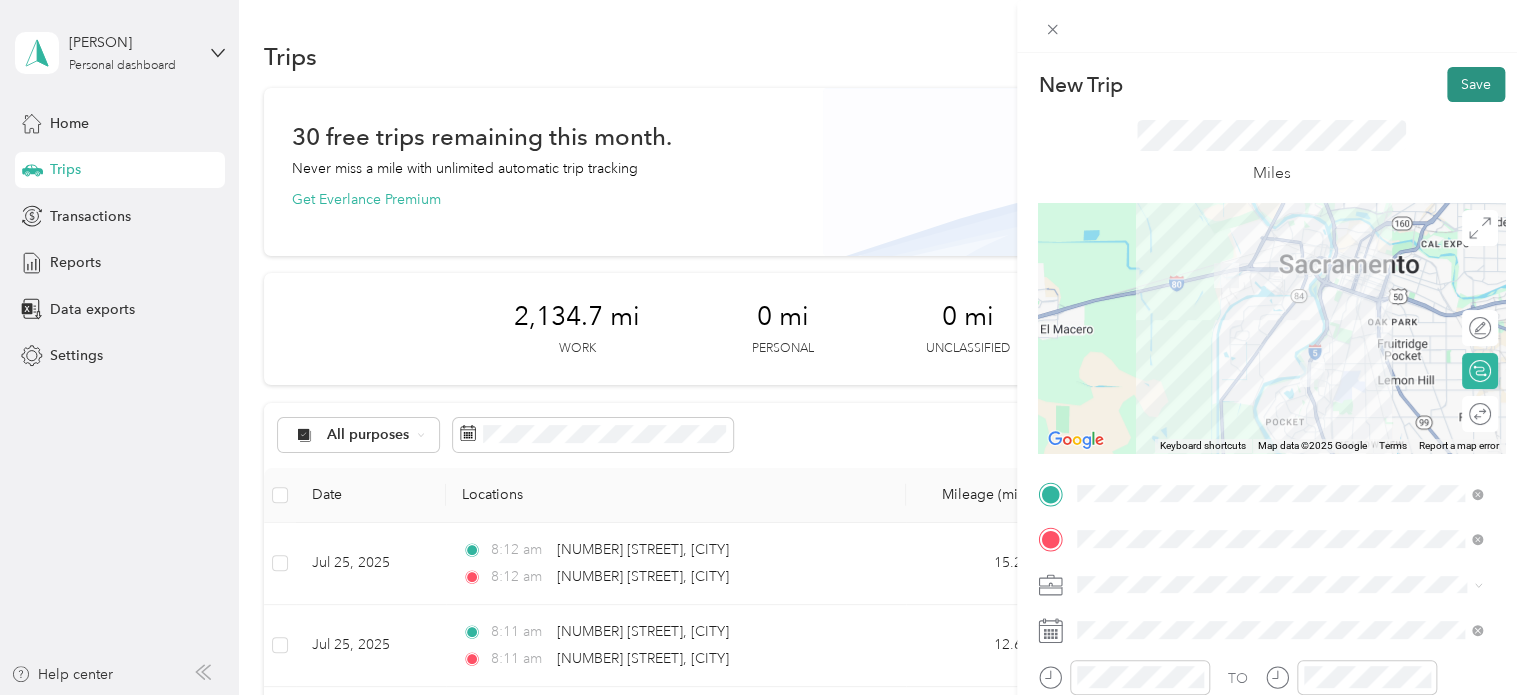click on "Save" at bounding box center (1476, 84) 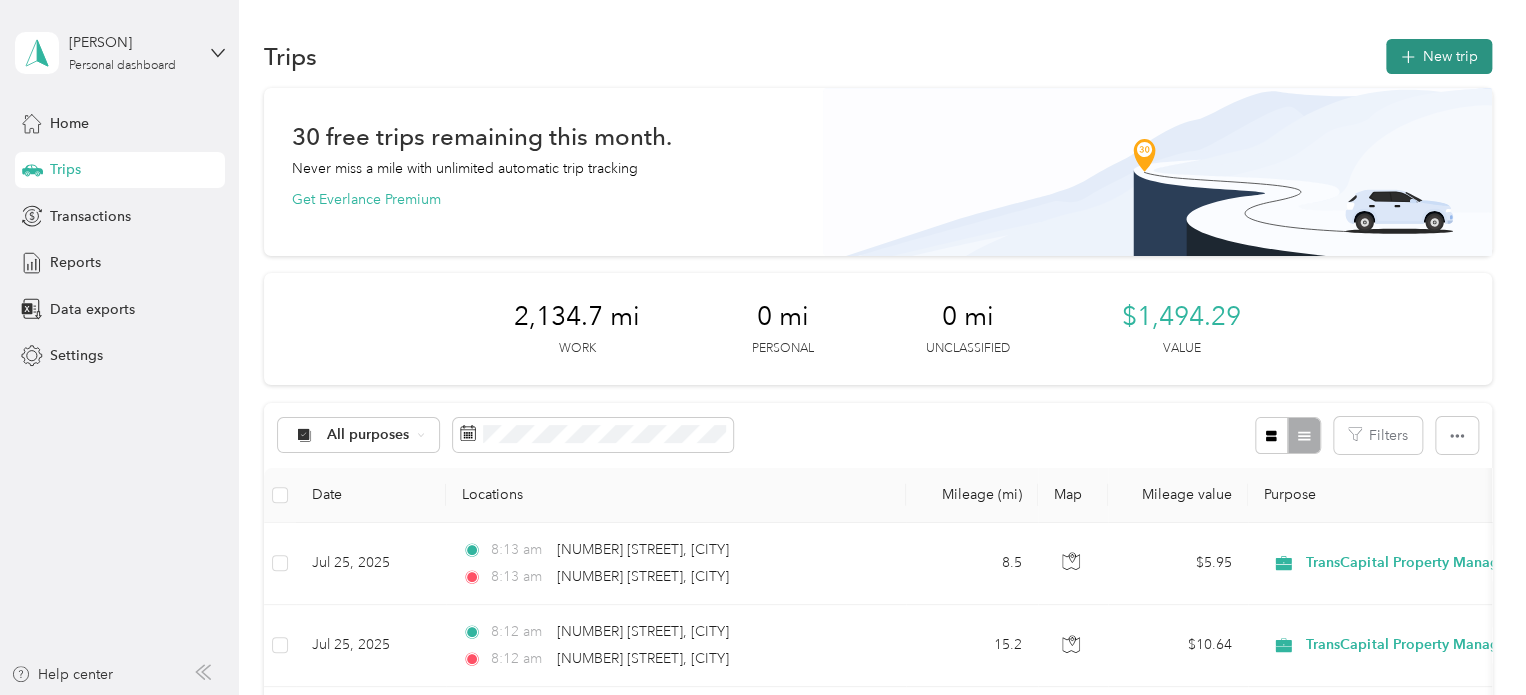 click on "New trip" at bounding box center [1439, 56] 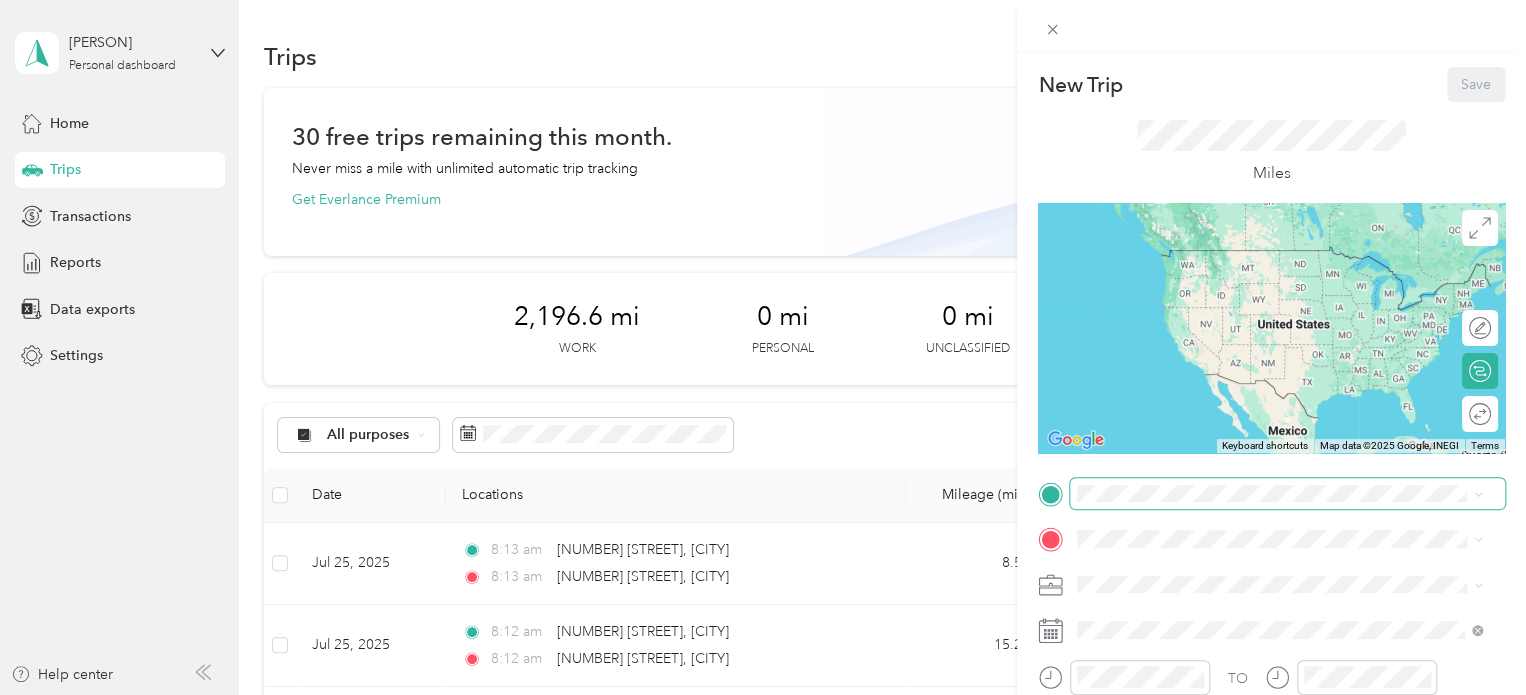 click at bounding box center [1287, 494] 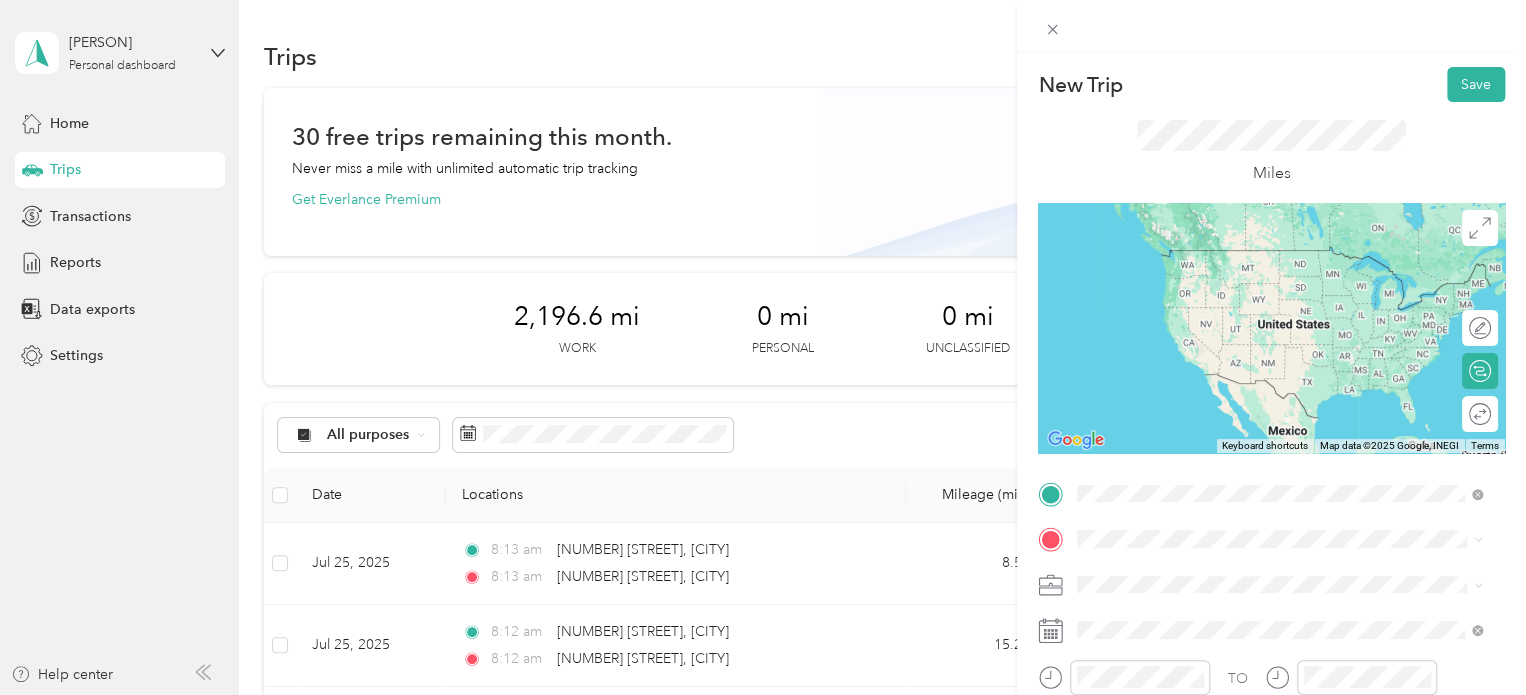 click on "[NUMBER] [STREET]
[CITY], [STATE] [POSTAL_CODE], [COUNTRY]" at bounding box center (1259, 258) 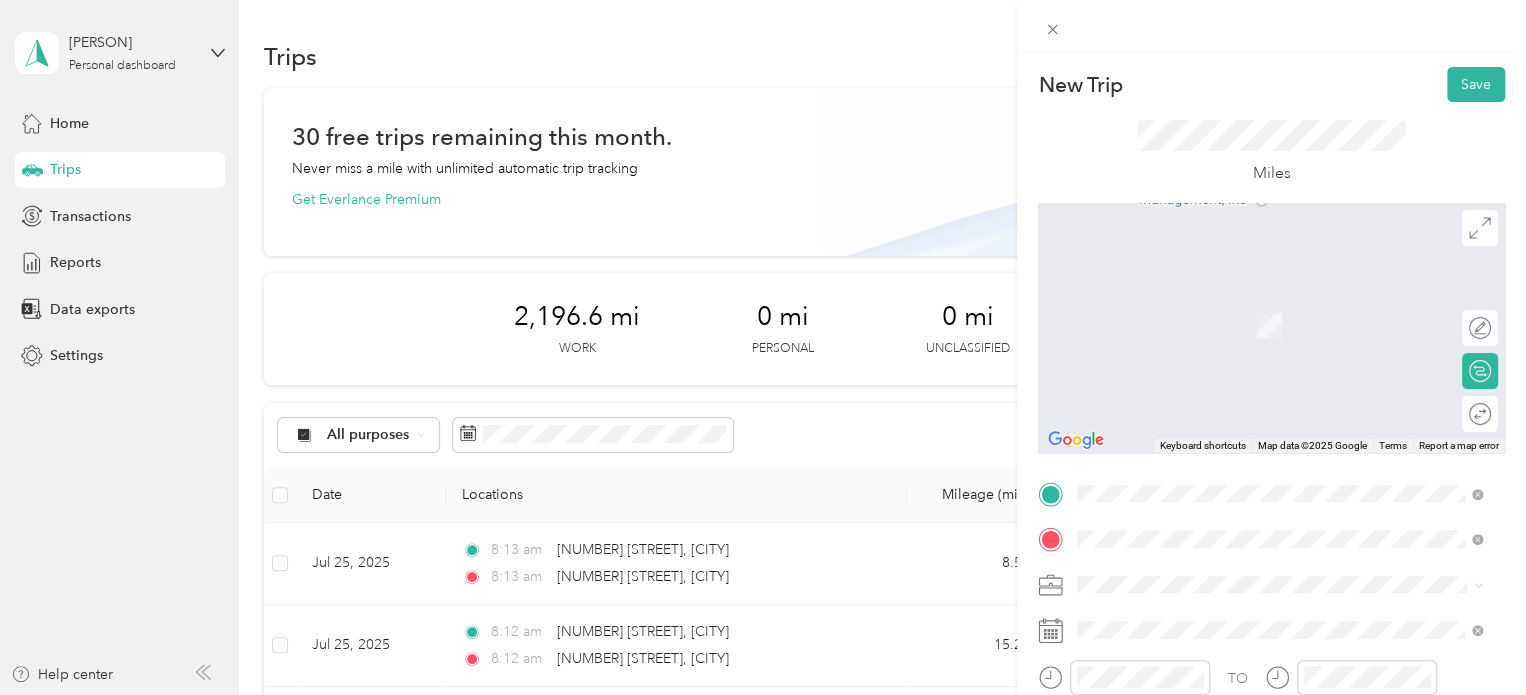 click on "[NUMBER] [STREET]
[CITY], [STATE] [POSTAL_CODE], [COUNTRY]" at bounding box center [1259, 304] 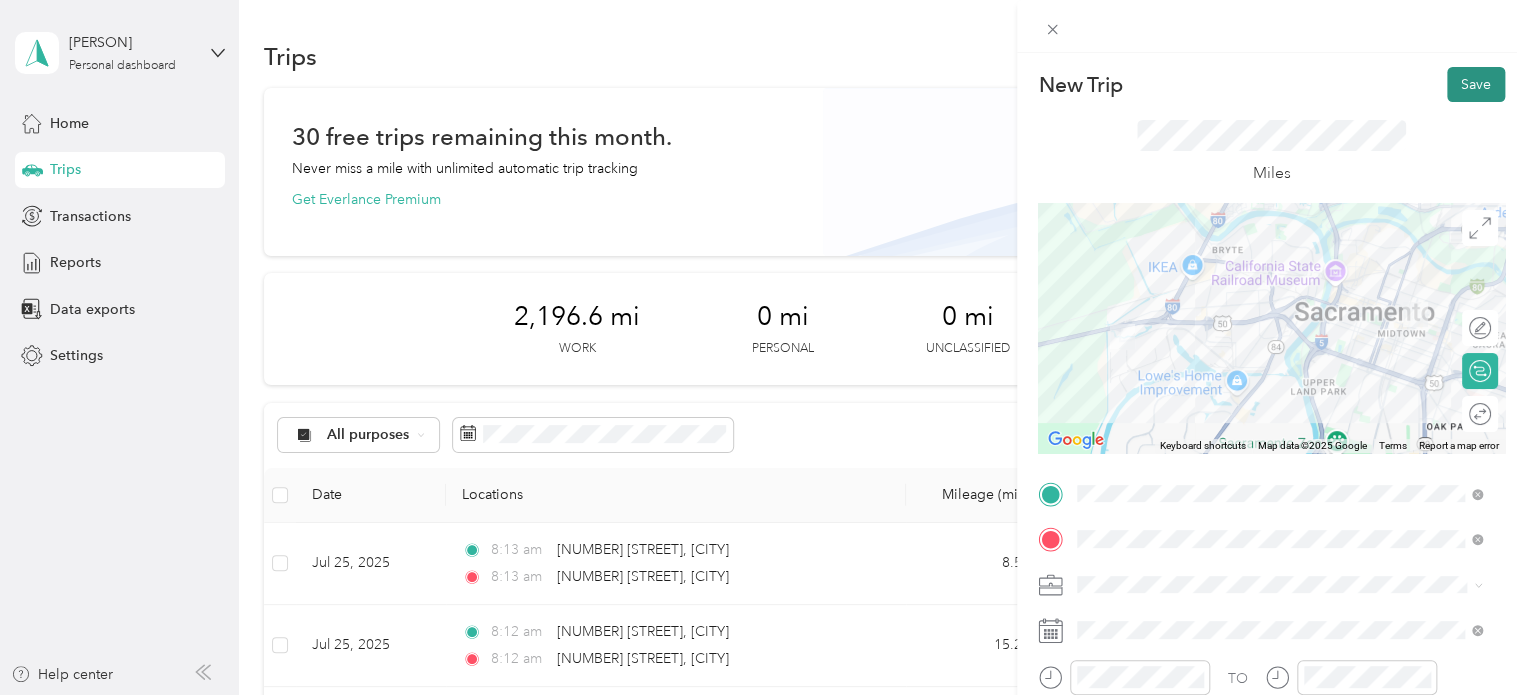 click on "Save" at bounding box center (1476, 84) 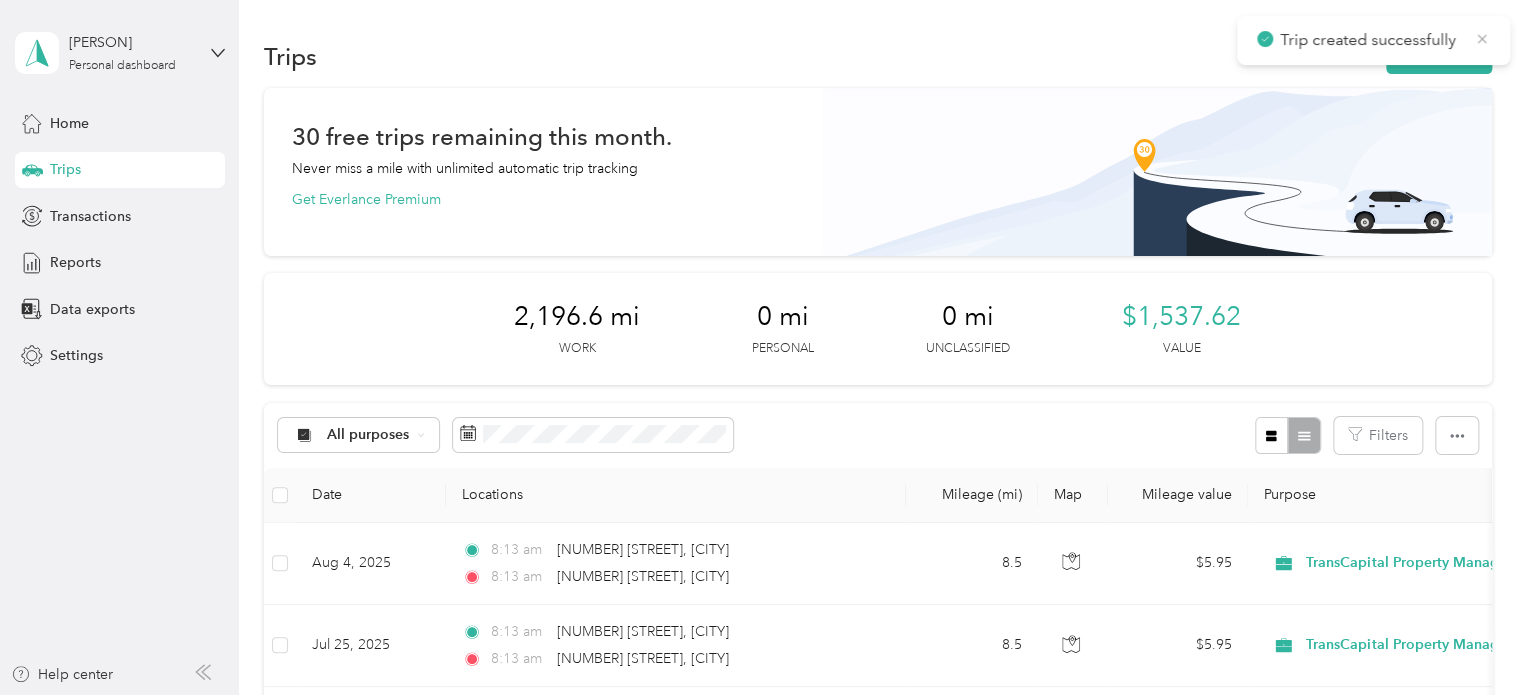 click 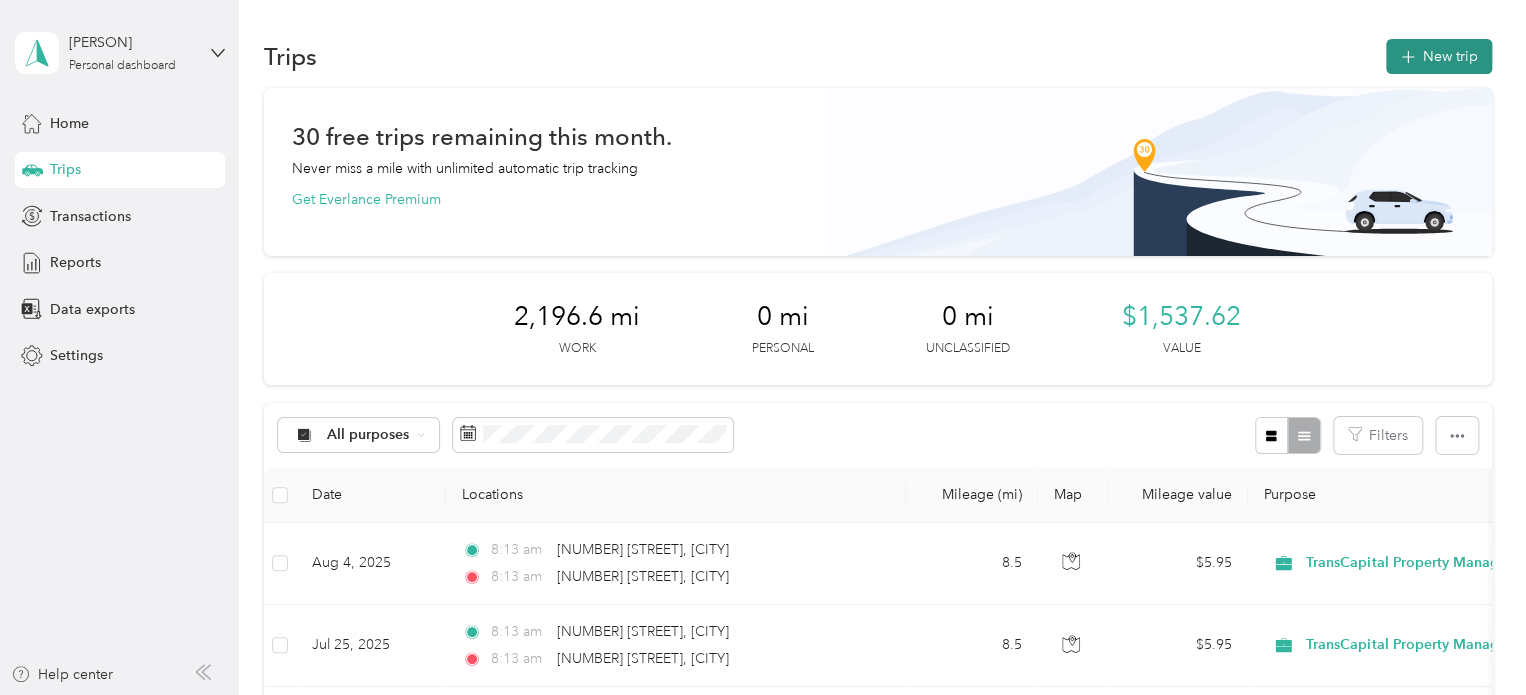 click on "New trip" at bounding box center [1439, 56] 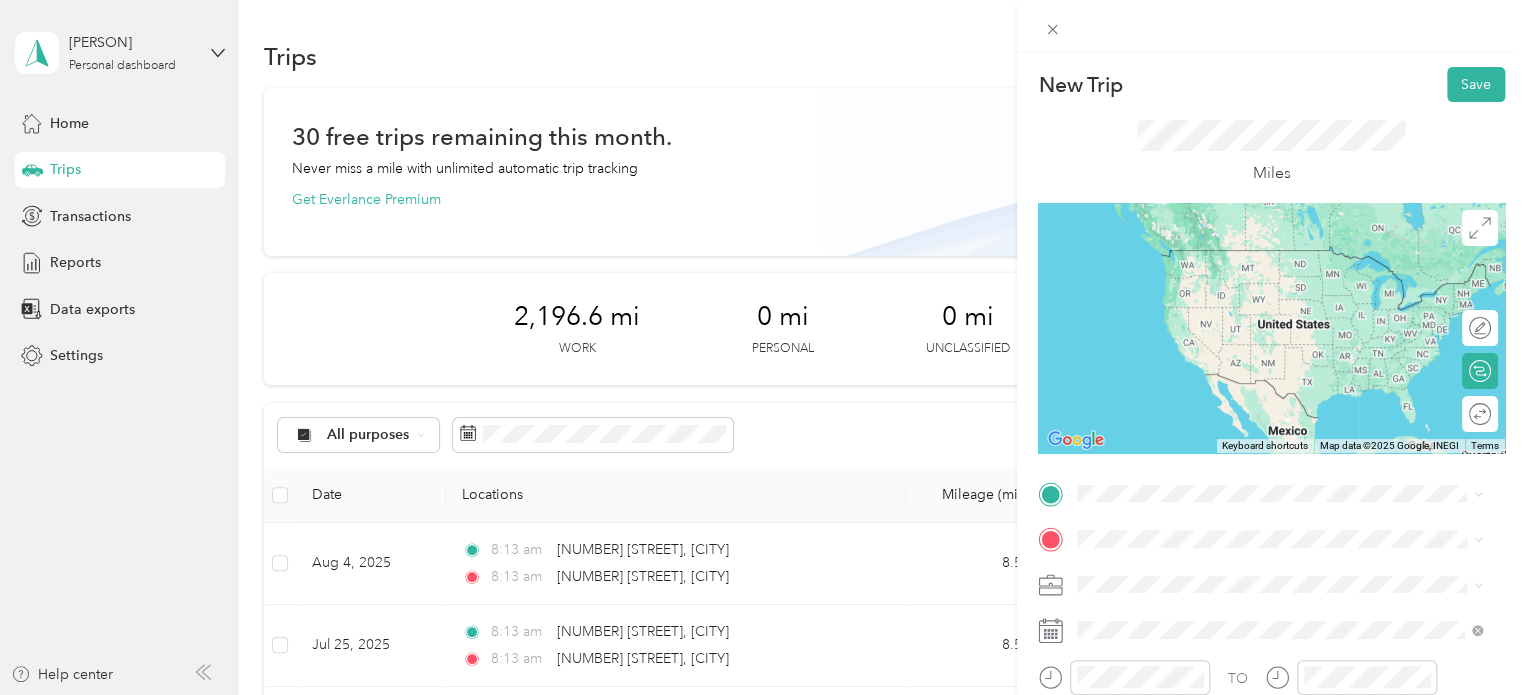 click on "[NUMBER] [STREET]
[CITY], [STATE] [POSTAL_CODE], [COUNTRY]" at bounding box center [1259, 256] 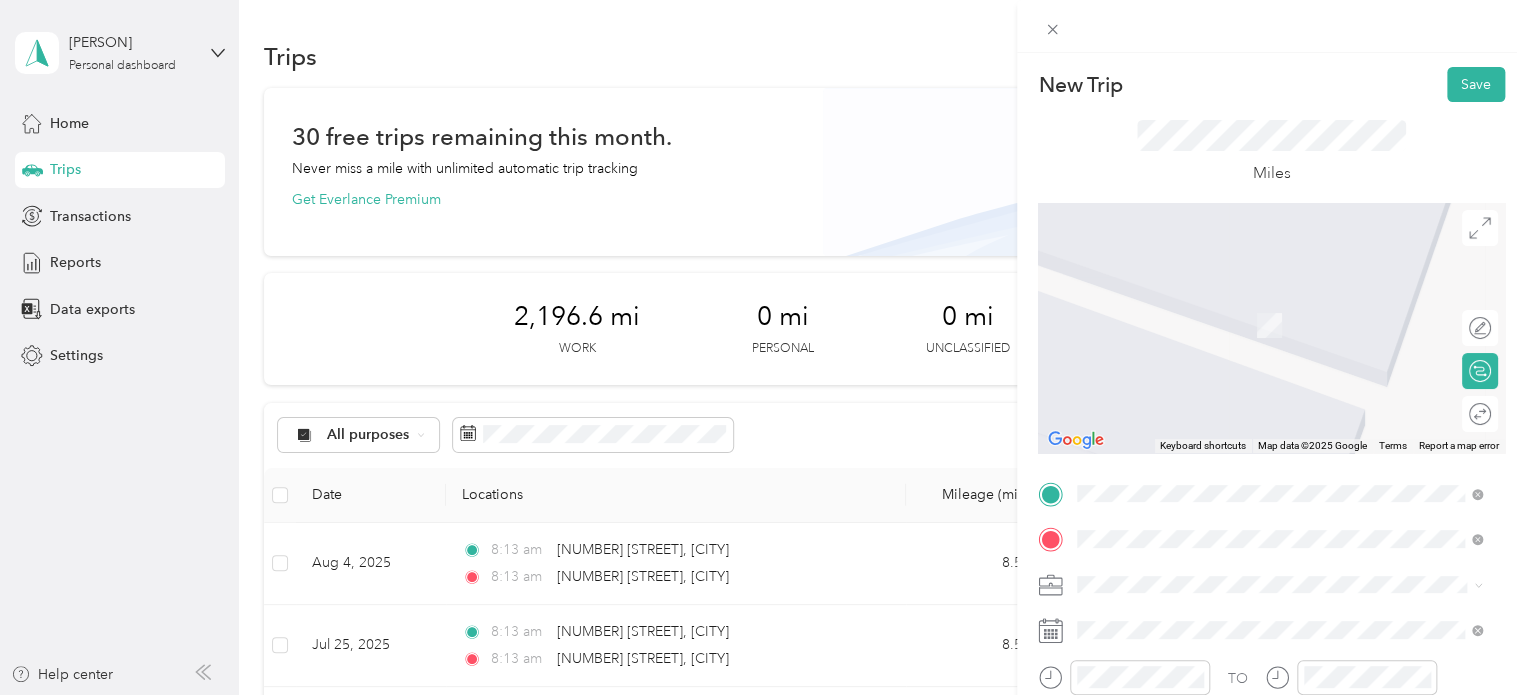 click on "[NUMBER] [STREET]
[CITY], [STATE] [POSTAL_CODE], [COUNTRY]" at bounding box center (1259, 304) 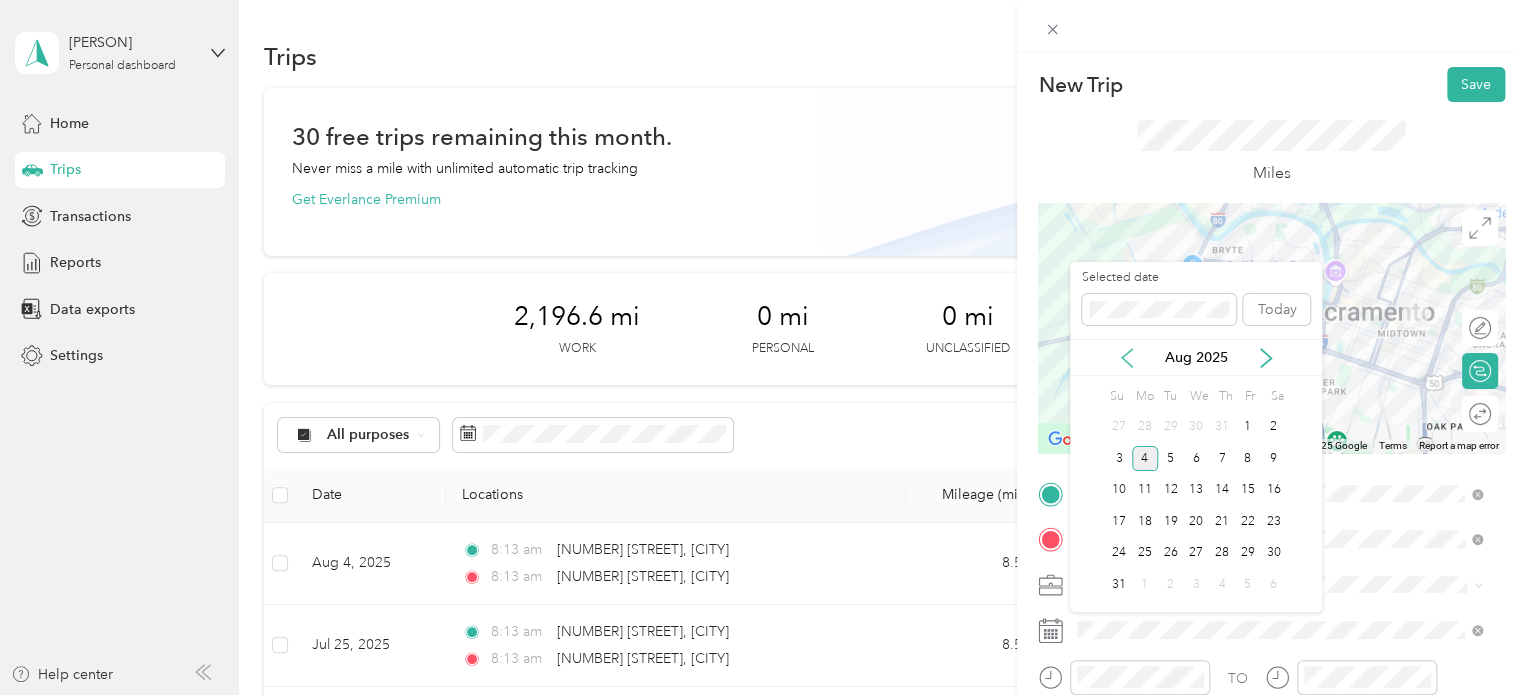 click 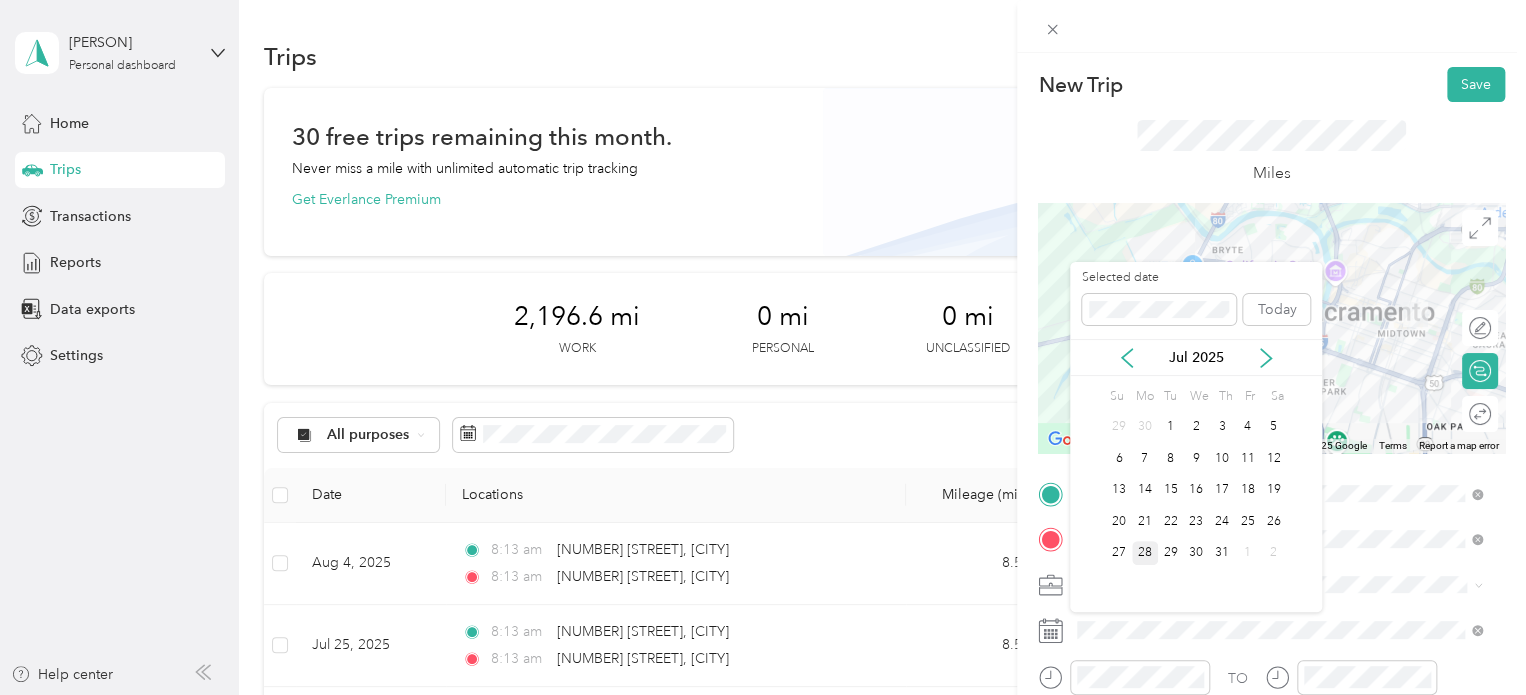 click on "28" at bounding box center (1145, 553) 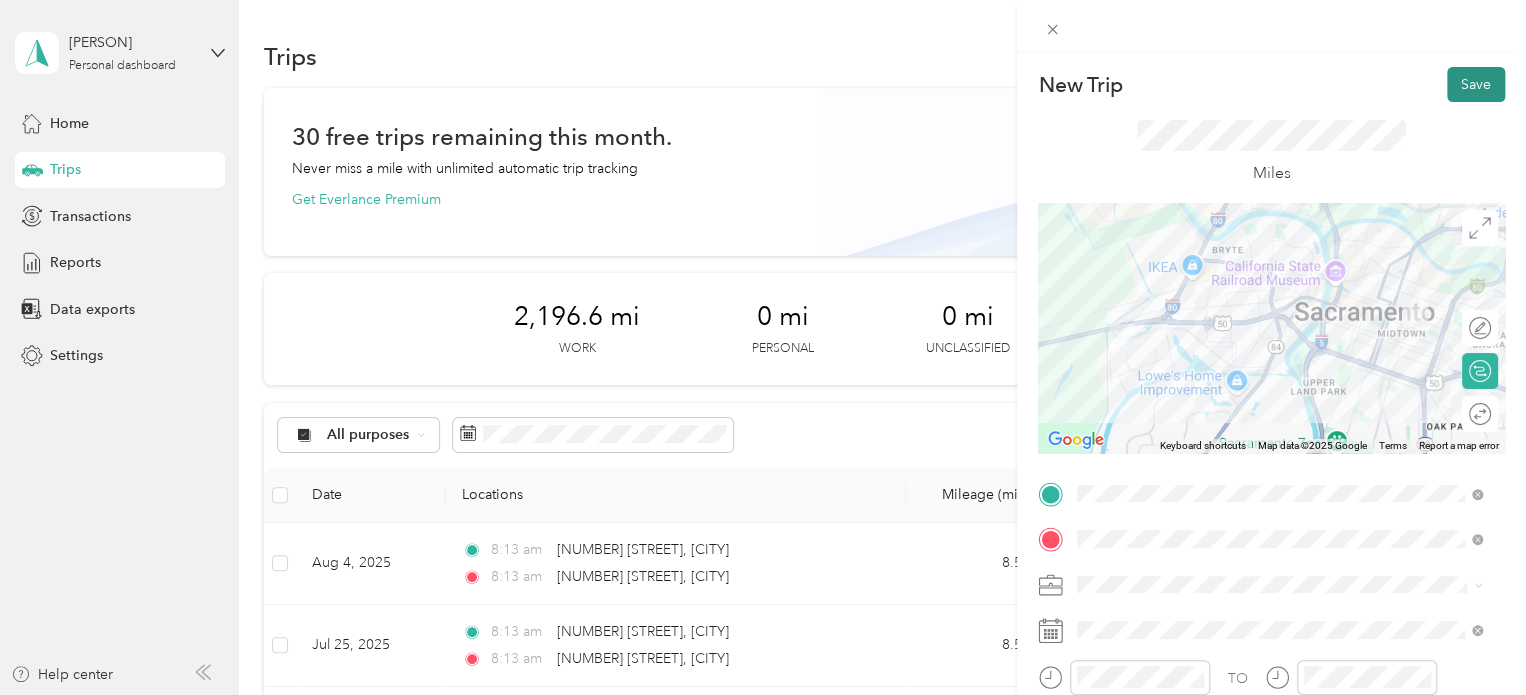 click on "Save" at bounding box center [1476, 84] 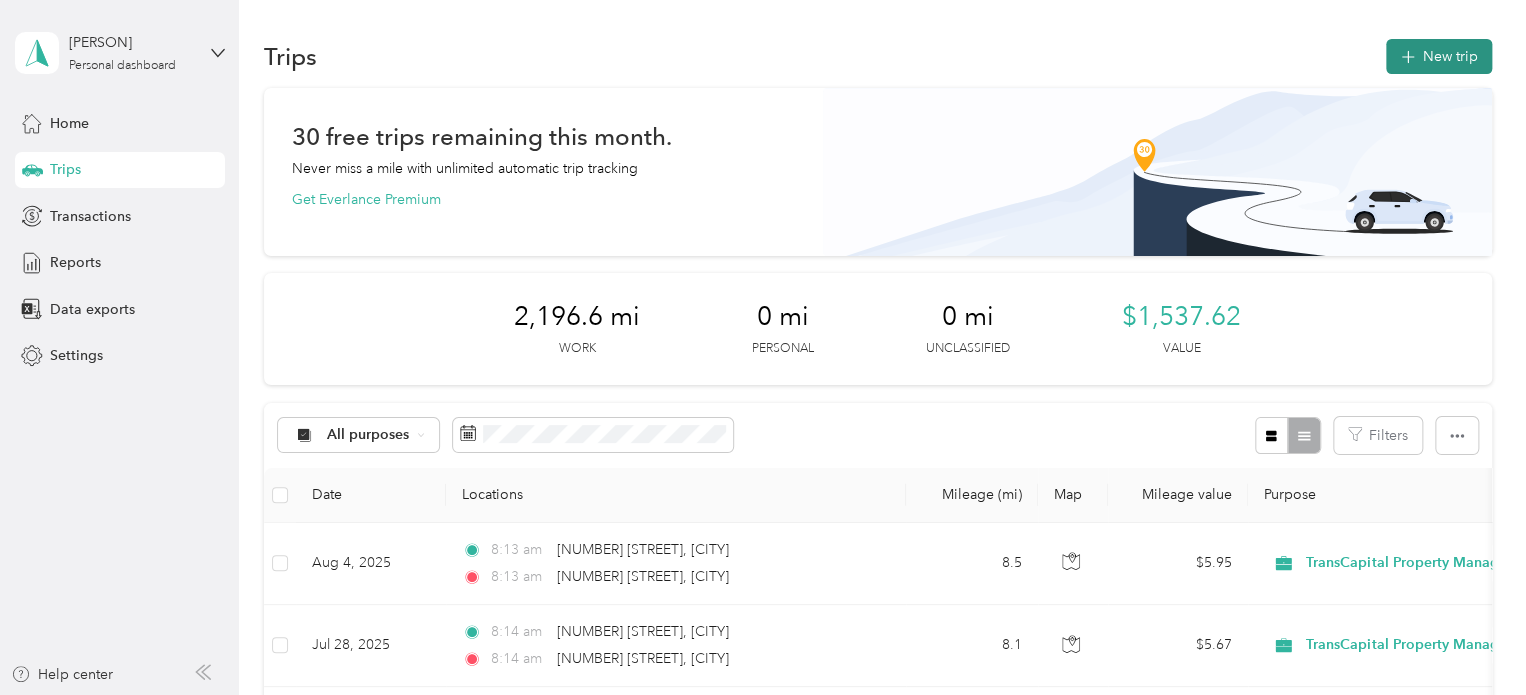 click on "New trip" at bounding box center (1439, 56) 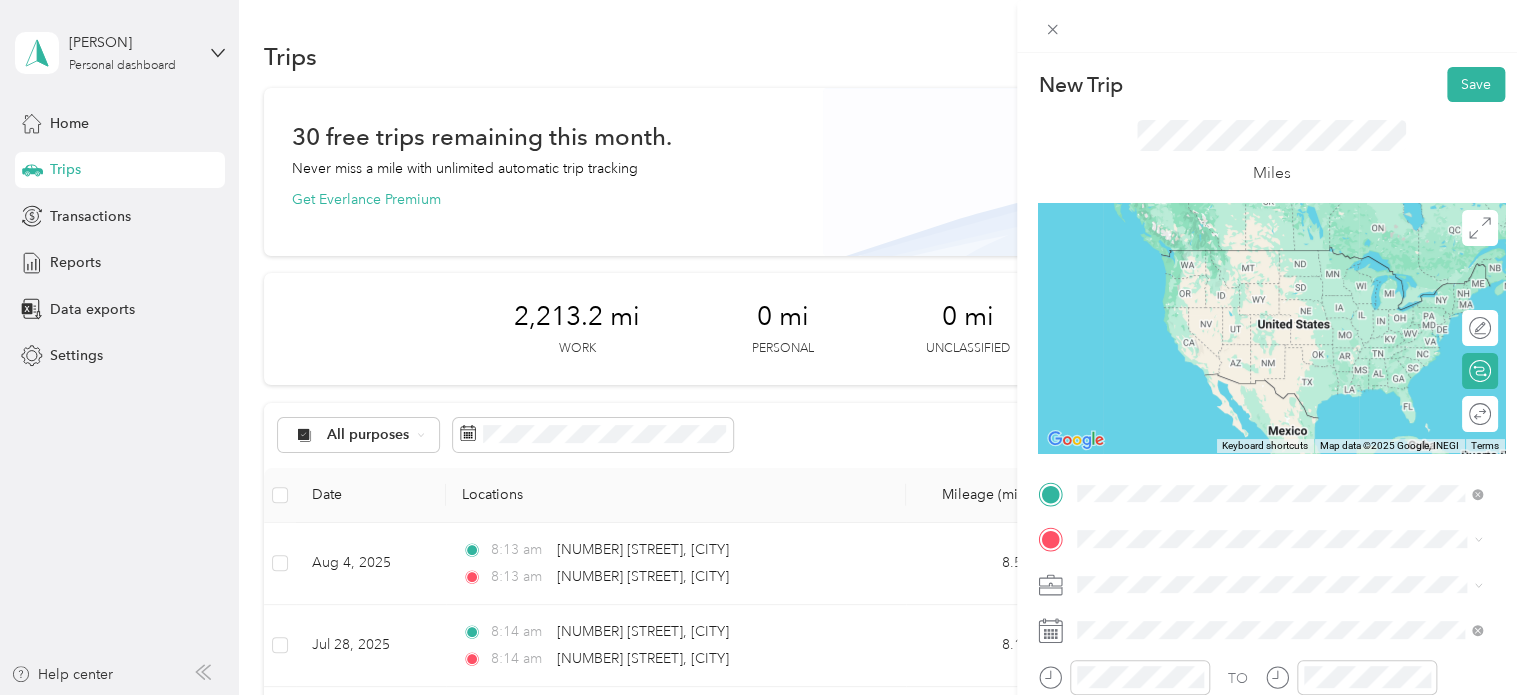 click on "[NUMBER] [STREET]
[CITY], [STATE] [POSTAL_CODE], [COUNTRY]" at bounding box center [1259, 258] 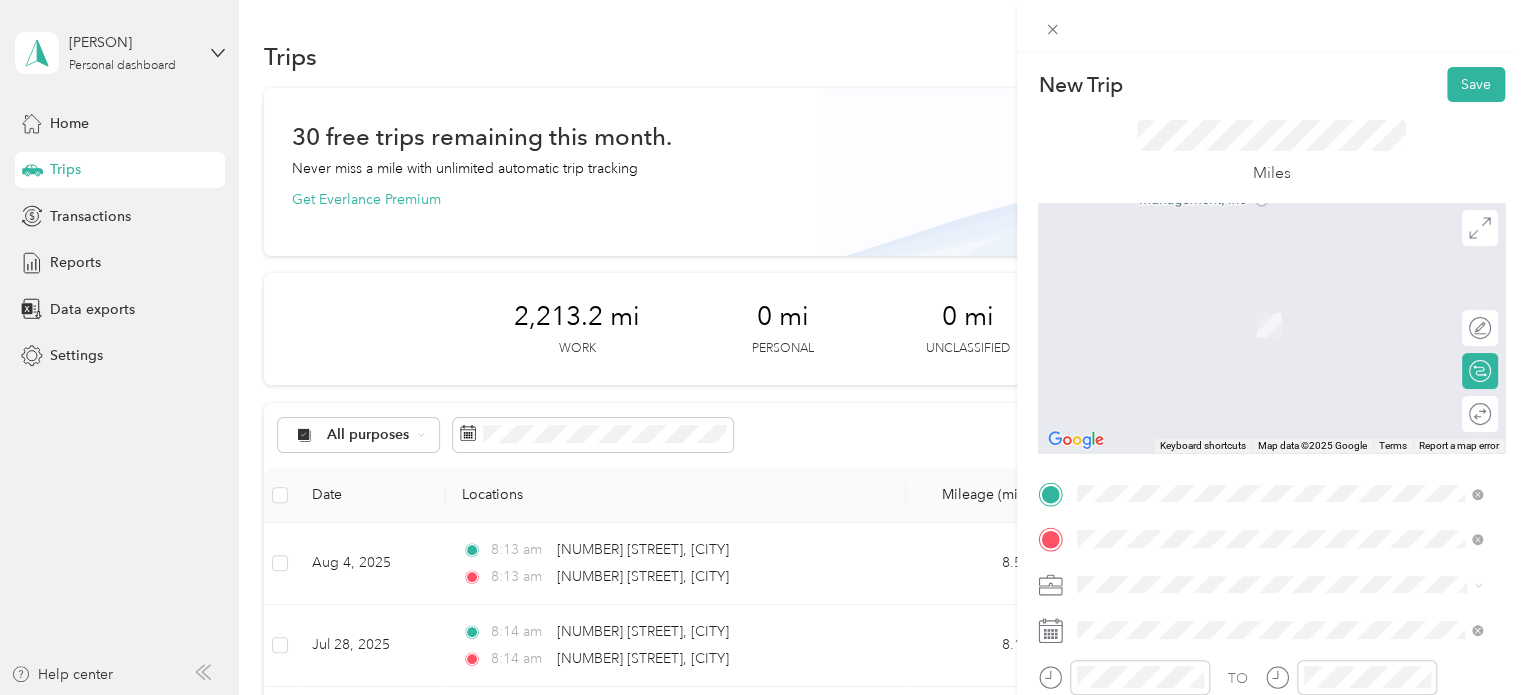 click on "[NUMBER] [STREET]
[CITY], [STATE] [POSTAL_CODE], [COUNTRY]" at bounding box center (1259, 304) 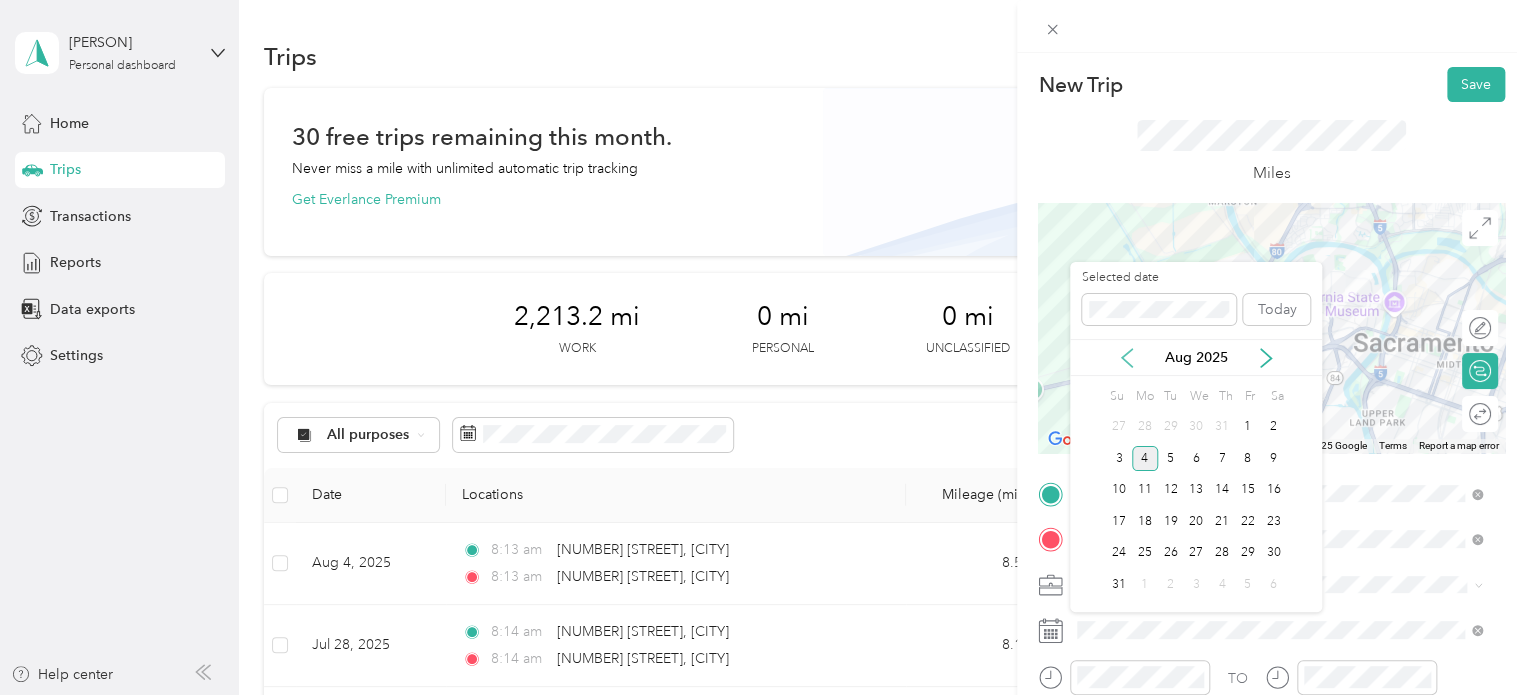 click 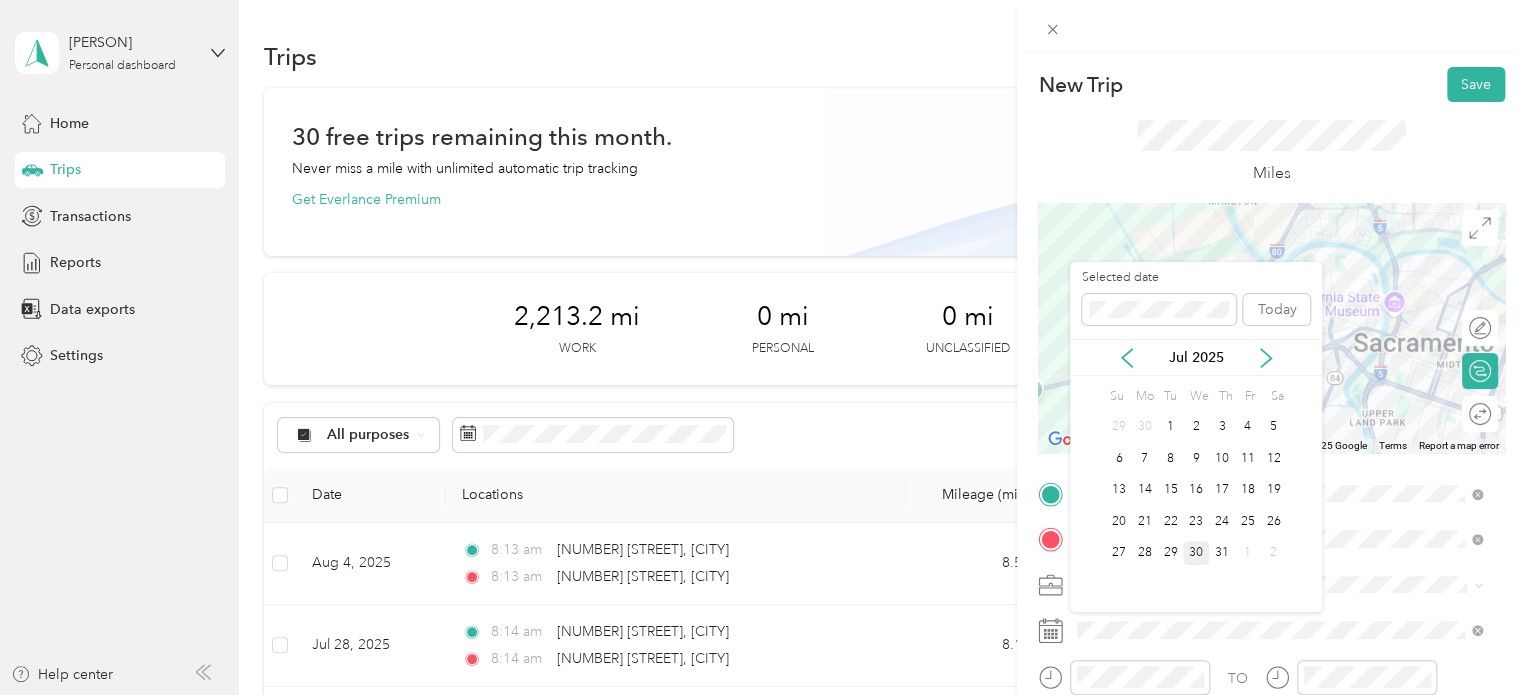 click on "30" at bounding box center [1196, 553] 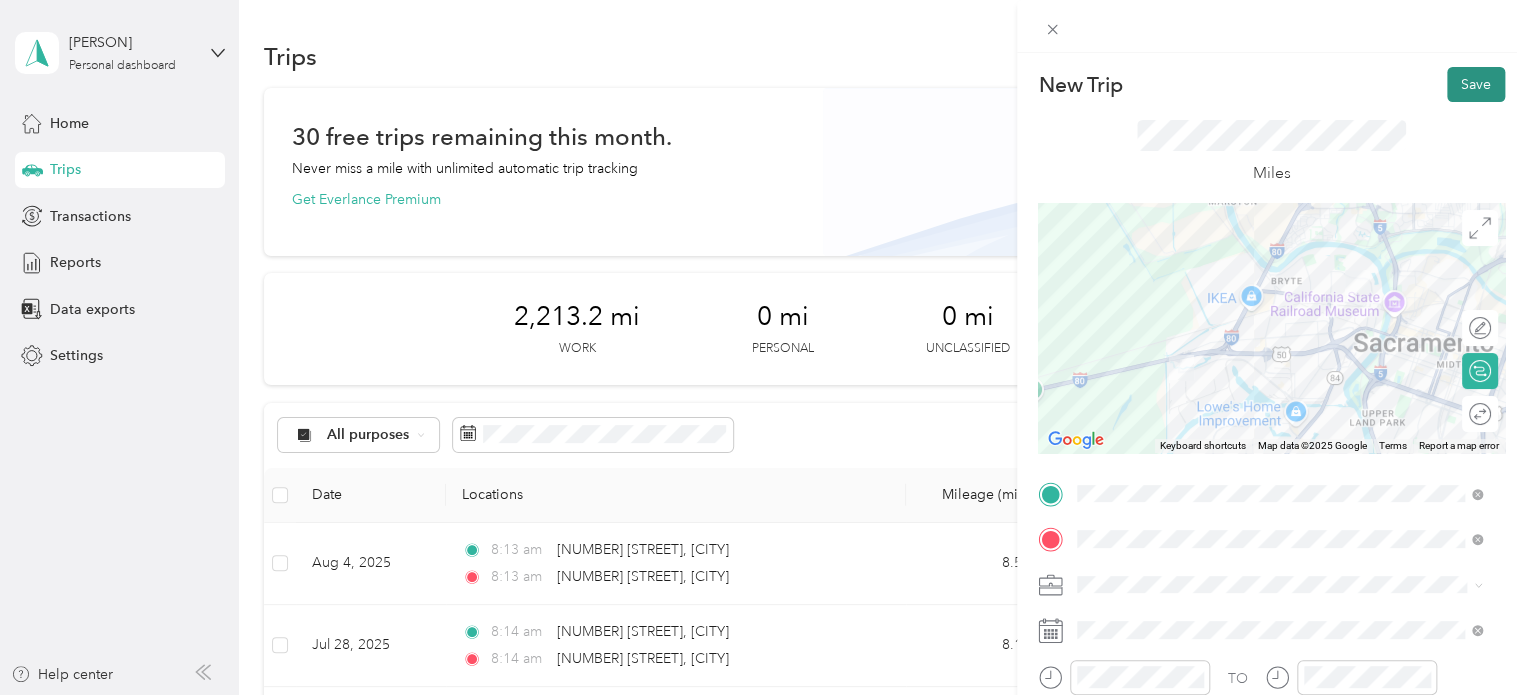 click on "Save" at bounding box center [1476, 84] 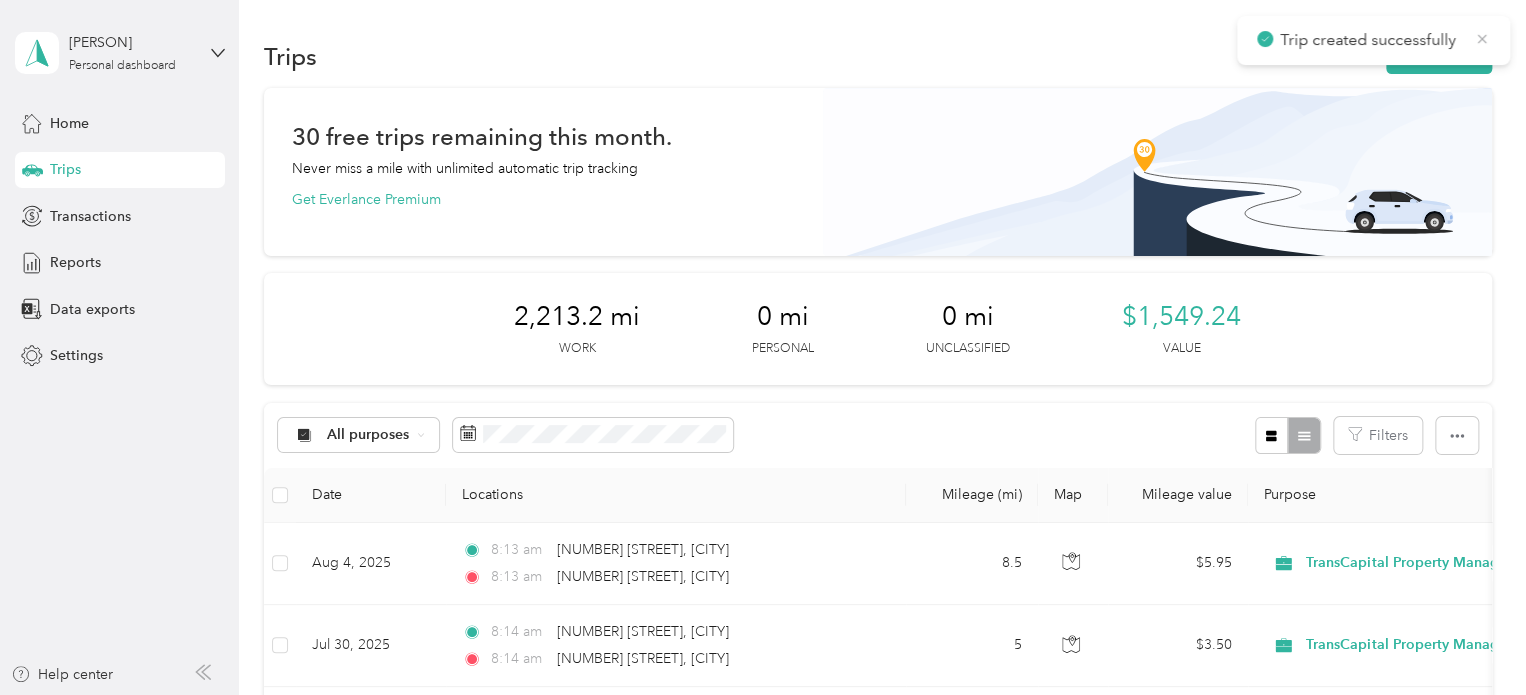 click 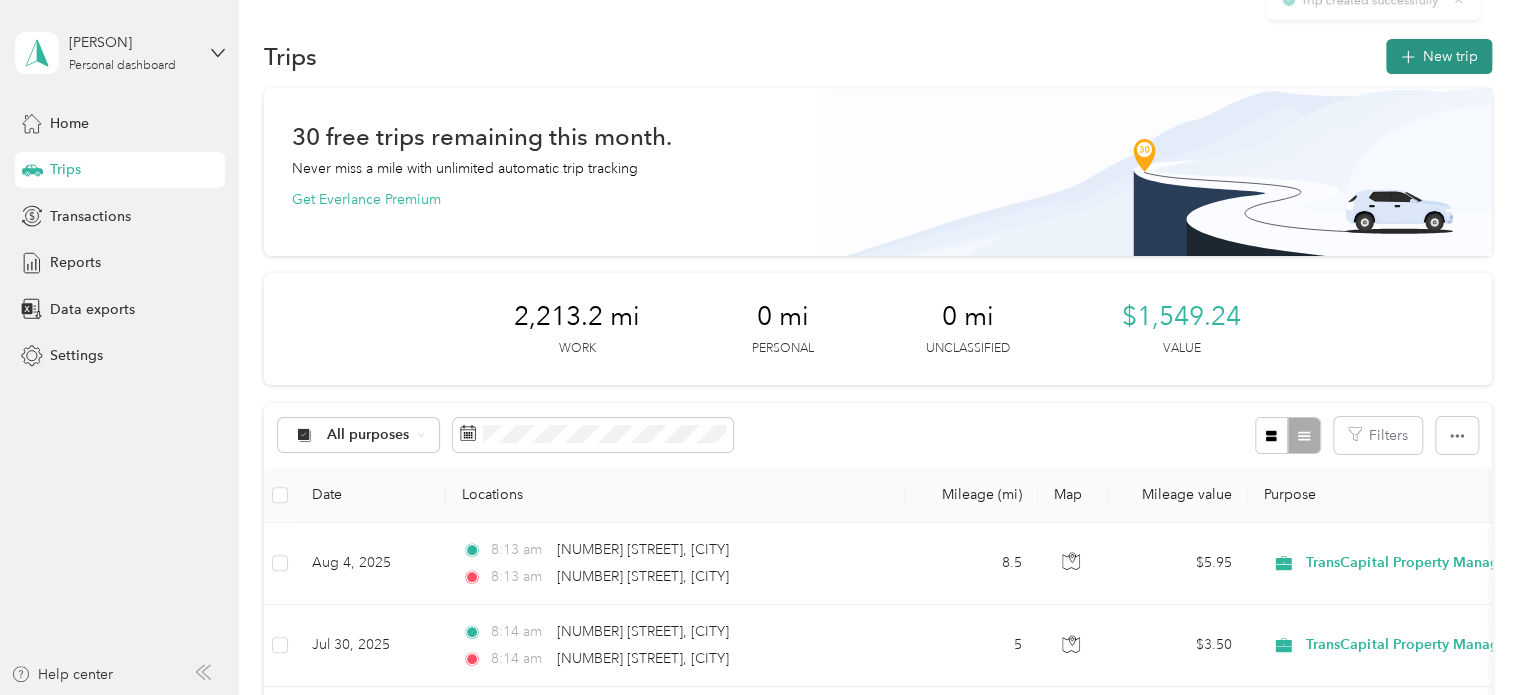 click on "New trip" at bounding box center (1439, 56) 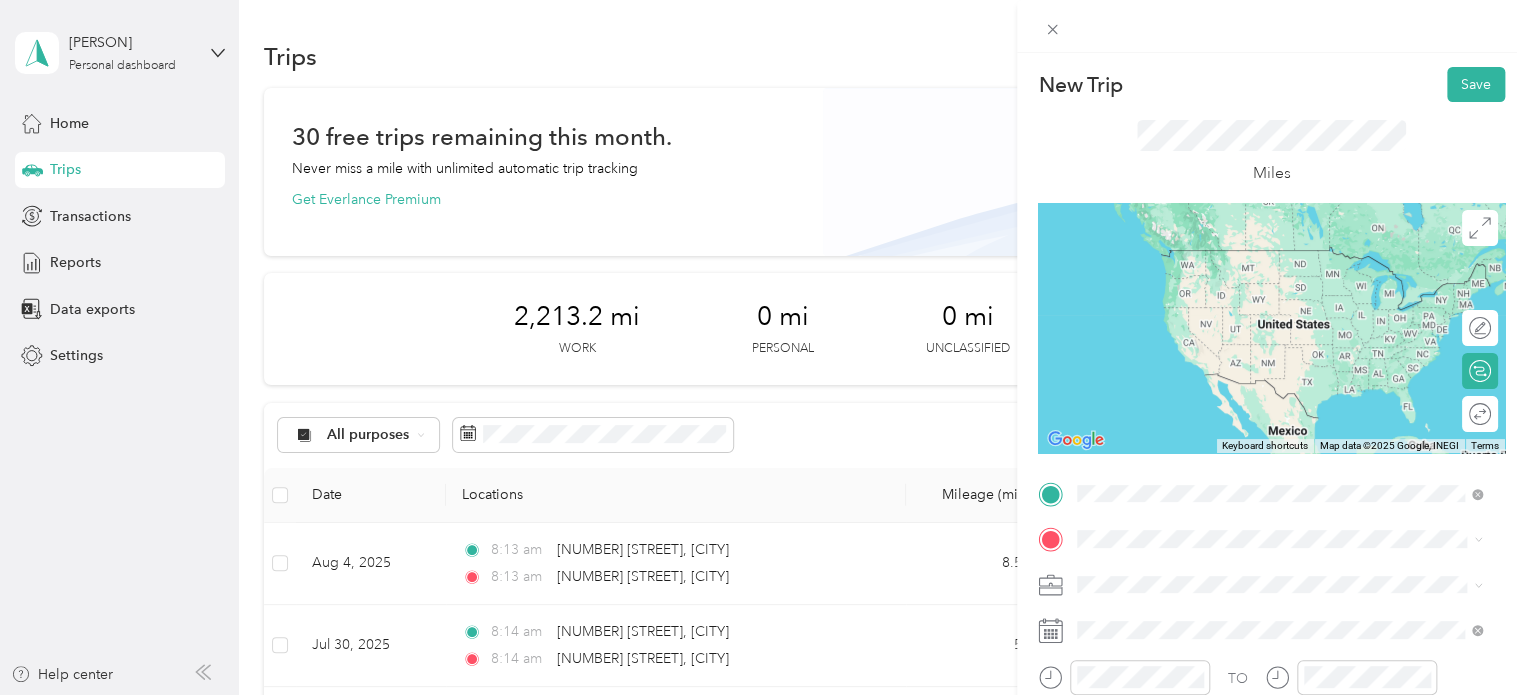 click on "[NUMBER] [STREET]
[CITY], [STATE] [POSTAL_CODE], [COUNTRY]" at bounding box center (1279, 259) 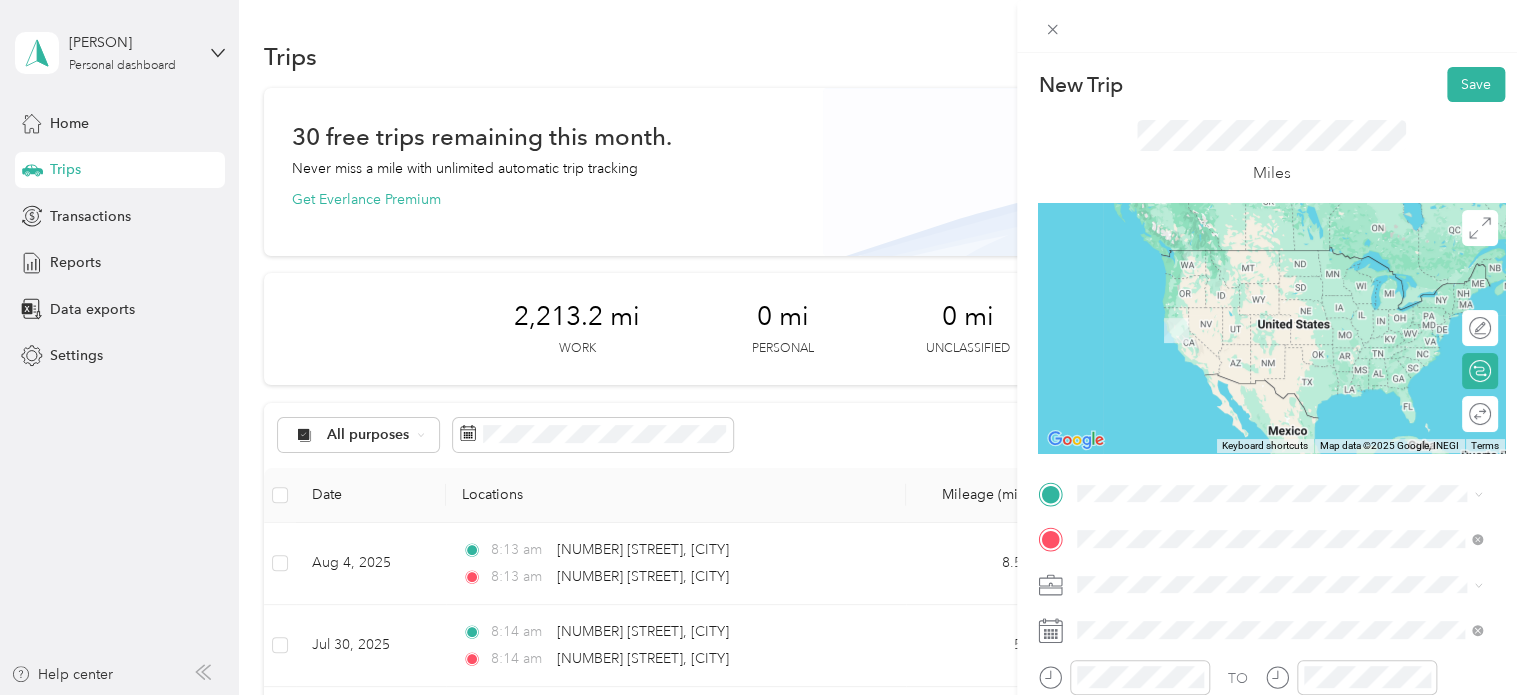 click on "[NUMBER] [STREET]
[CITY], [STATE] [POSTAL_CODE], [COUNTRY]" at bounding box center (1259, 304) 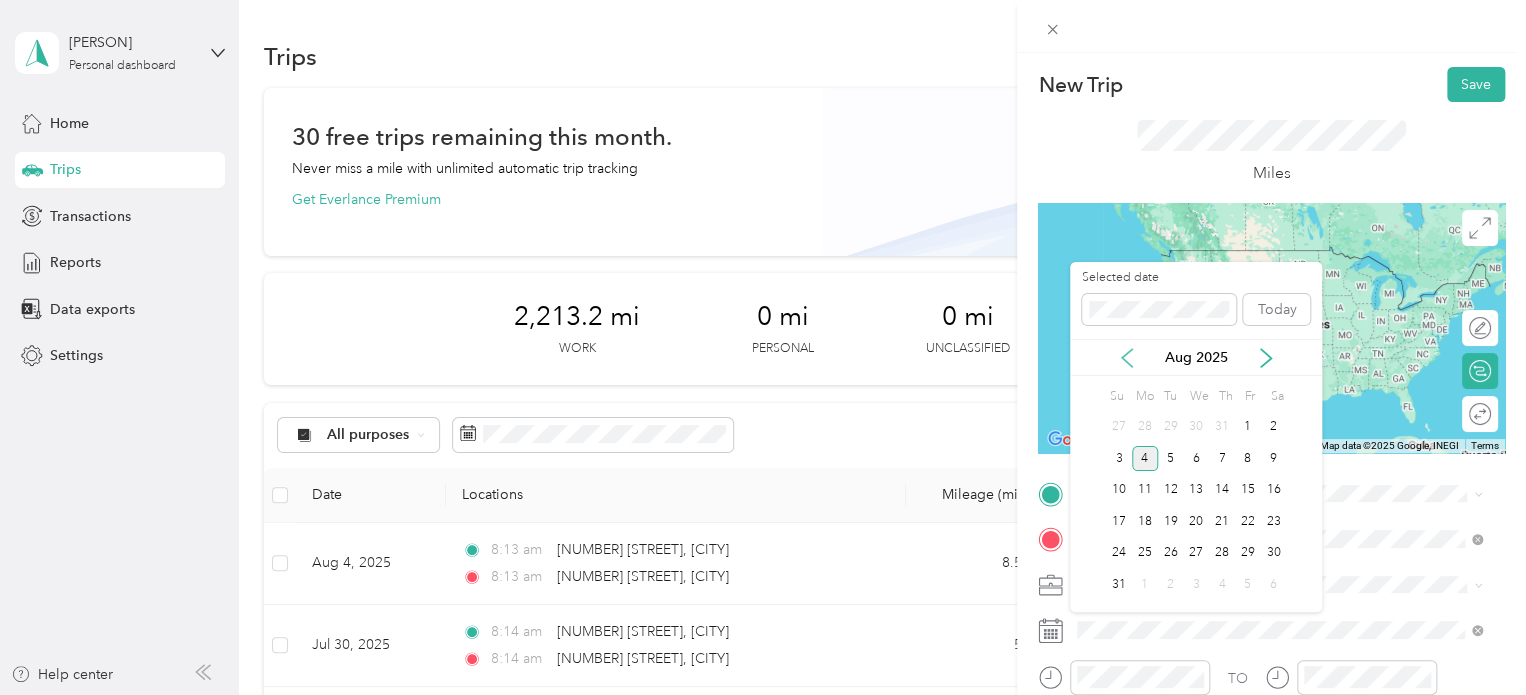 click 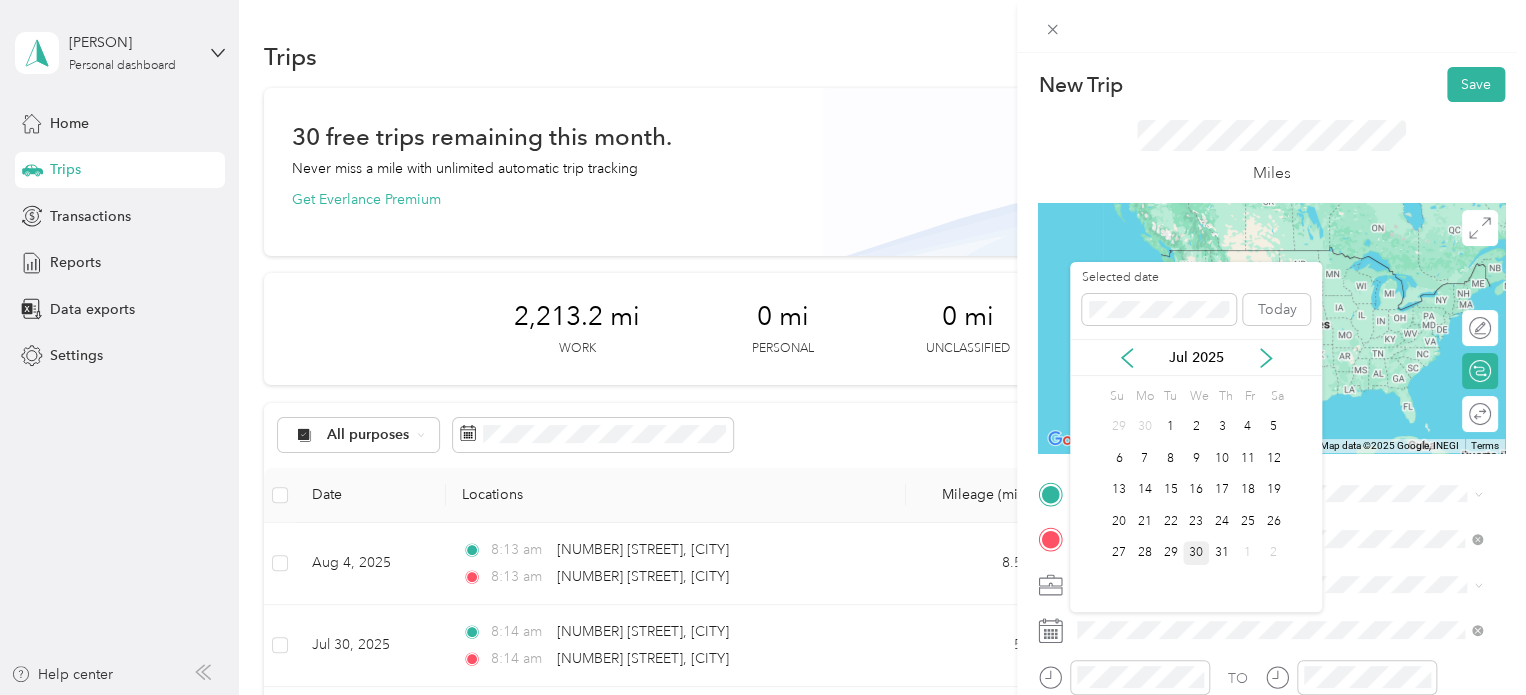 click on "30" at bounding box center (1196, 553) 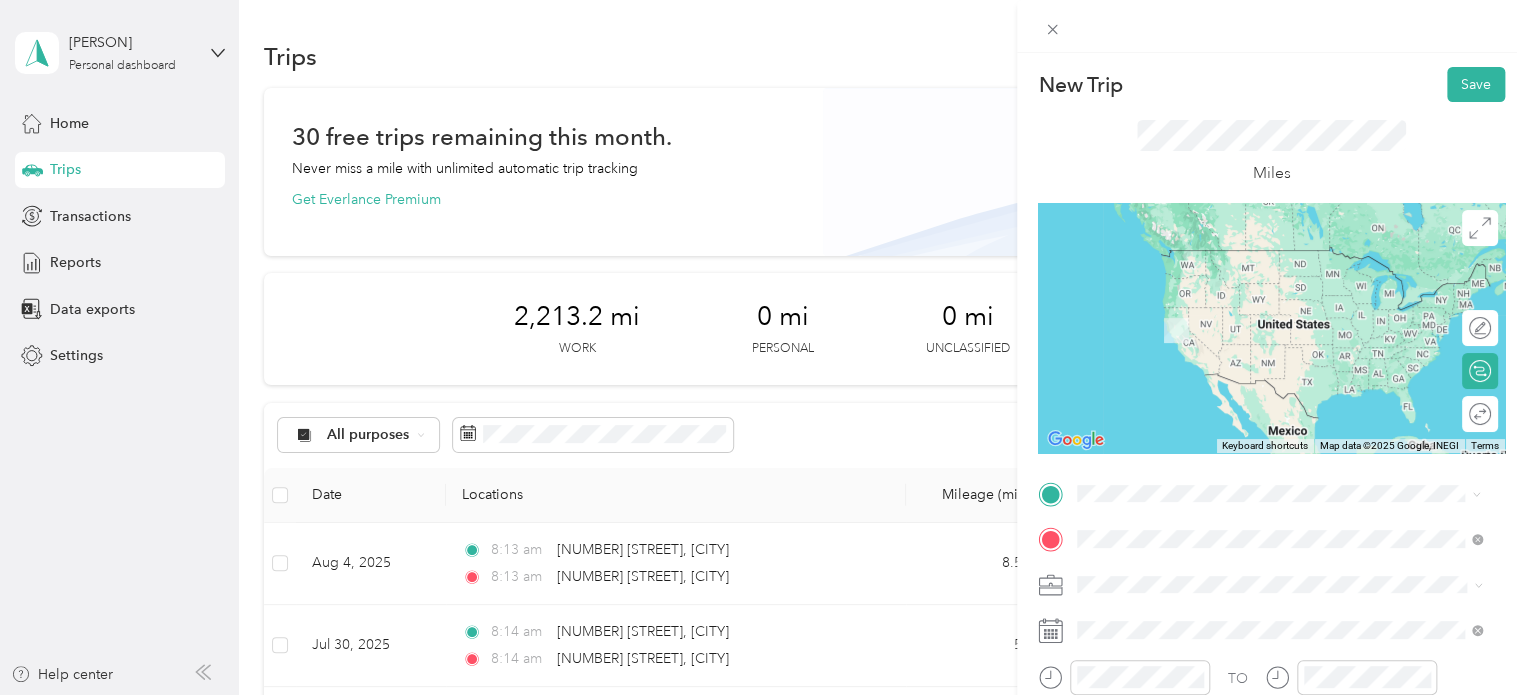 click on "[NUMBER] [STREET]
[CITY], [STATE] [POSTAL_CODE], [COUNTRY]" at bounding box center [1259, 258] 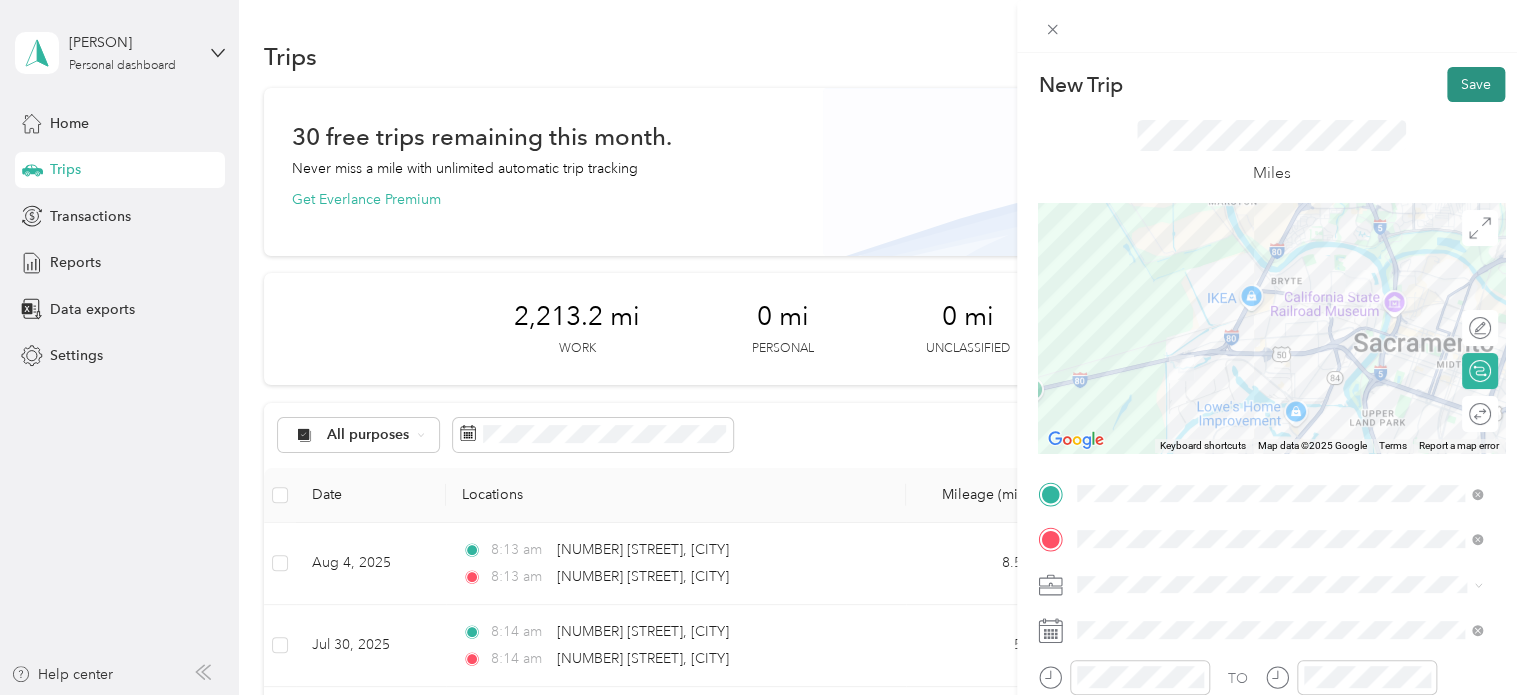 click on "Save" at bounding box center (1476, 84) 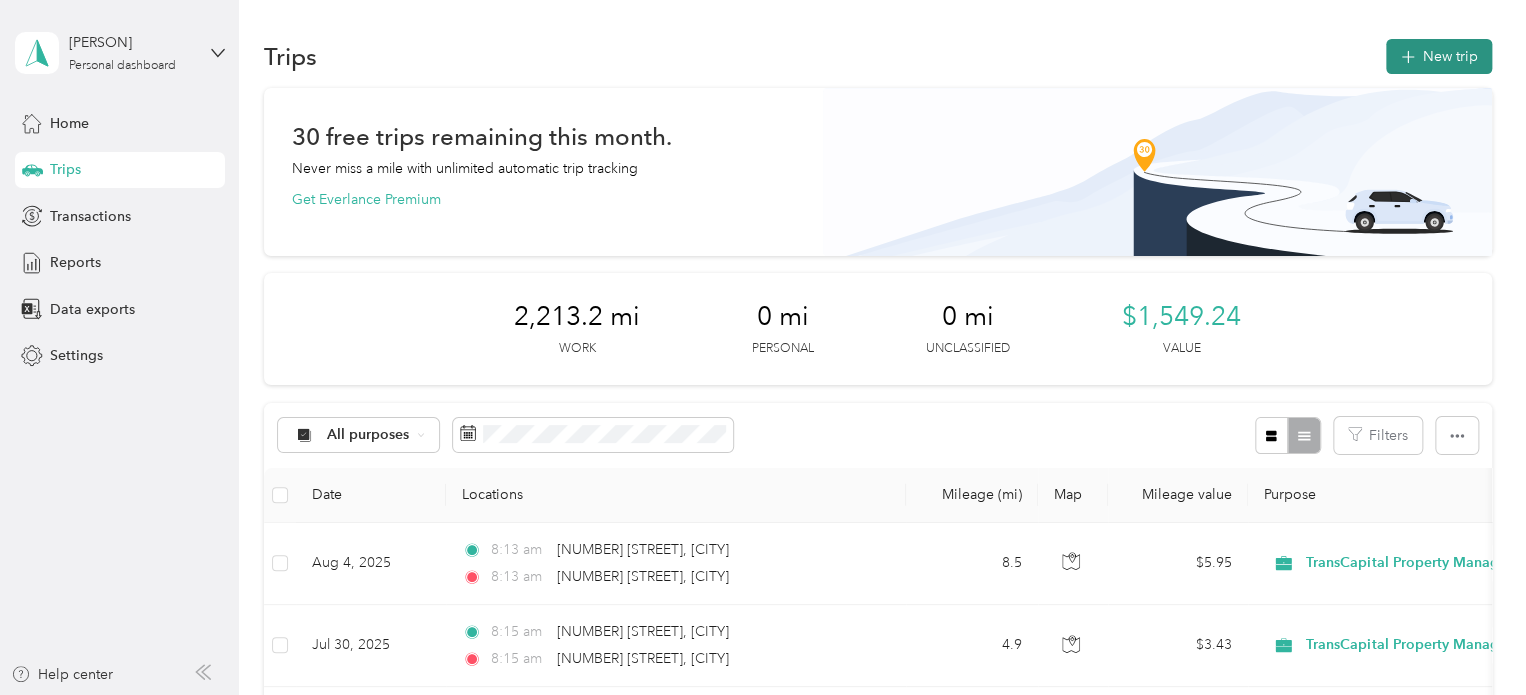 click on "New trip" at bounding box center [1439, 56] 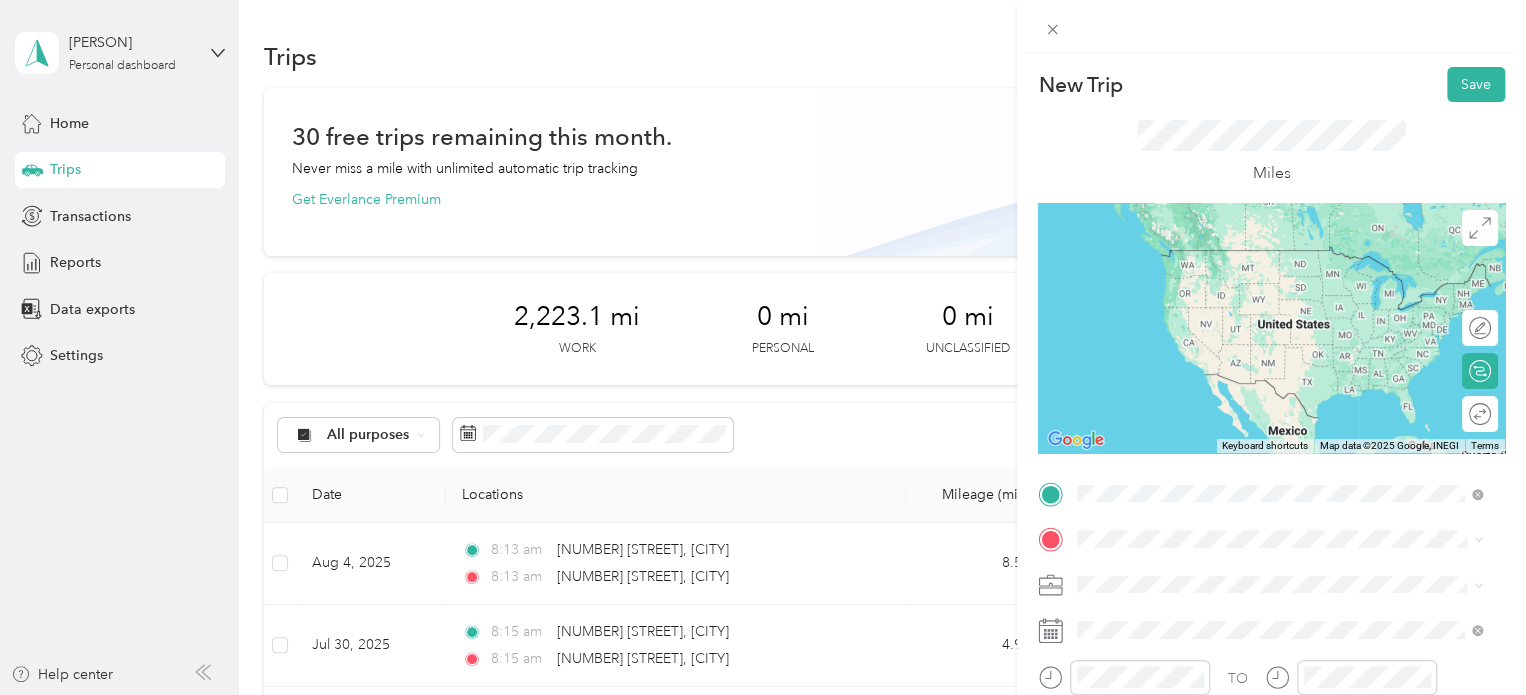 click on "[NUMBER] [STREET]
[CITY], [STATE] [POSTAL_CODE], [COUNTRY]" at bounding box center [1259, 258] 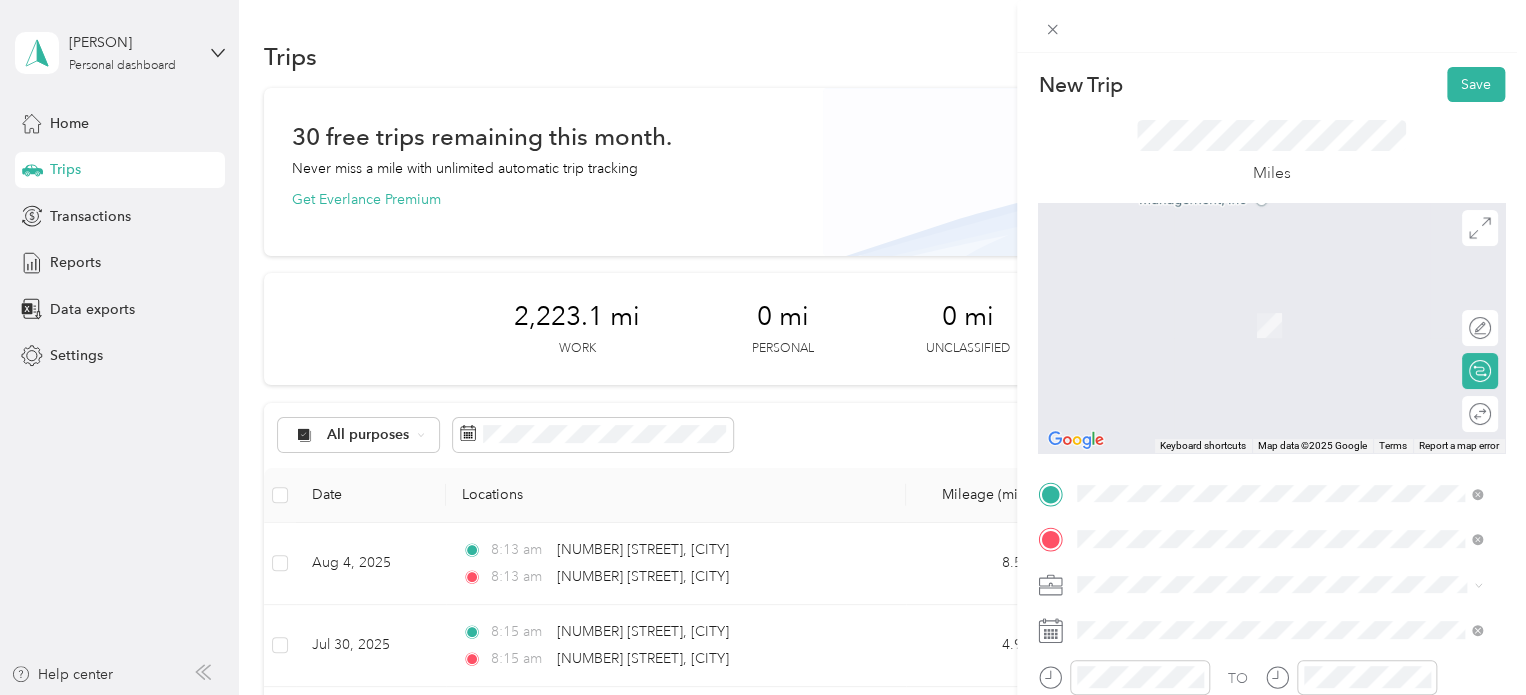 click on "[NUMBER] [STREET], [CITY]" at bounding box center [1201, 296] 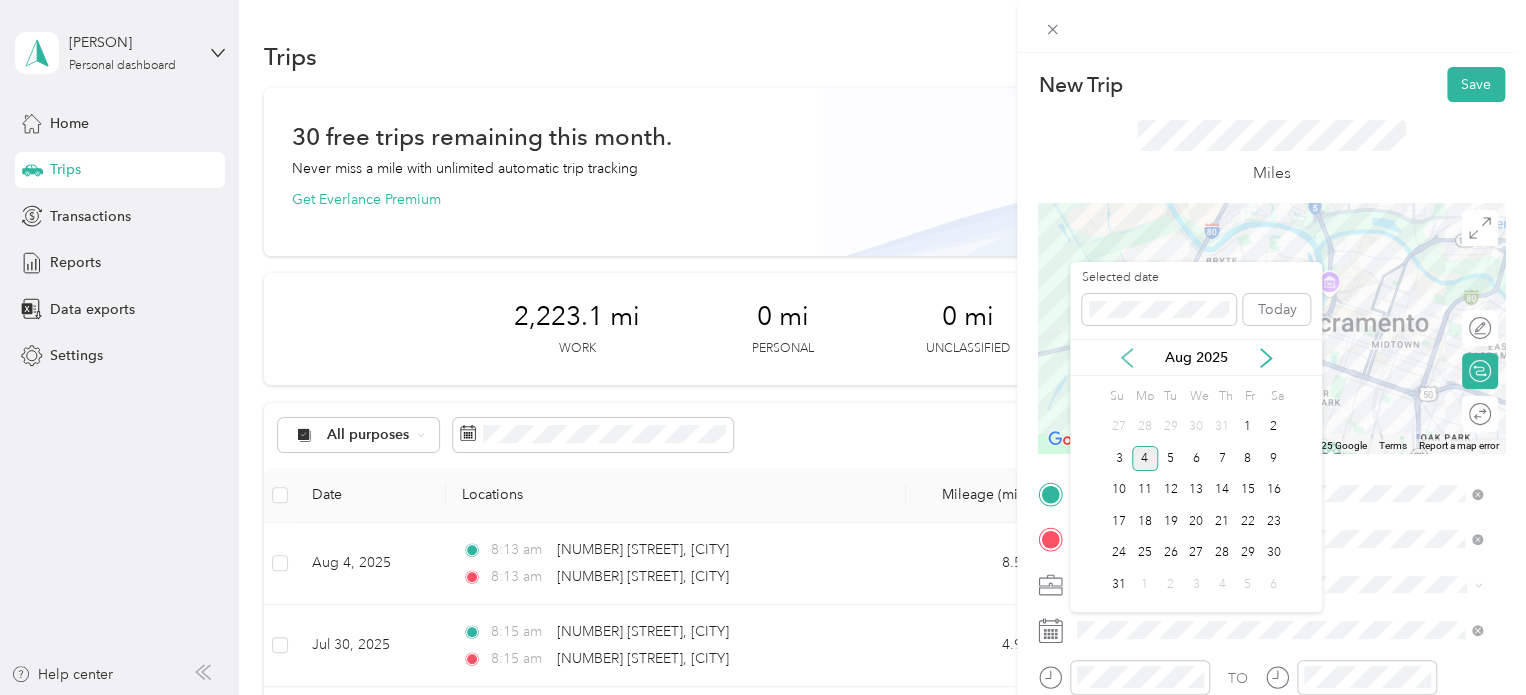 click 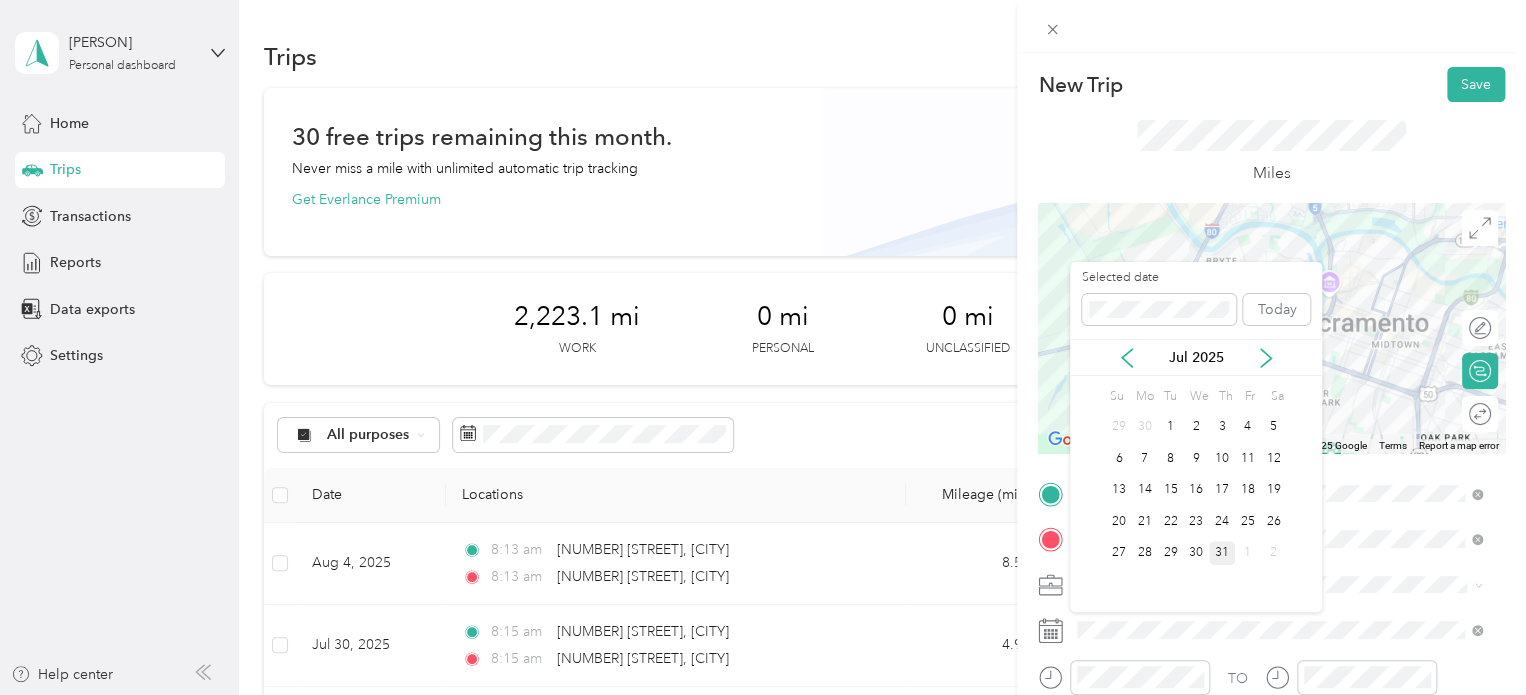 click on "31" at bounding box center [1222, 553] 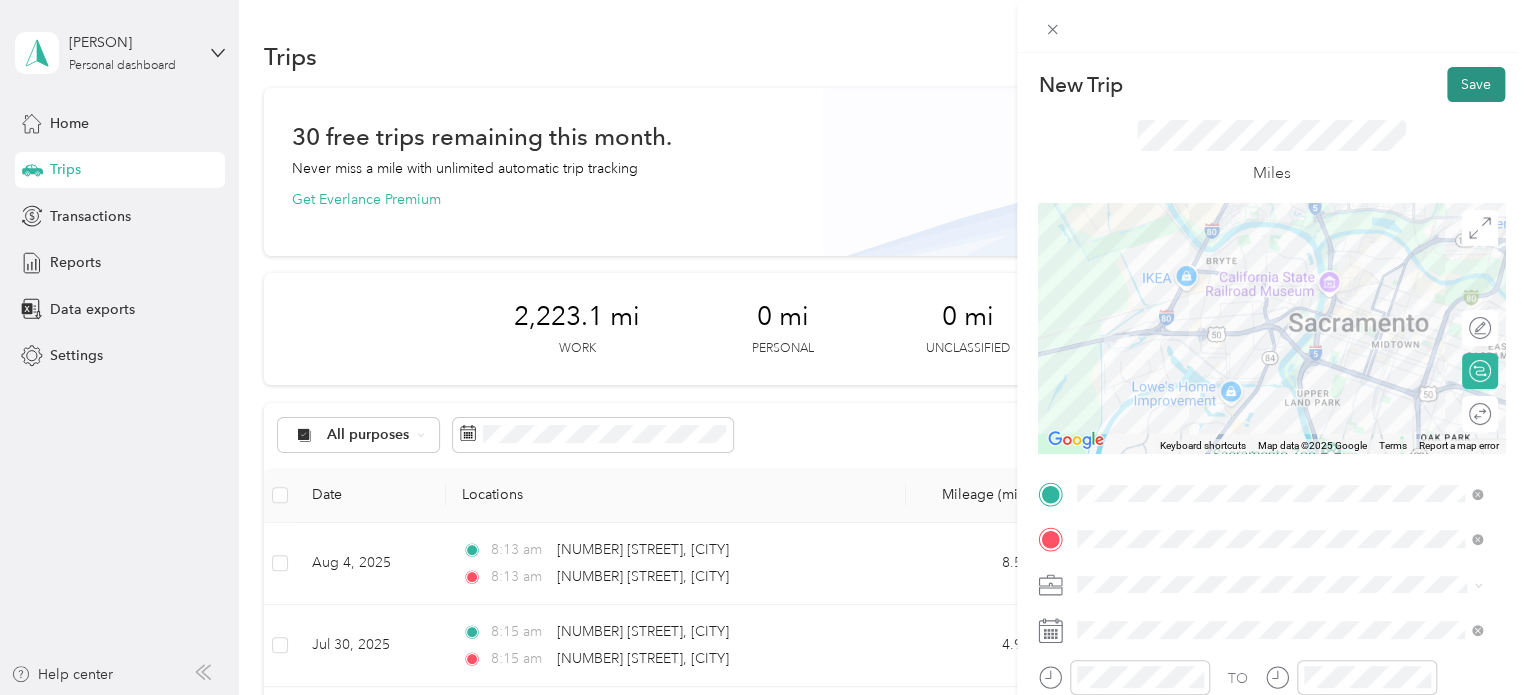 click on "Save" at bounding box center [1476, 84] 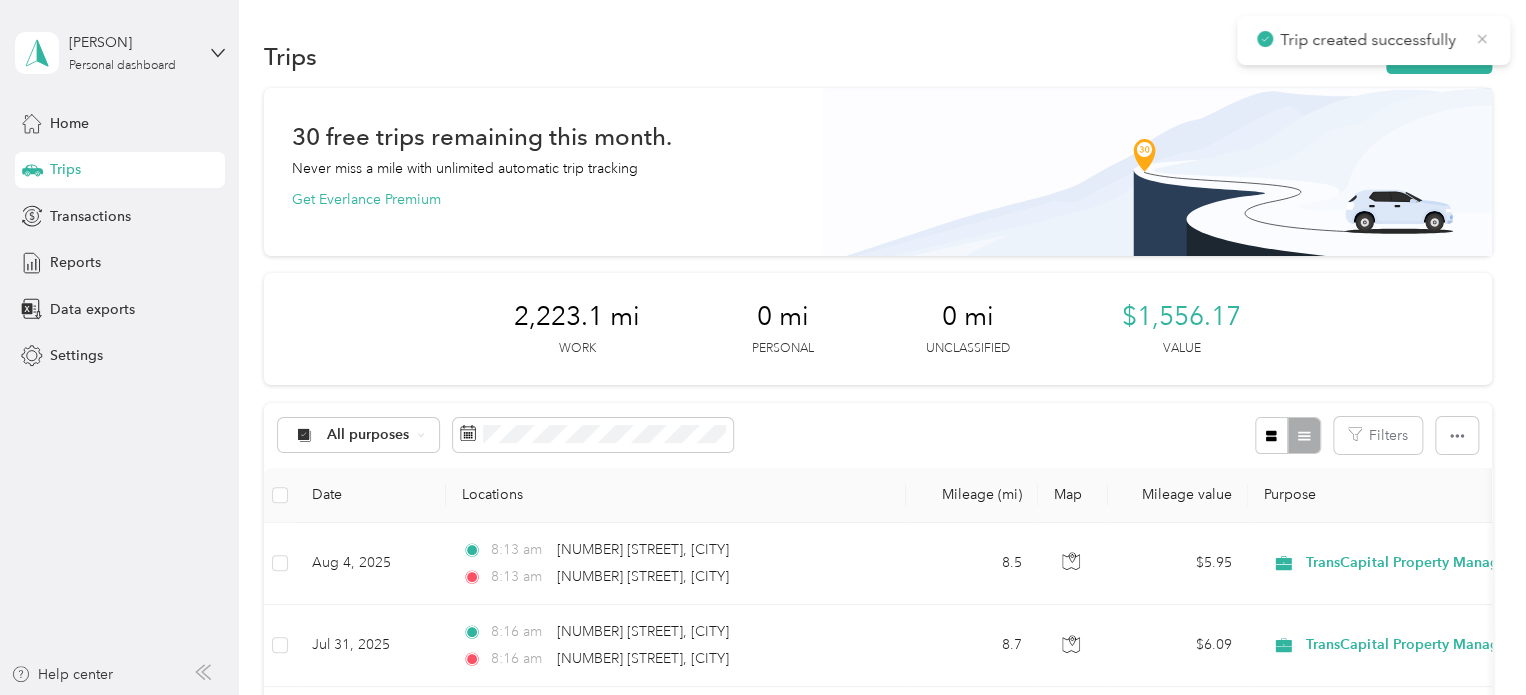 click 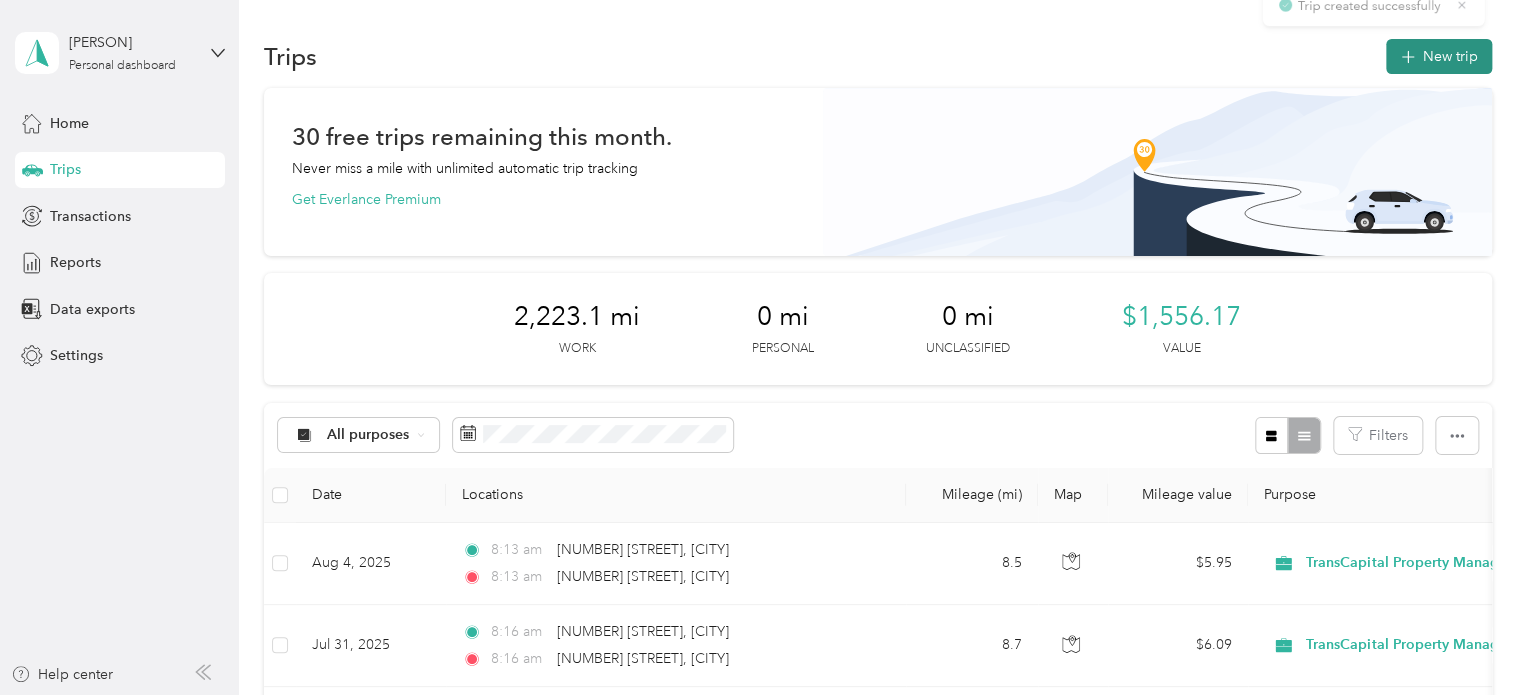 click on "New trip" at bounding box center [1439, 56] 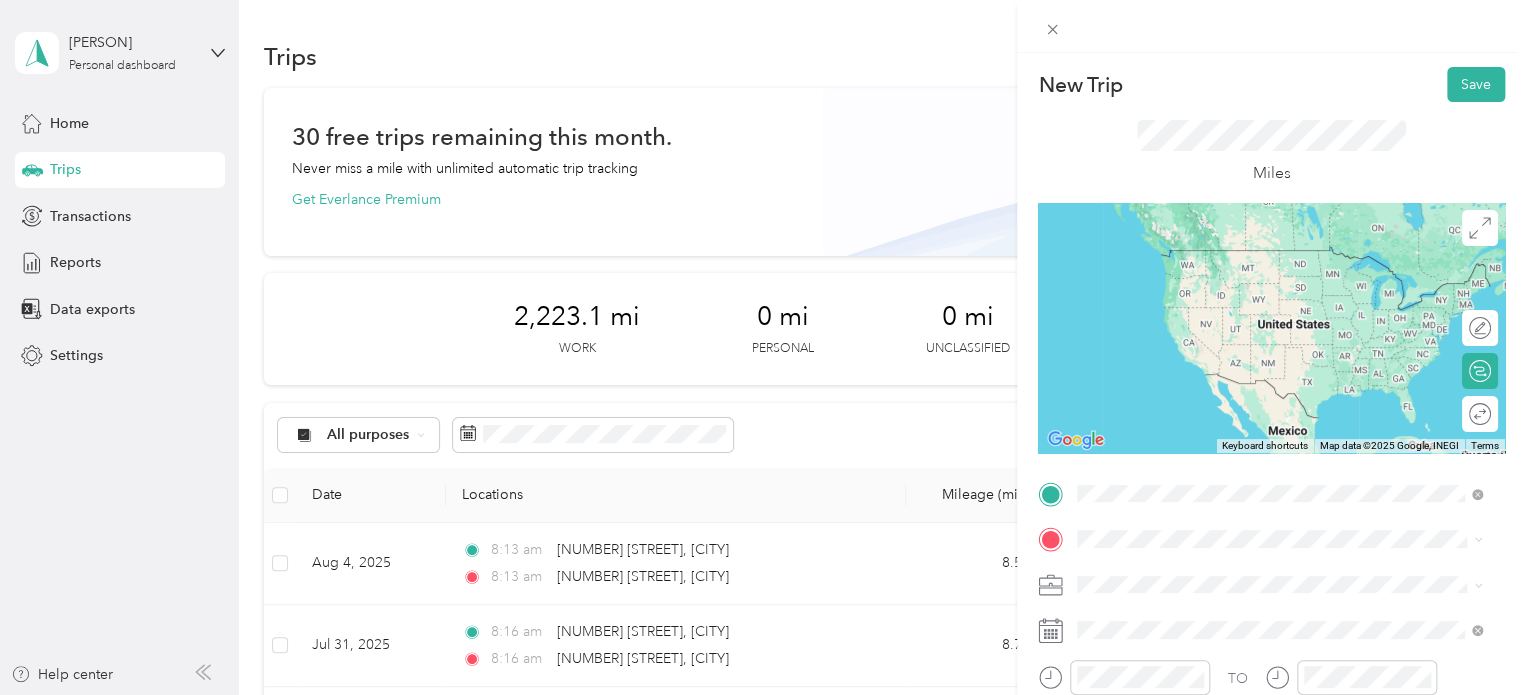 click on "[NUMBER] [STREET], [CITY]" at bounding box center (1201, 250) 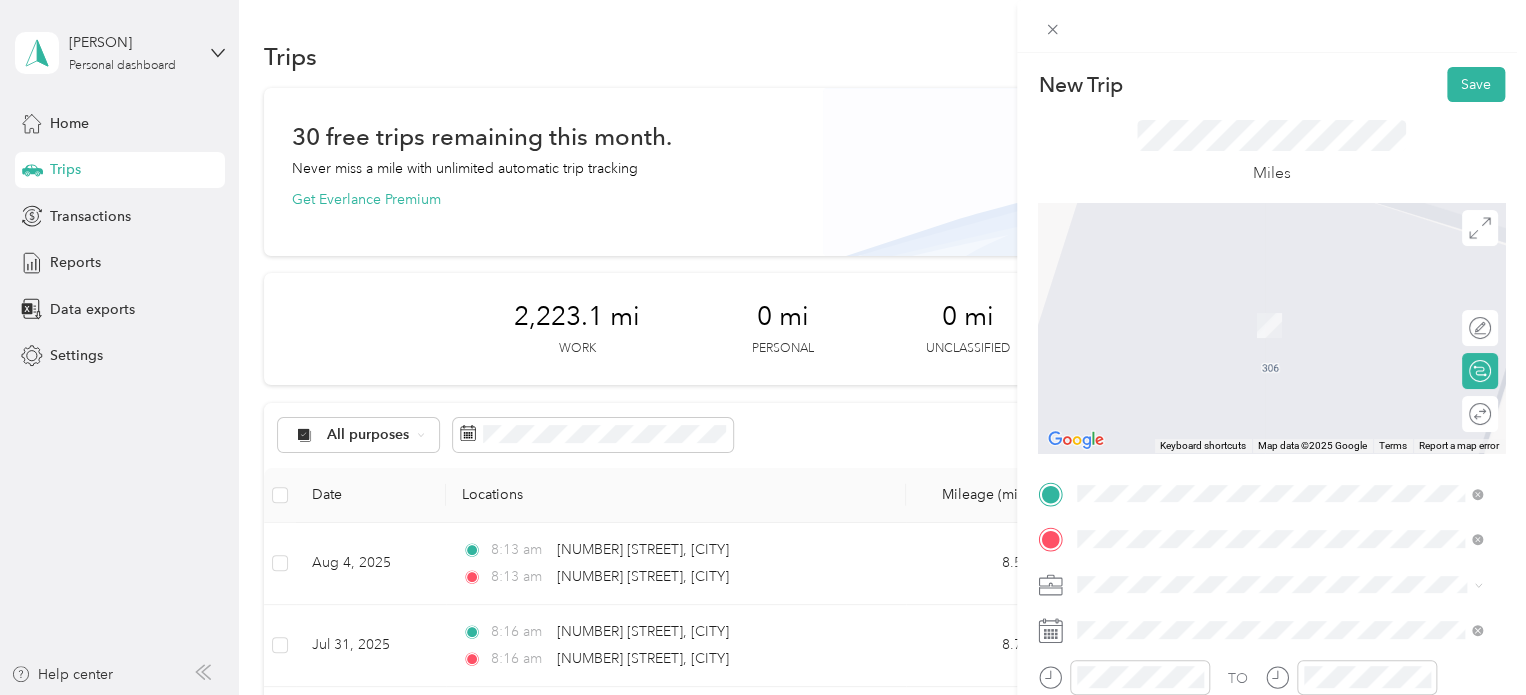 click on "[NUMBER] [STREET]
[CITY], [STATE] [POSTAL_CODE], [COUNTRY]" at bounding box center (1259, 304) 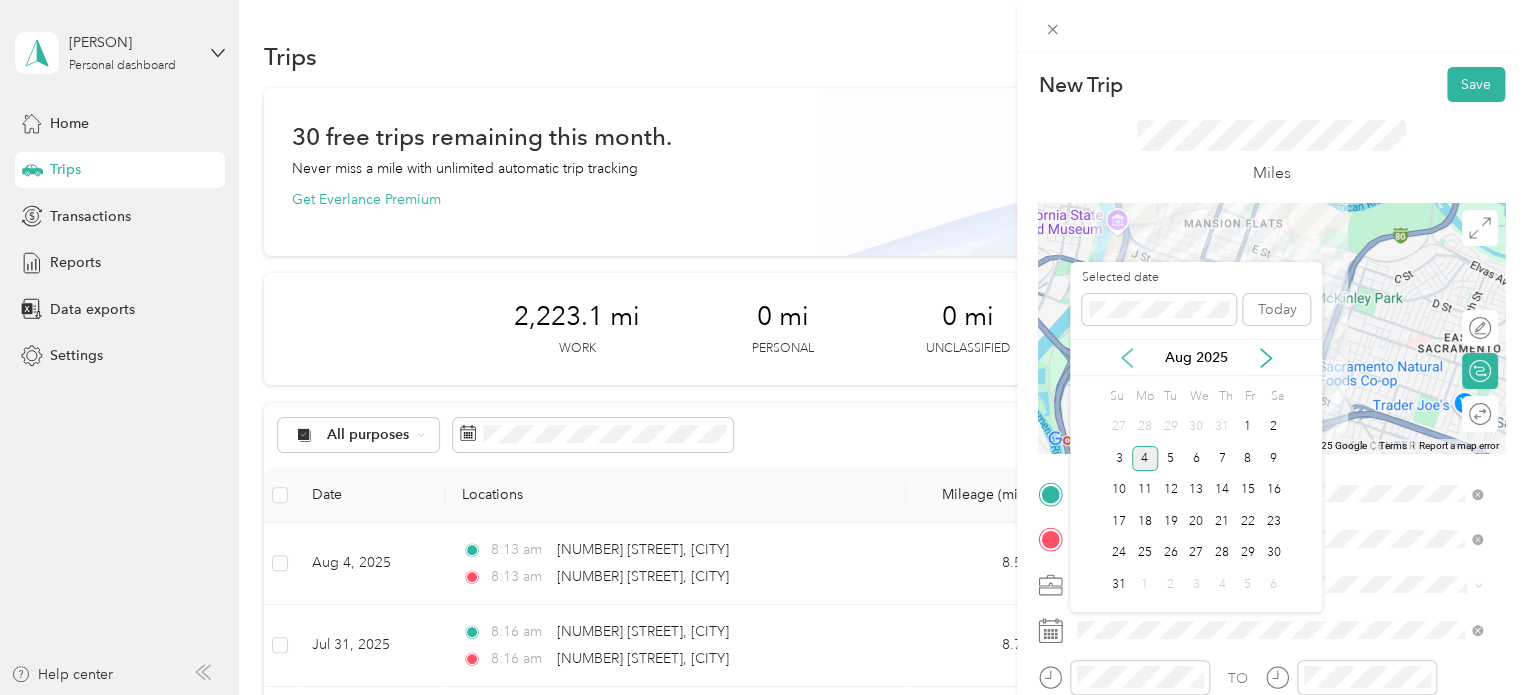 click 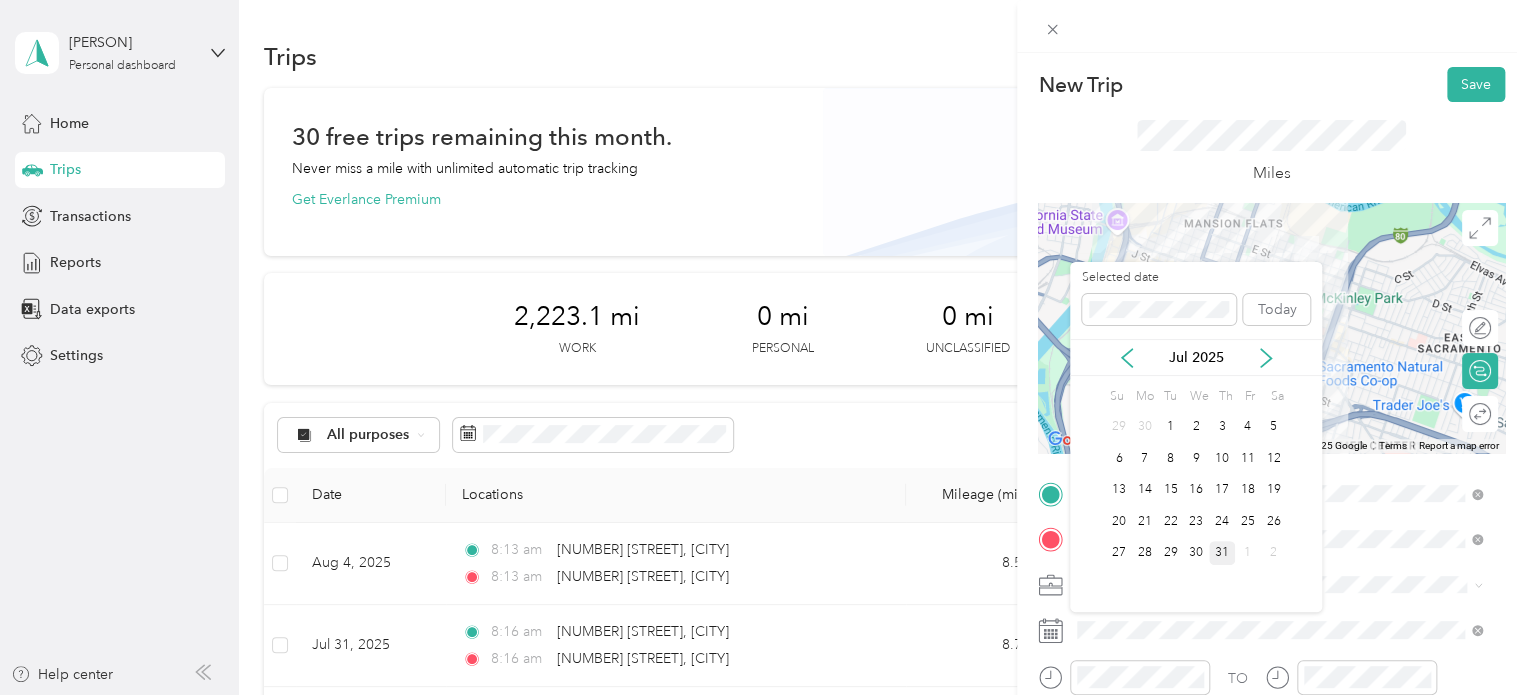 click on "31" at bounding box center [1222, 553] 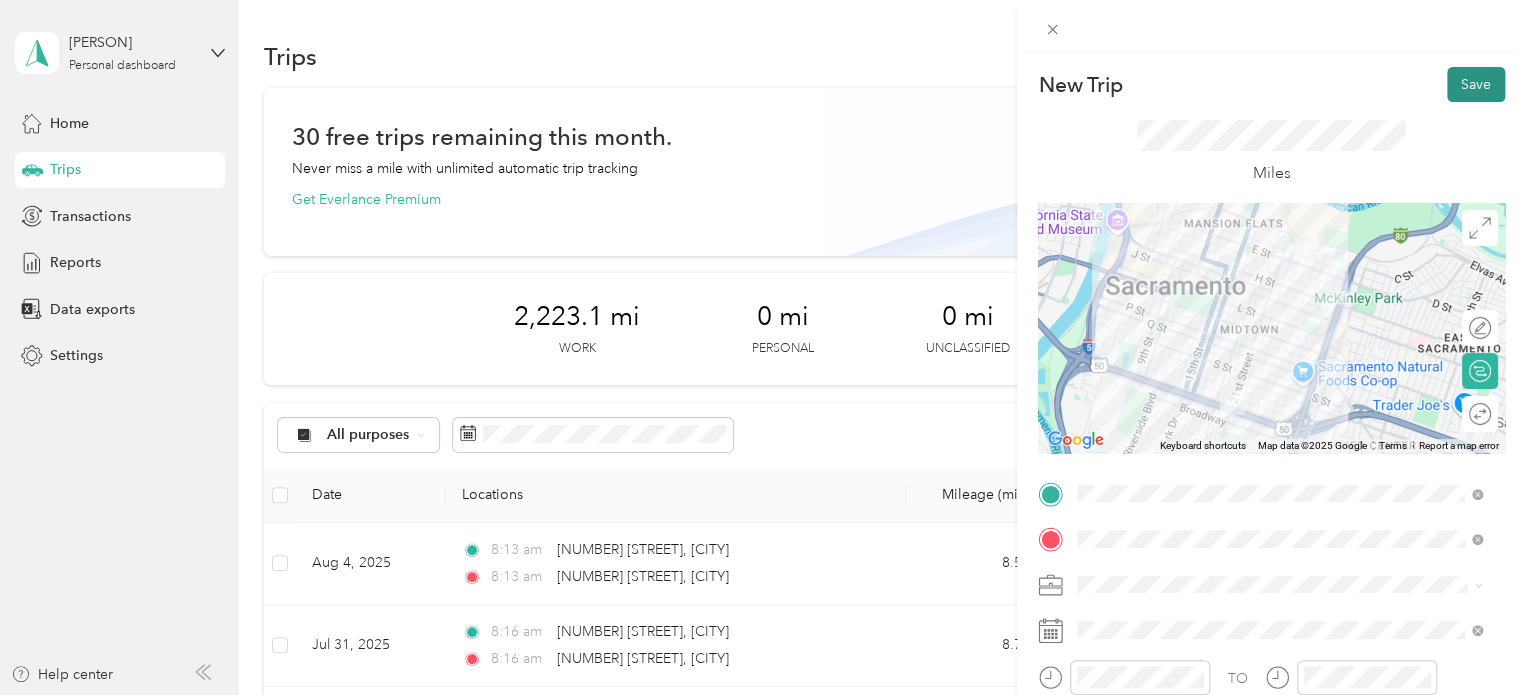 click on "Save" at bounding box center (1476, 84) 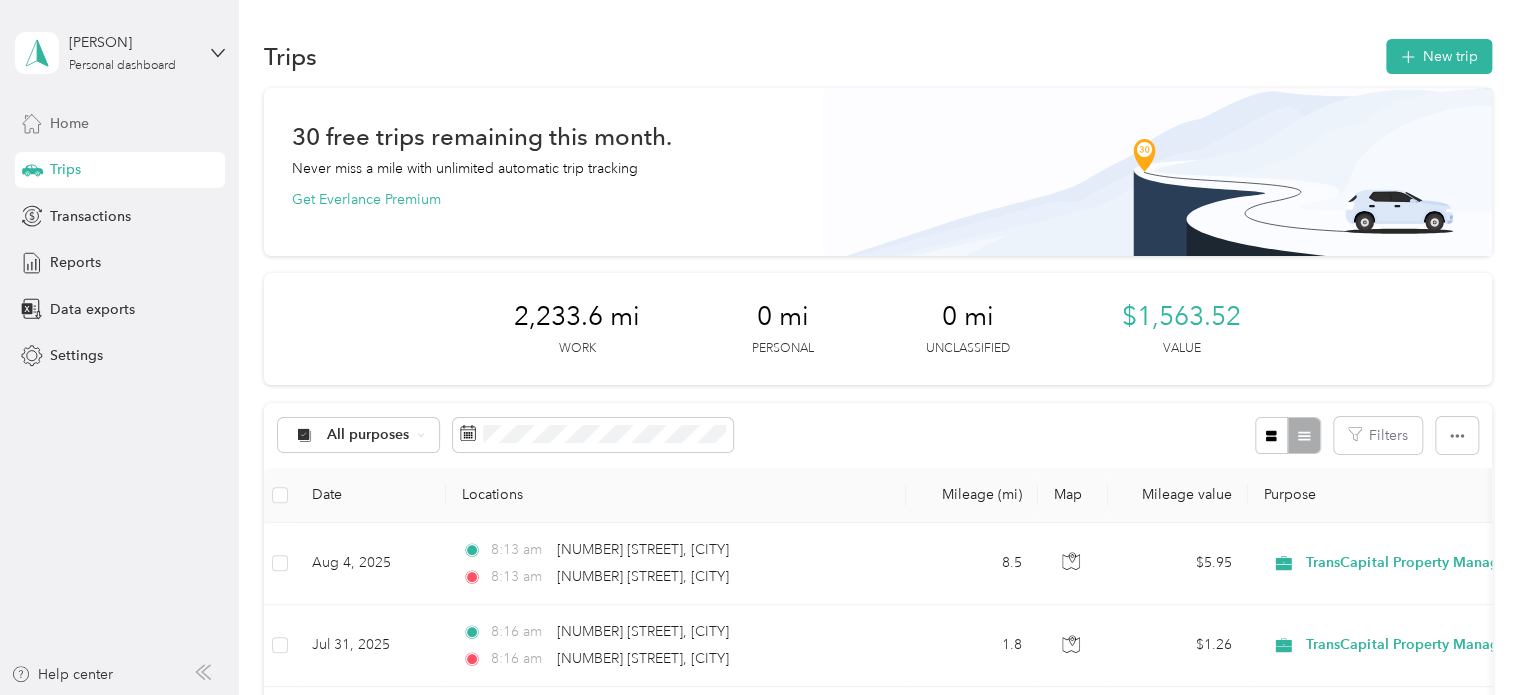 click on "Home" at bounding box center (69, 123) 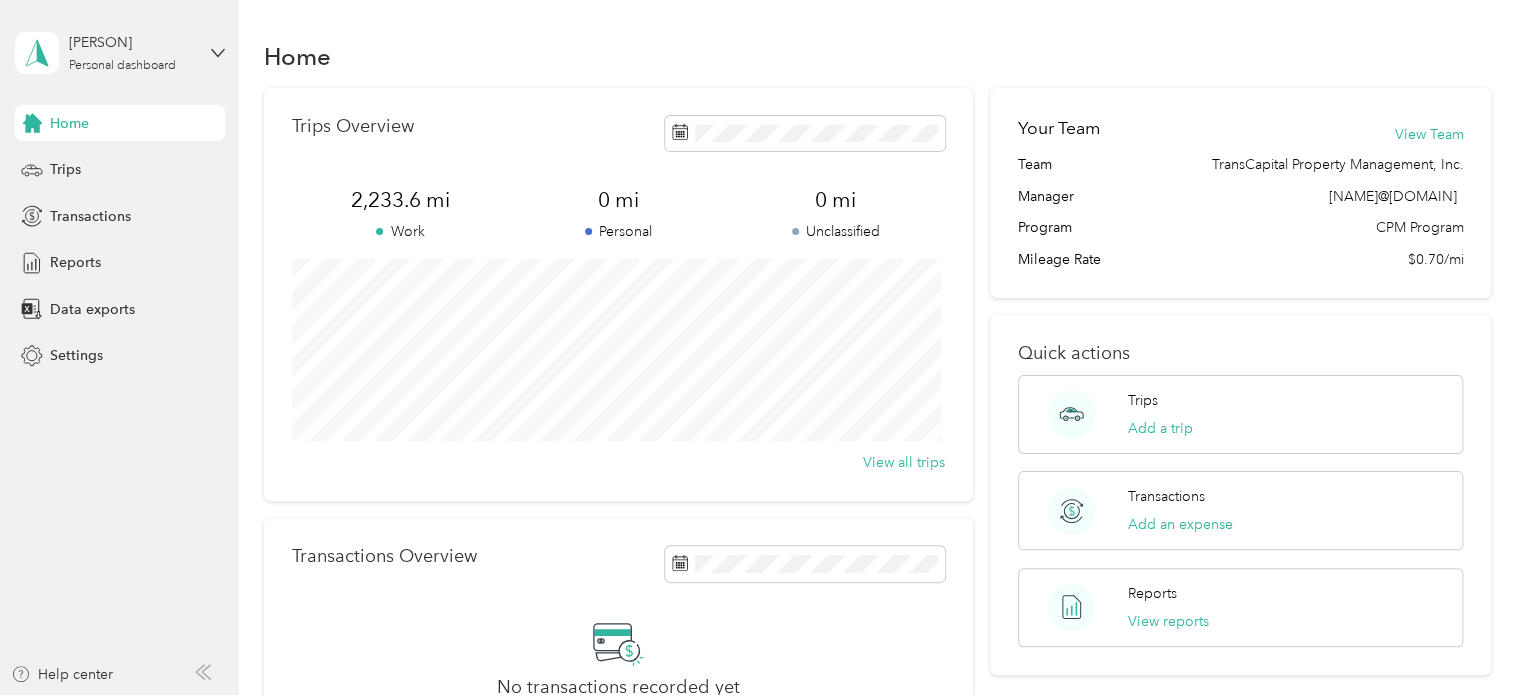 scroll, scrollTop: 0, scrollLeft: 0, axis: both 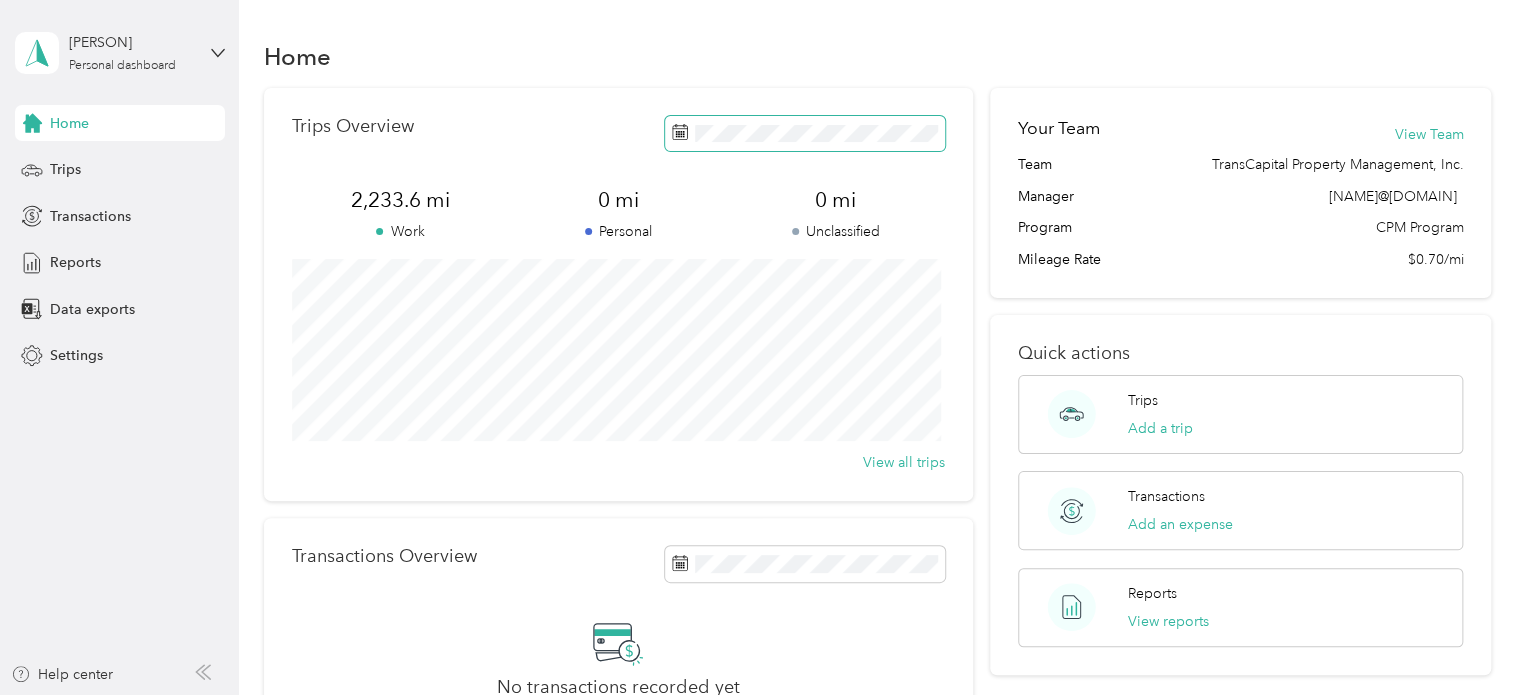 click 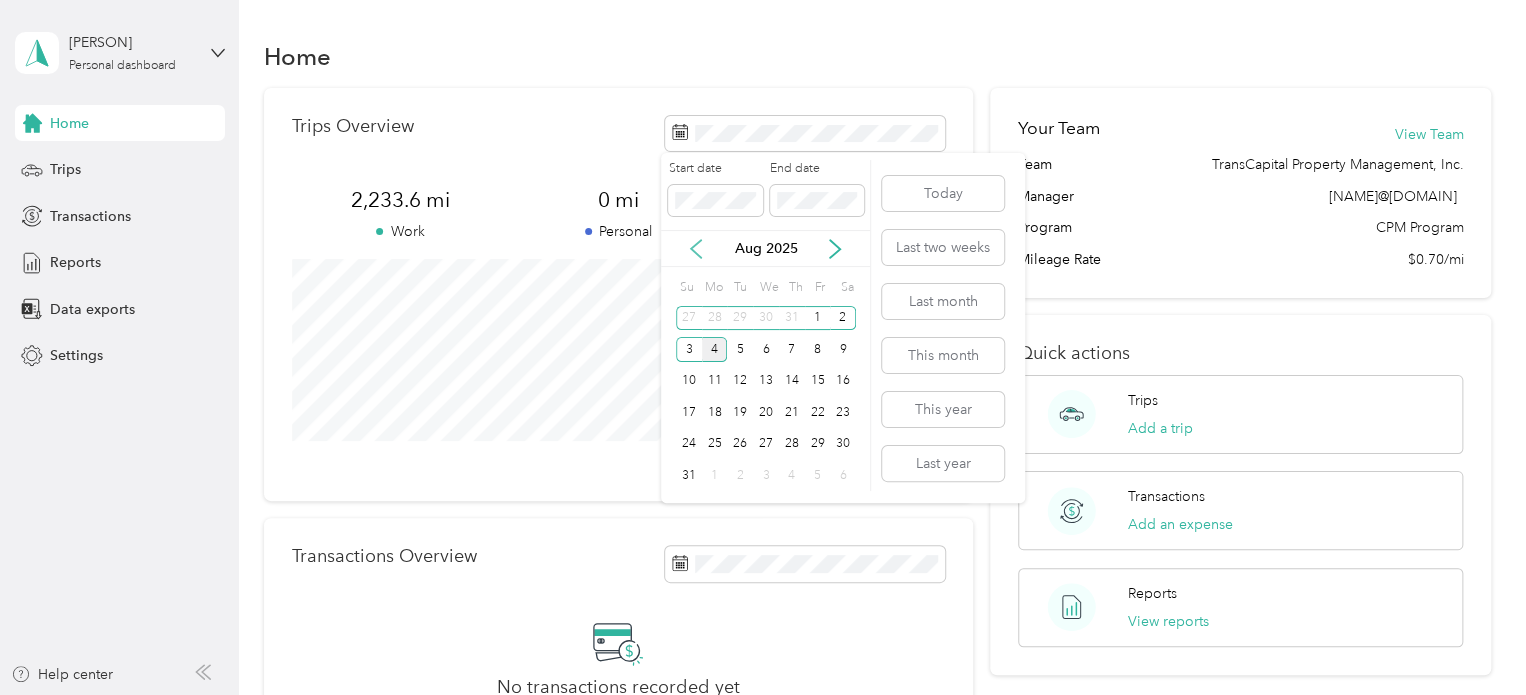 click 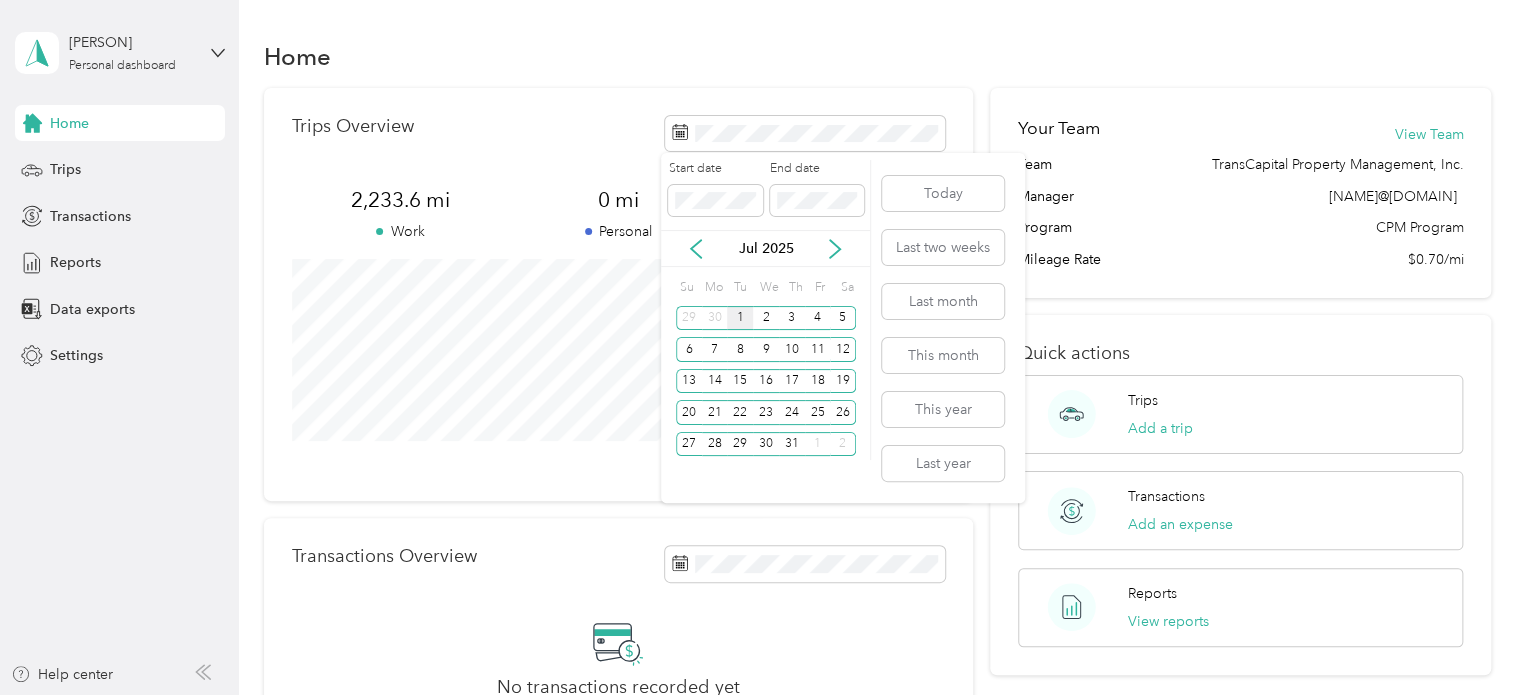 click on "1" at bounding box center (740, 318) 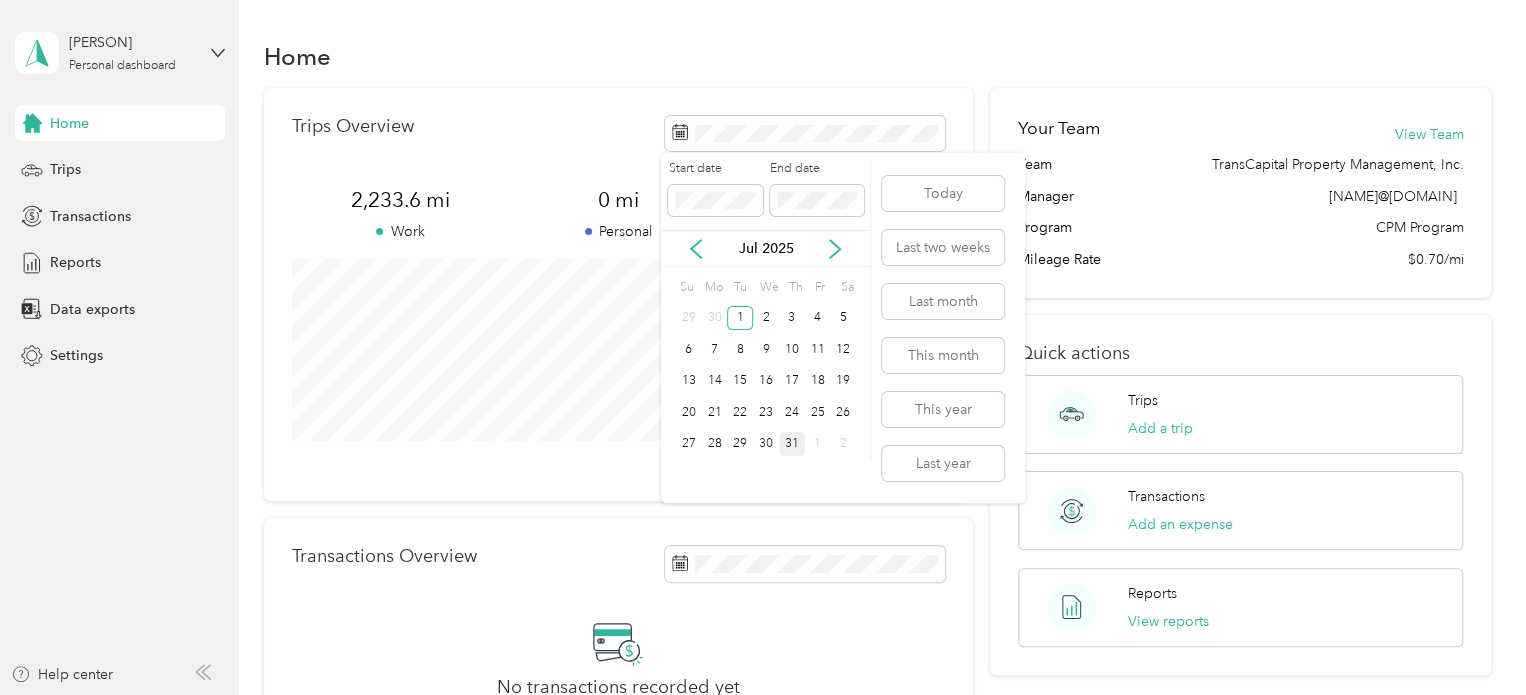 click on "31" at bounding box center (792, 444) 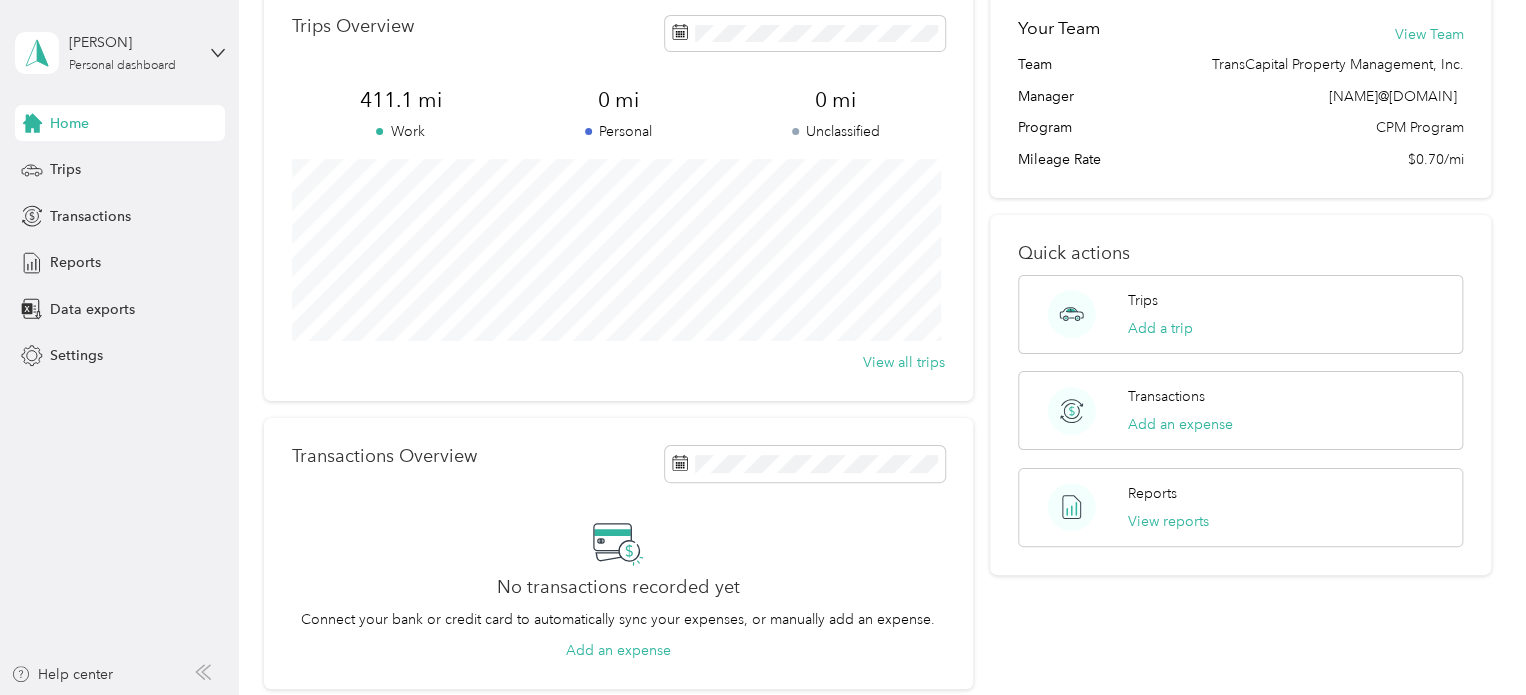 scroll, scrollTop: 0, scrollLeft: 0, axis: both 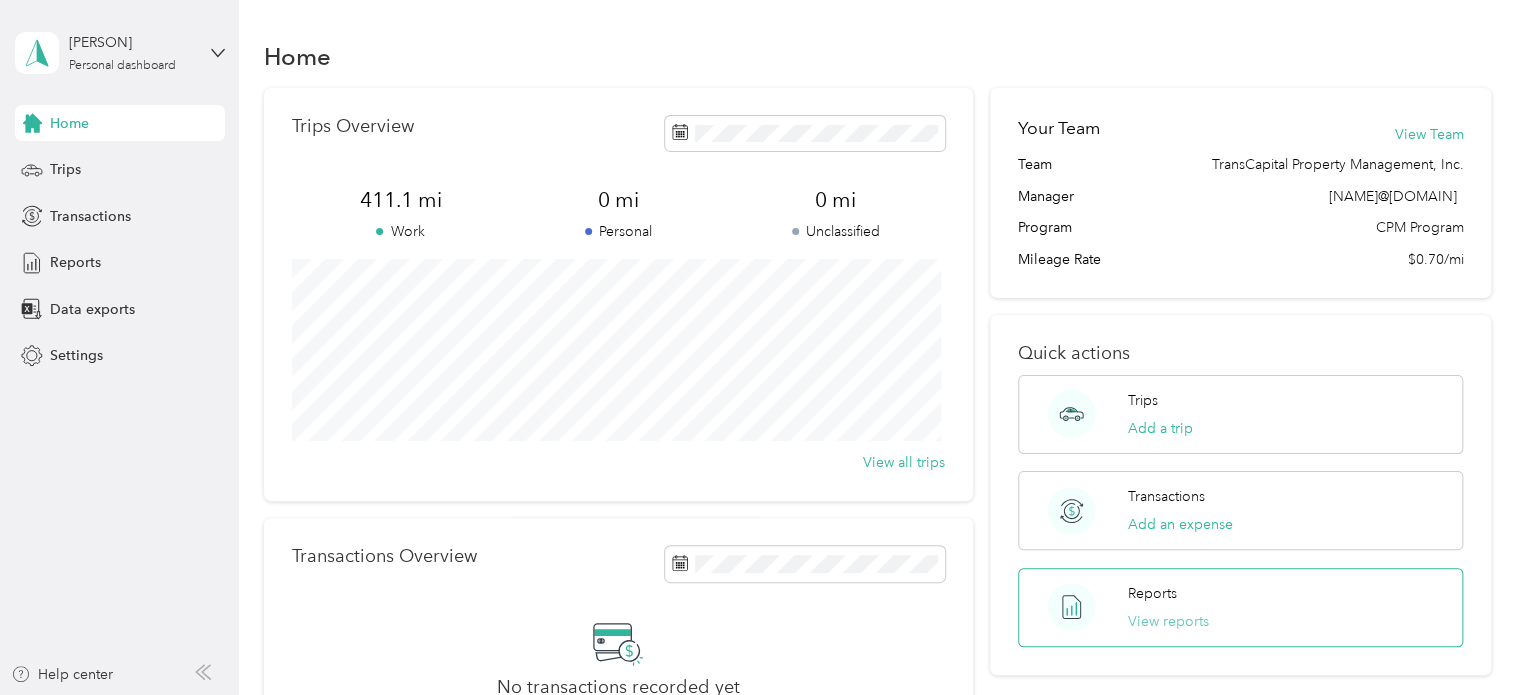 click on "View reports" at bounding box center (1168, 621) 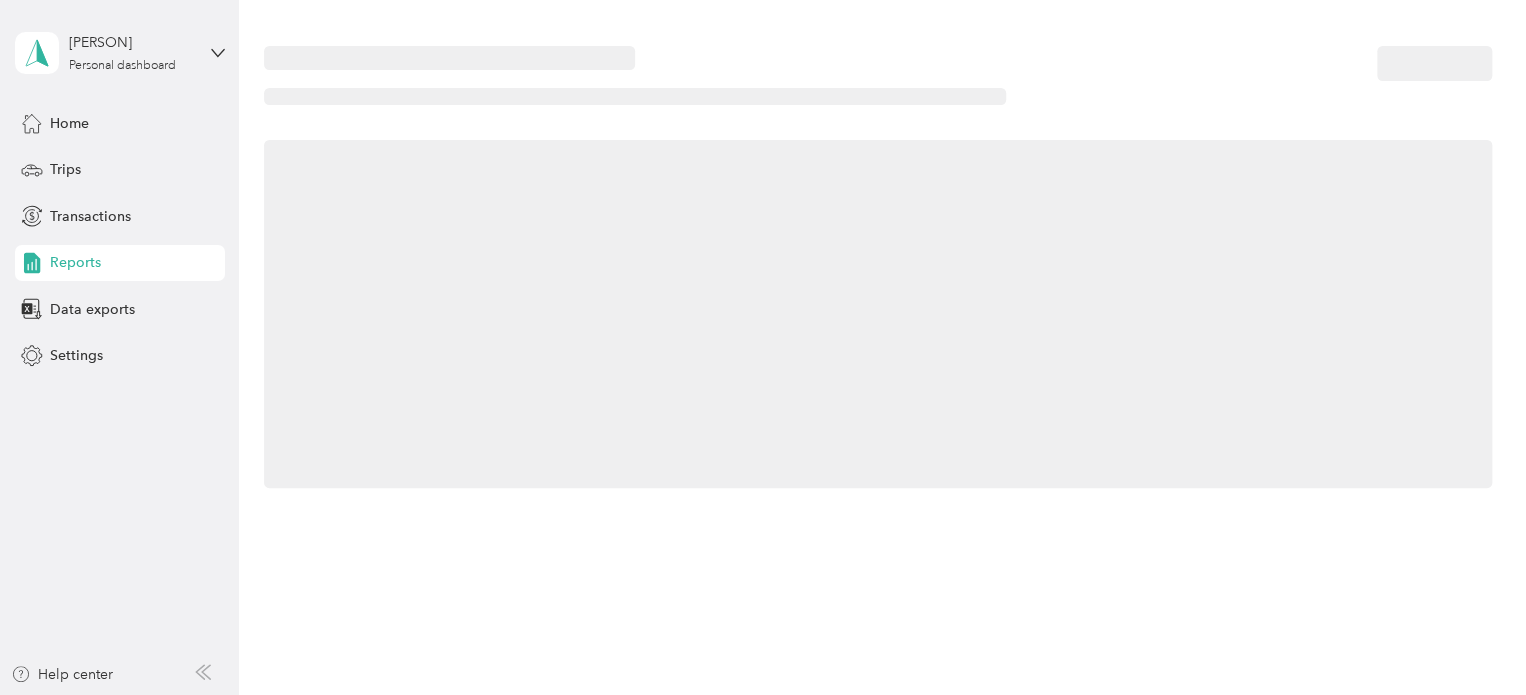 scroll, scrollTop: 0, scrollLeft: 0, axis: both 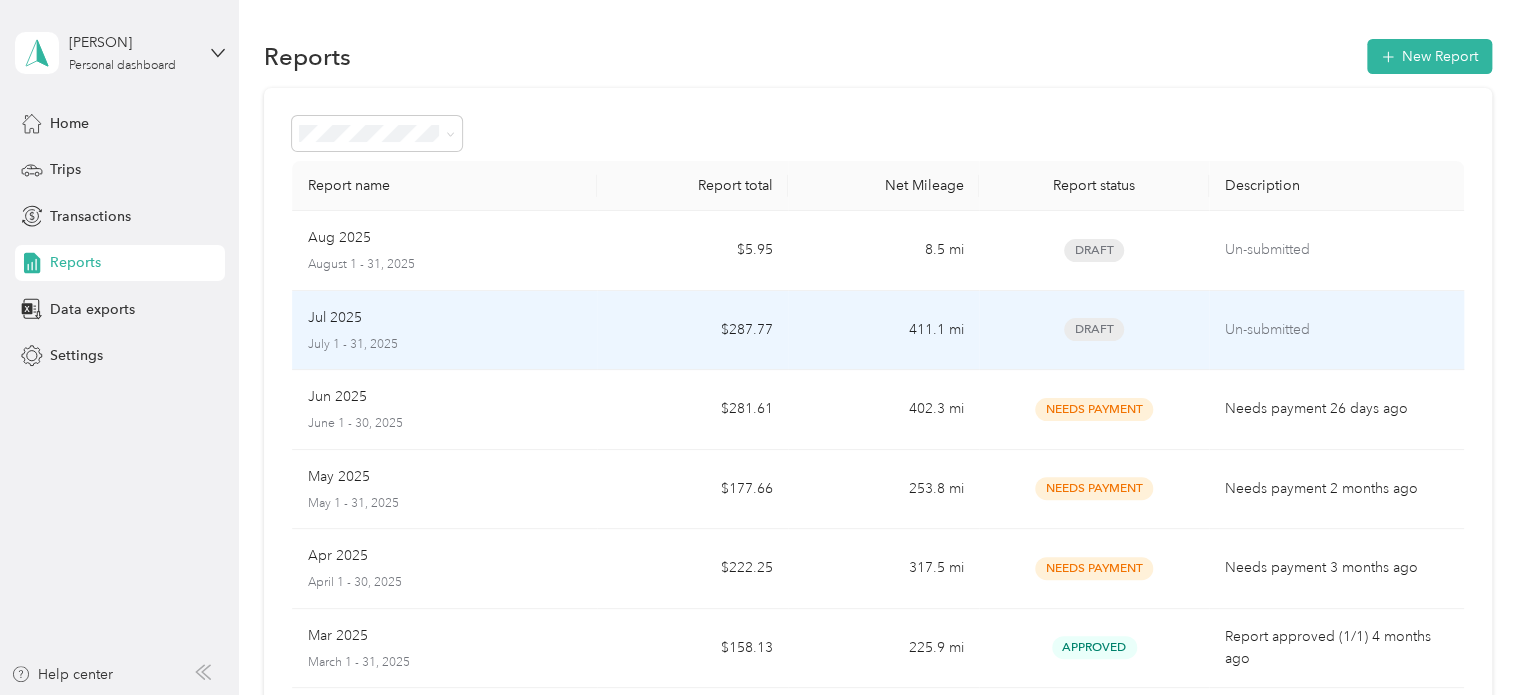 click on "Jul 2025" at bounding box center [335, 318] 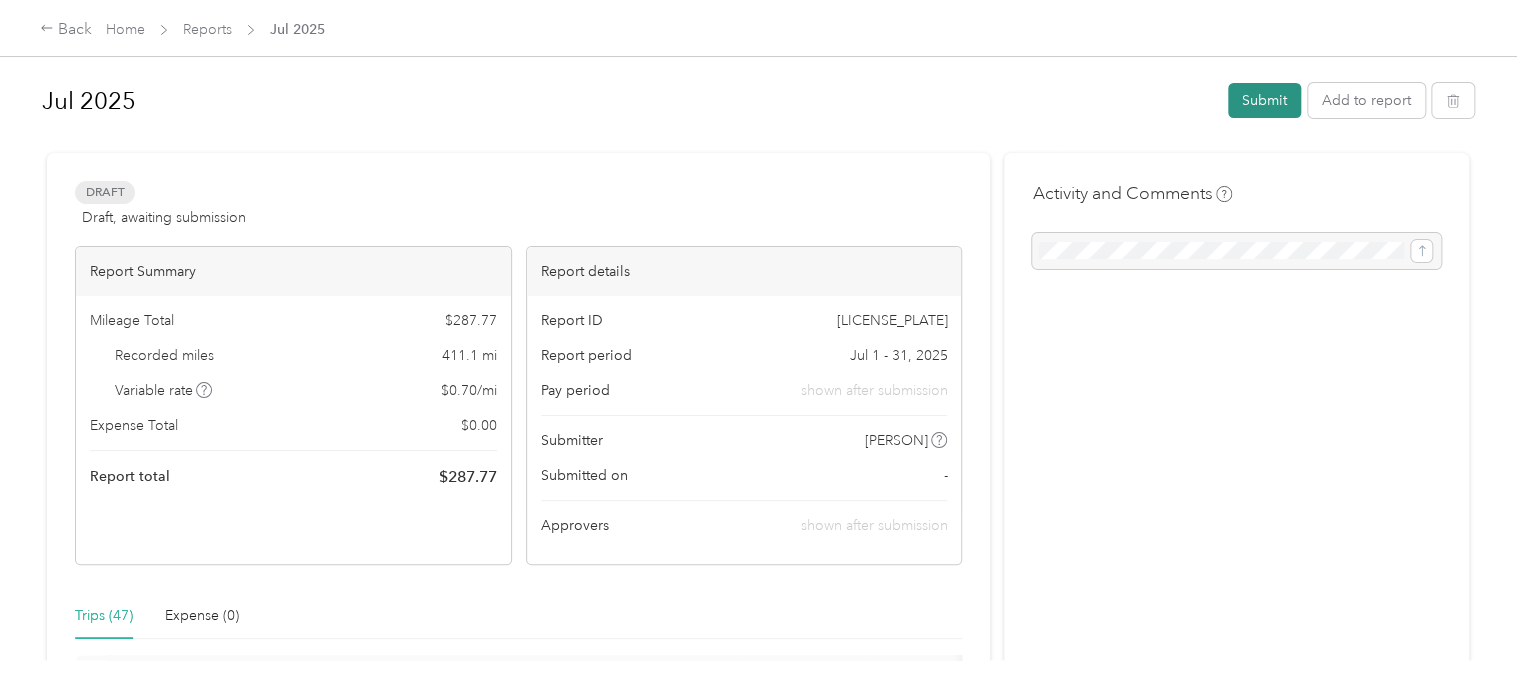 click on "Submit" at bounding box center (1264, 100) 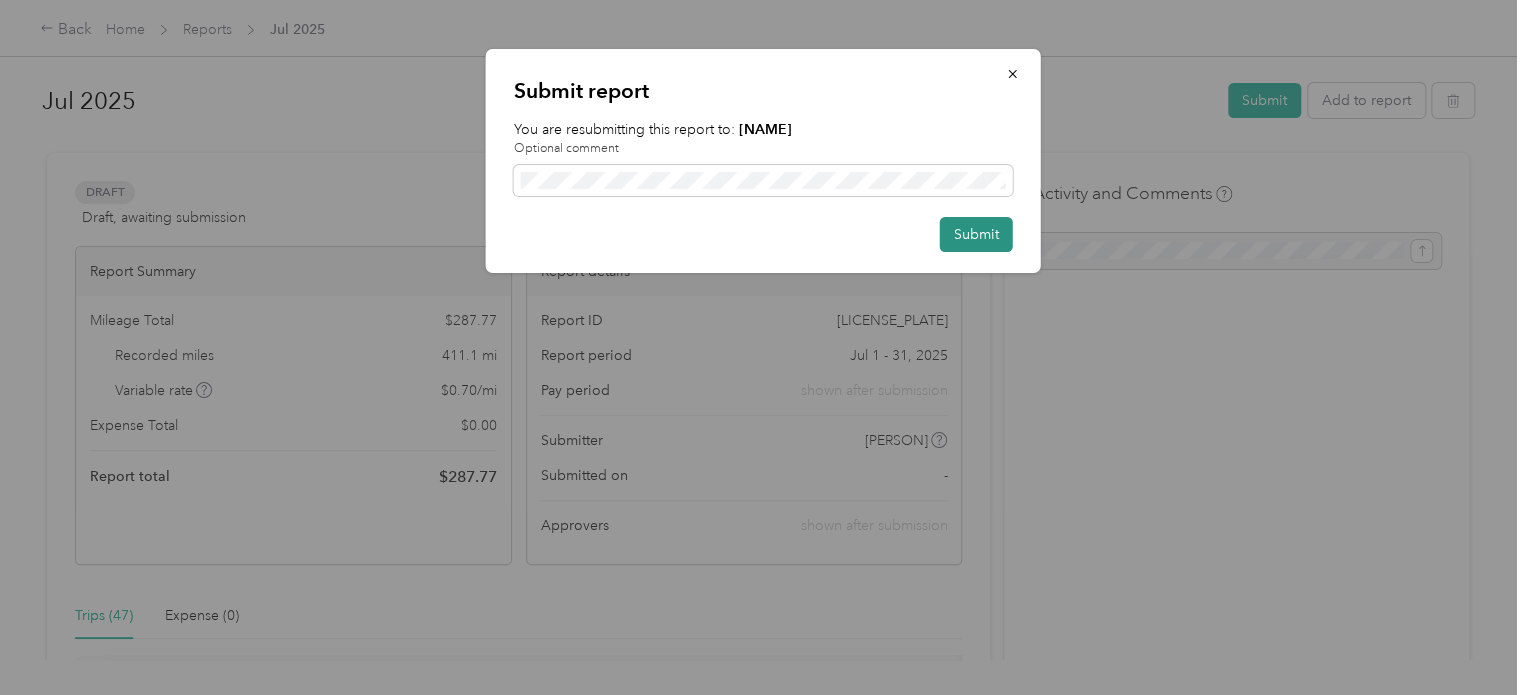 click on "Submit" at bounding box center [976, 234] 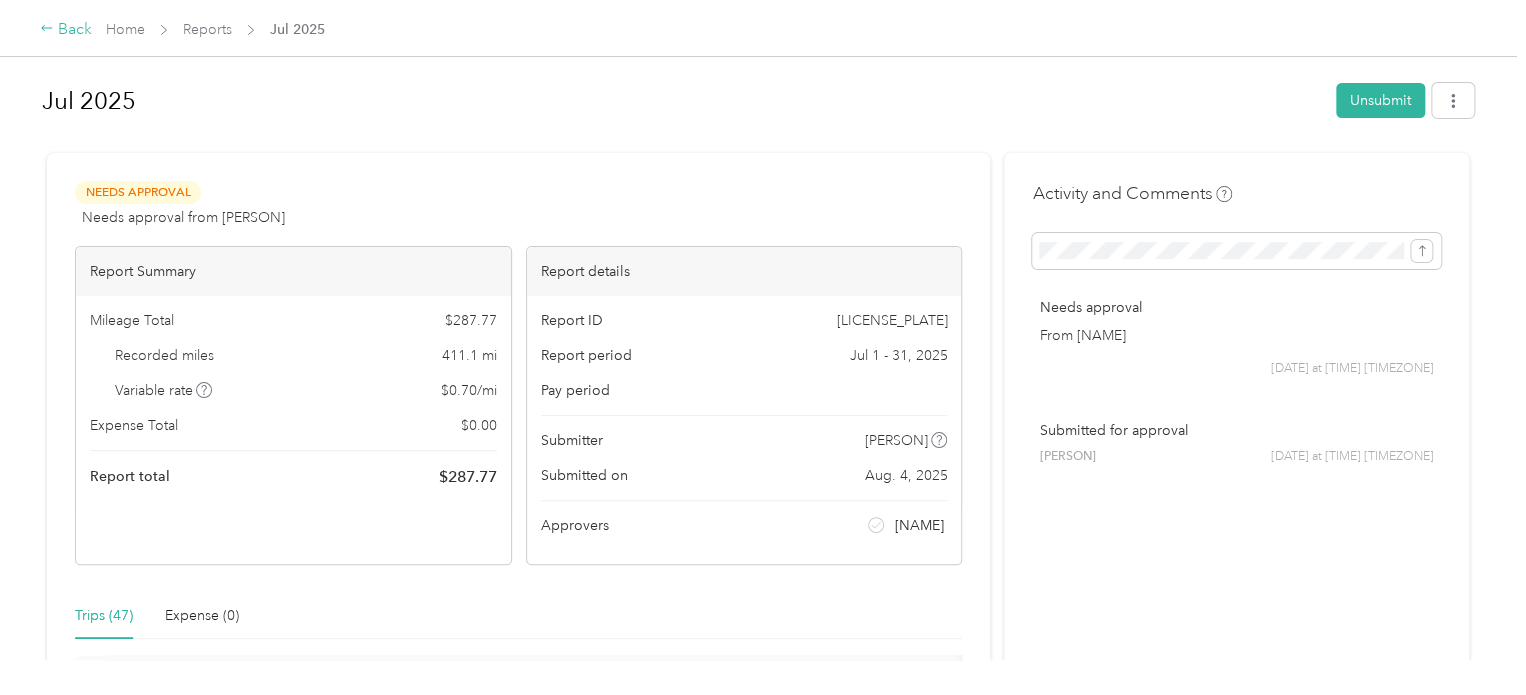 click on "Back" at bounding box center [66, 30] 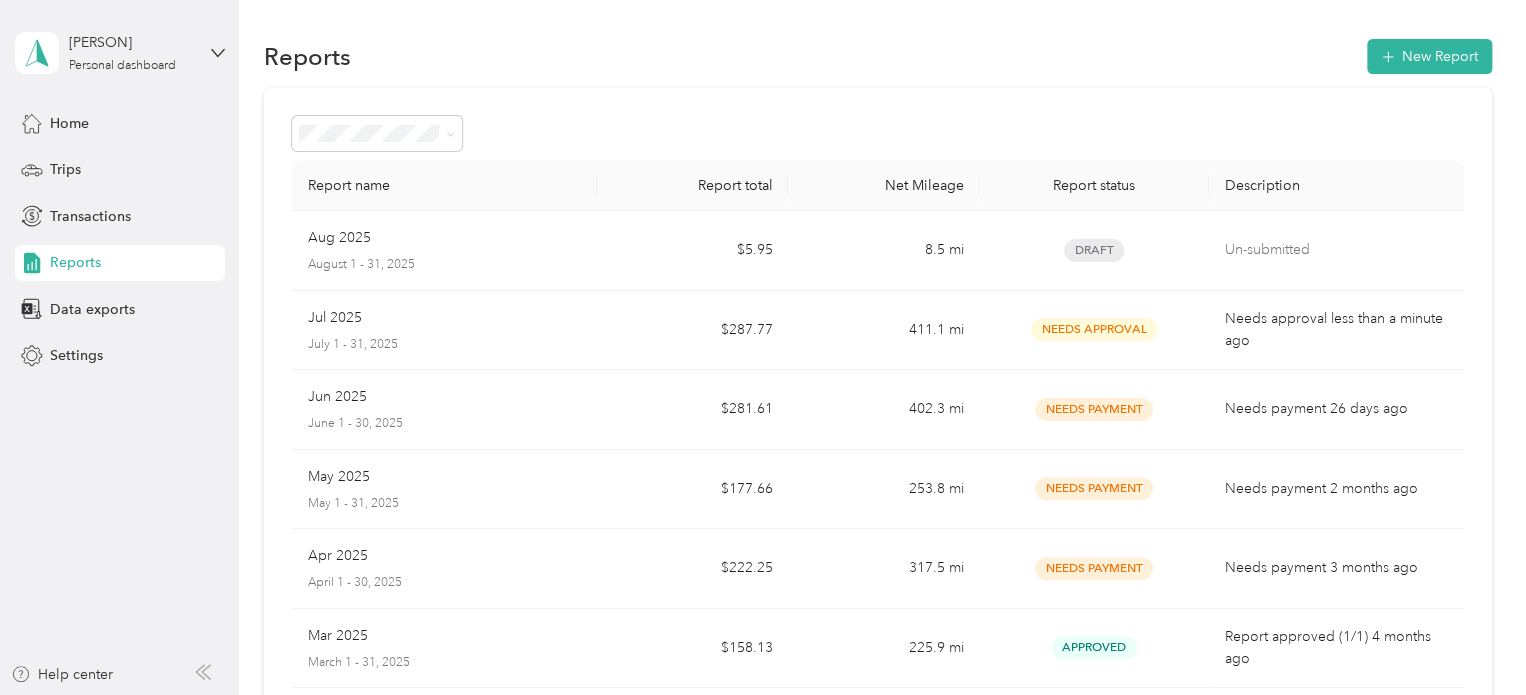 click on "[PERSON] Personal dashboard" at bounding box center (120, 53) 